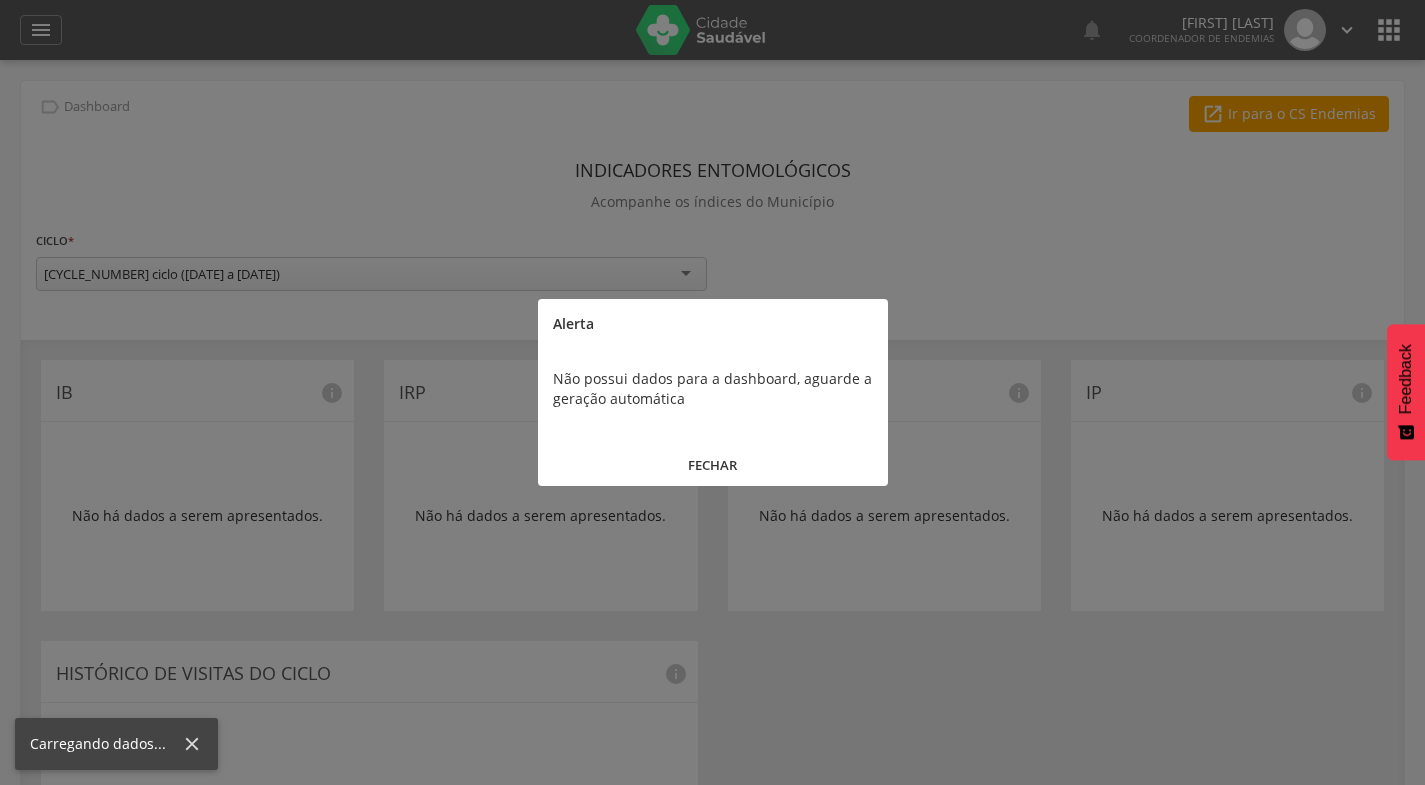 scroll, scrollTop: 0, scrollLeft: 0, axis: both 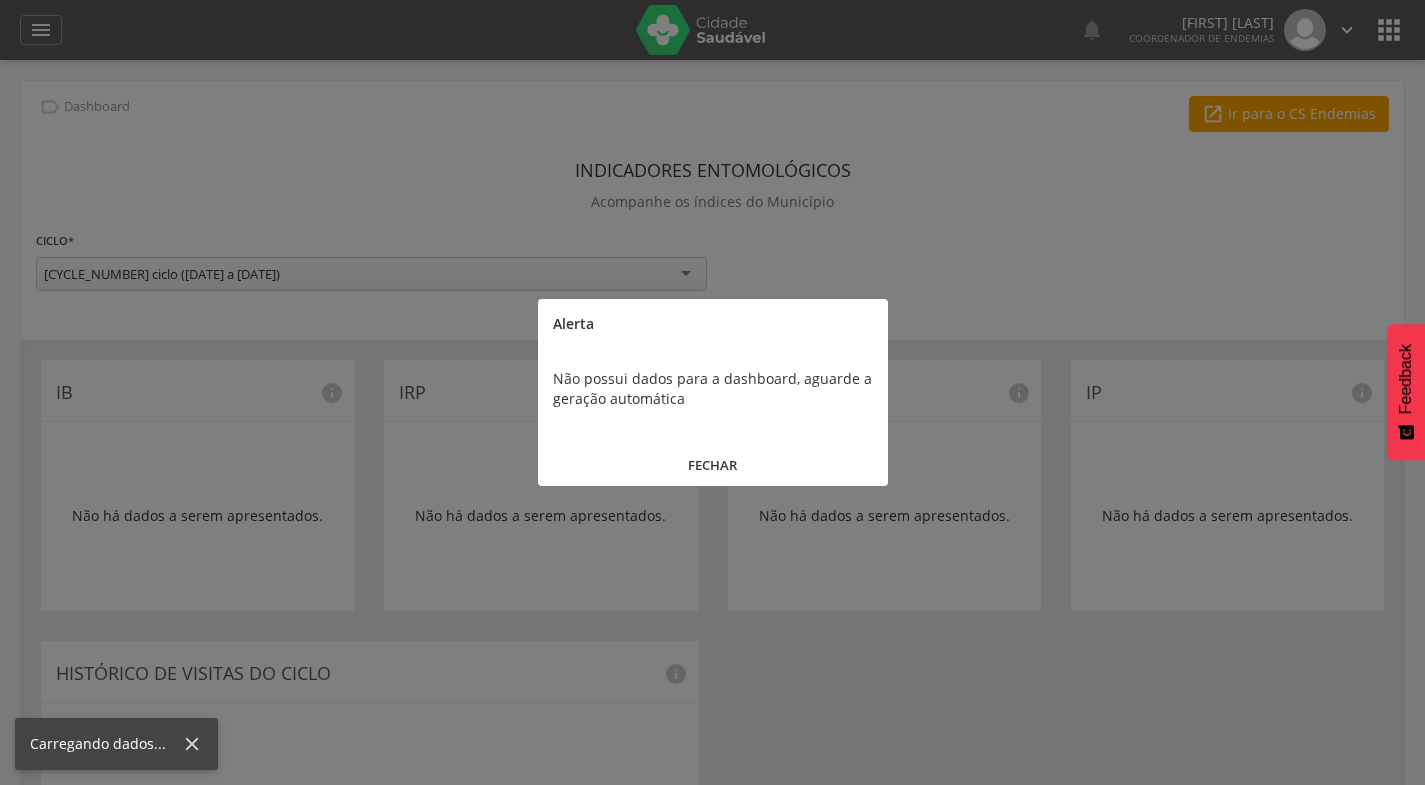 click on "FECHAR" at bounding box center [713, 465] 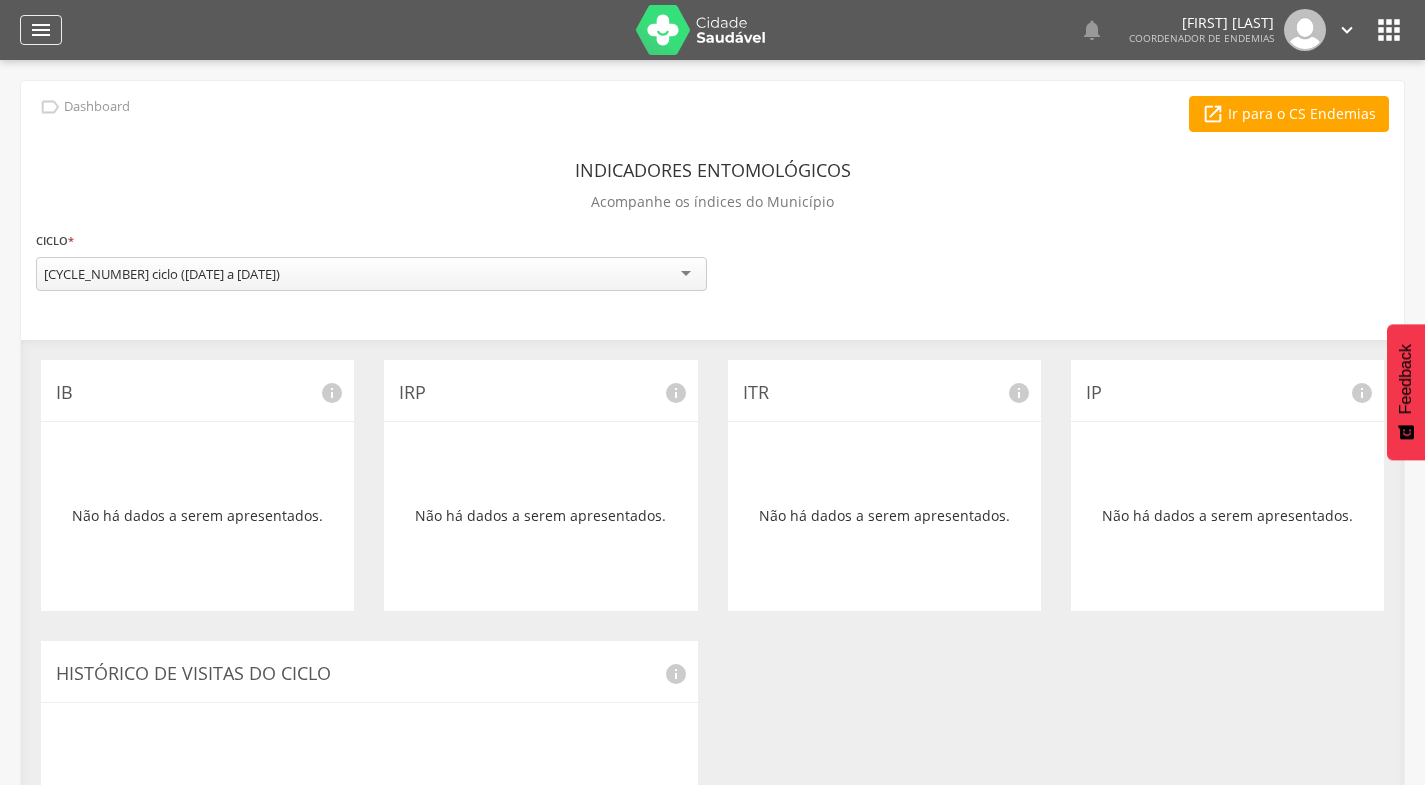 click on "" at bounding box center [41, 30] 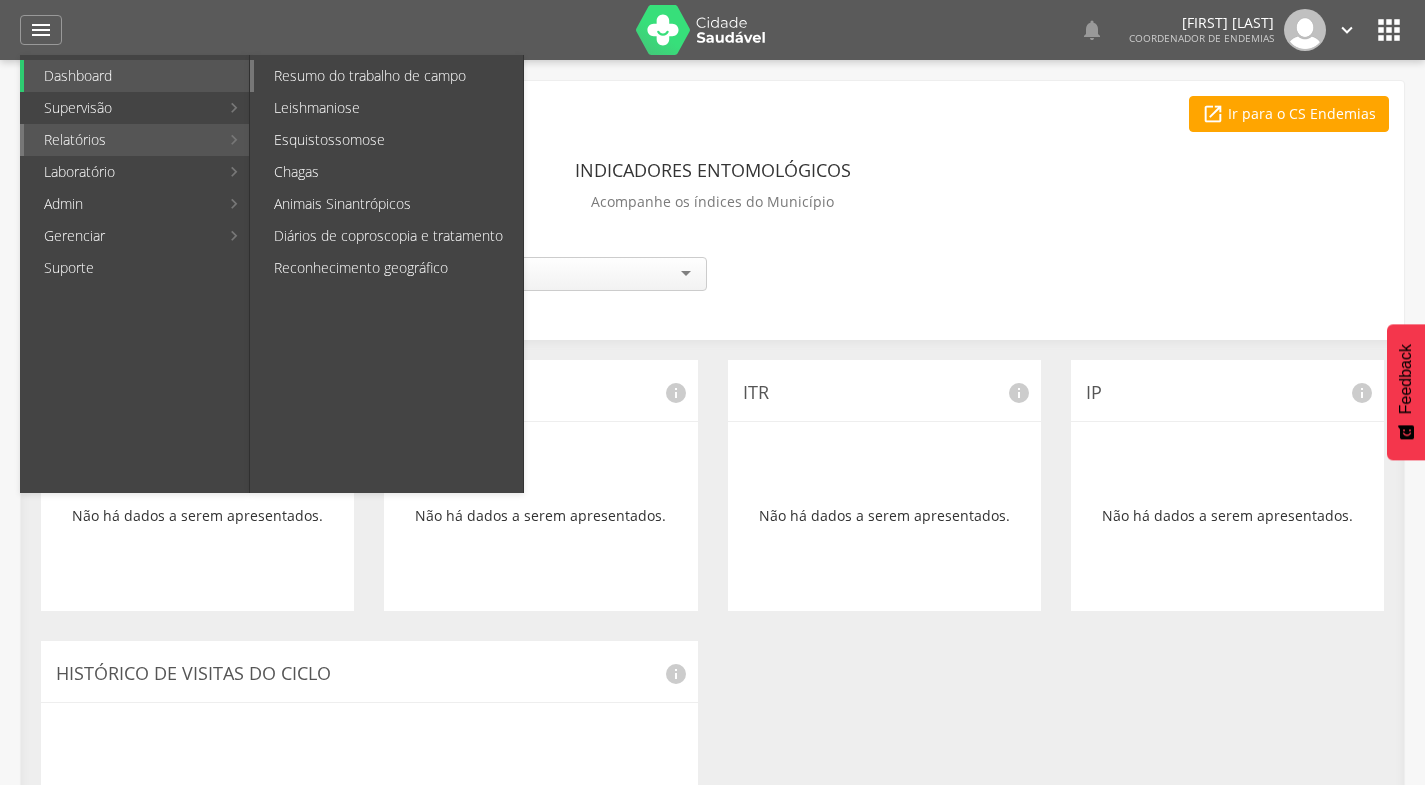 click on "Resumo do trabalho de campo" at bounding box center (388, 76) 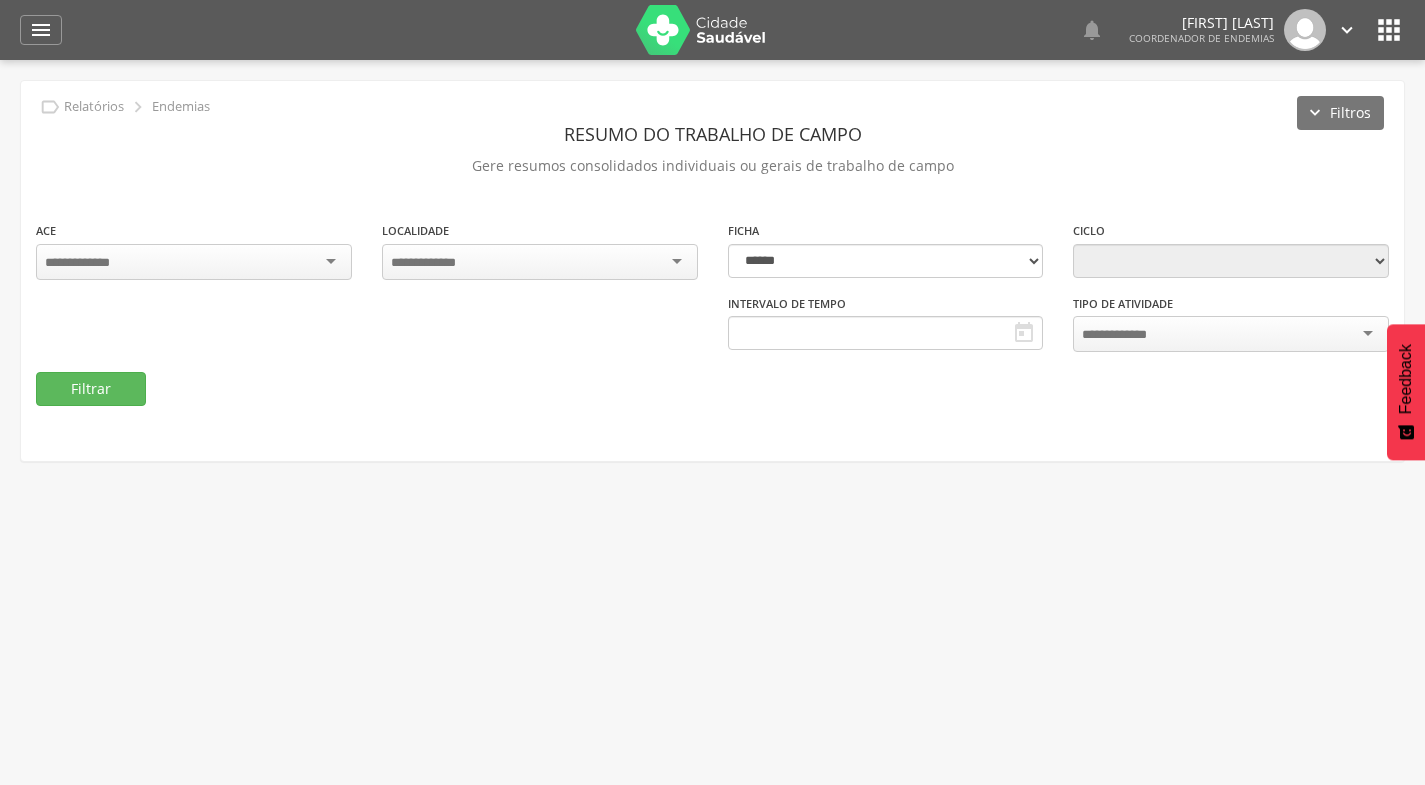 type on "**********" 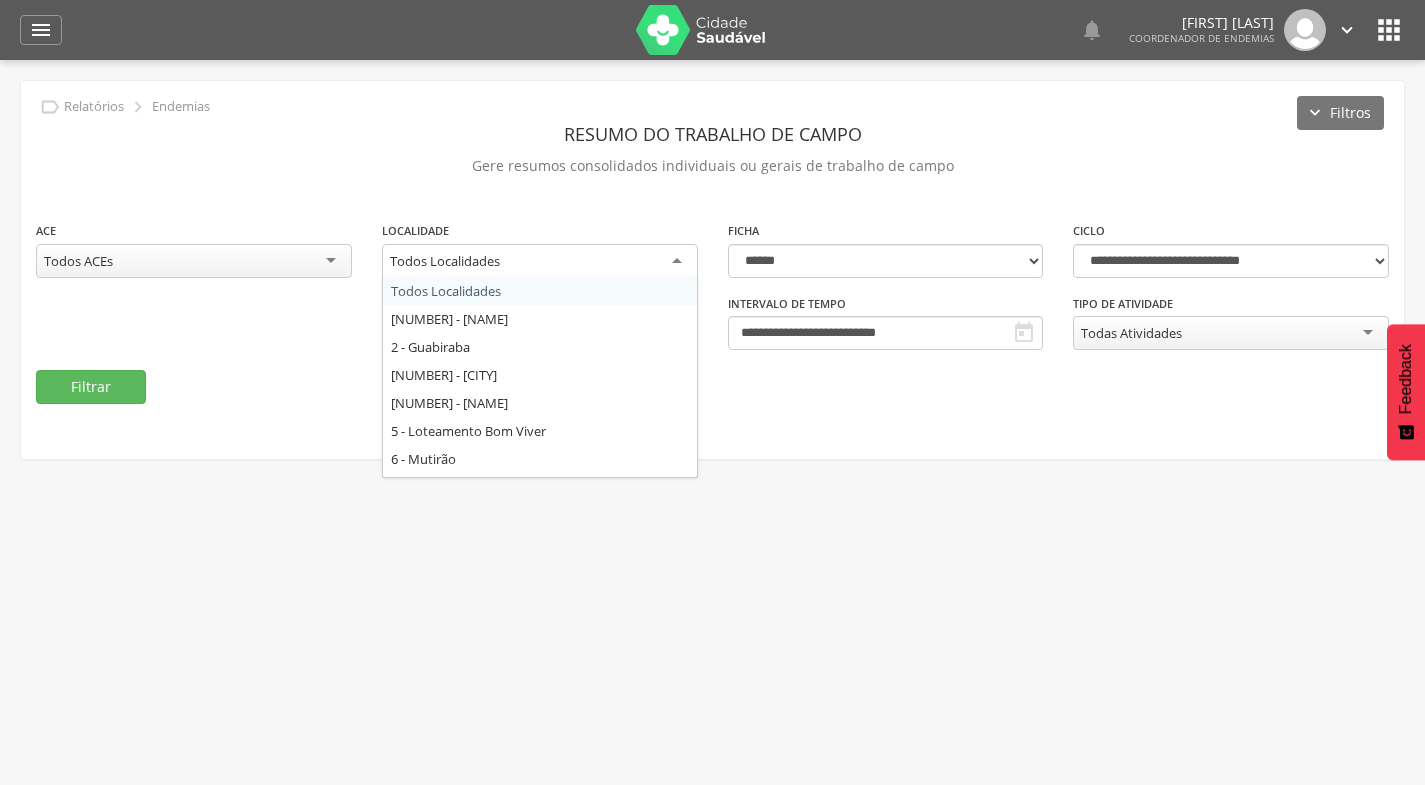 click on "Todos Localidades" at bounding box center [540, 262] 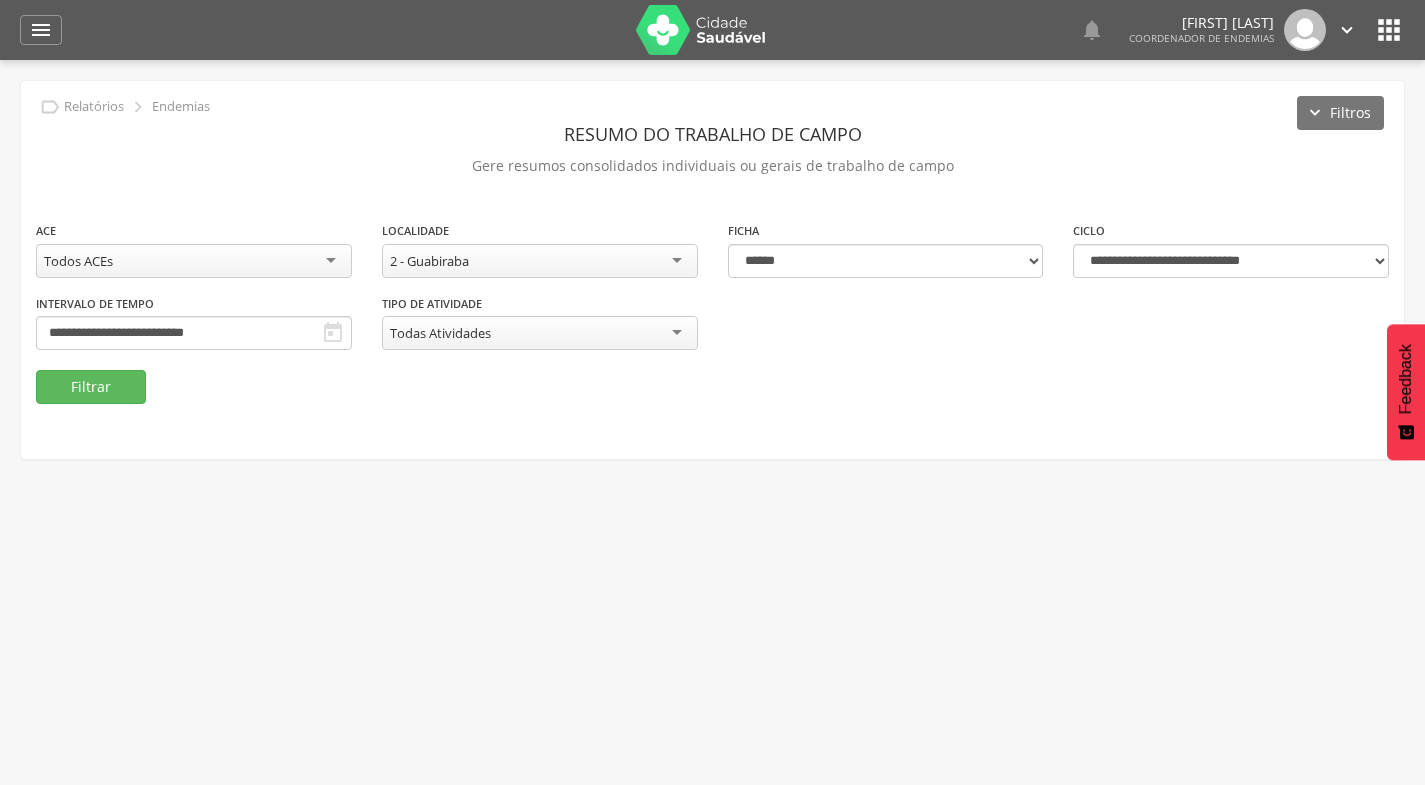 click on "Todas Atividades" at bounding box center [540, 333] 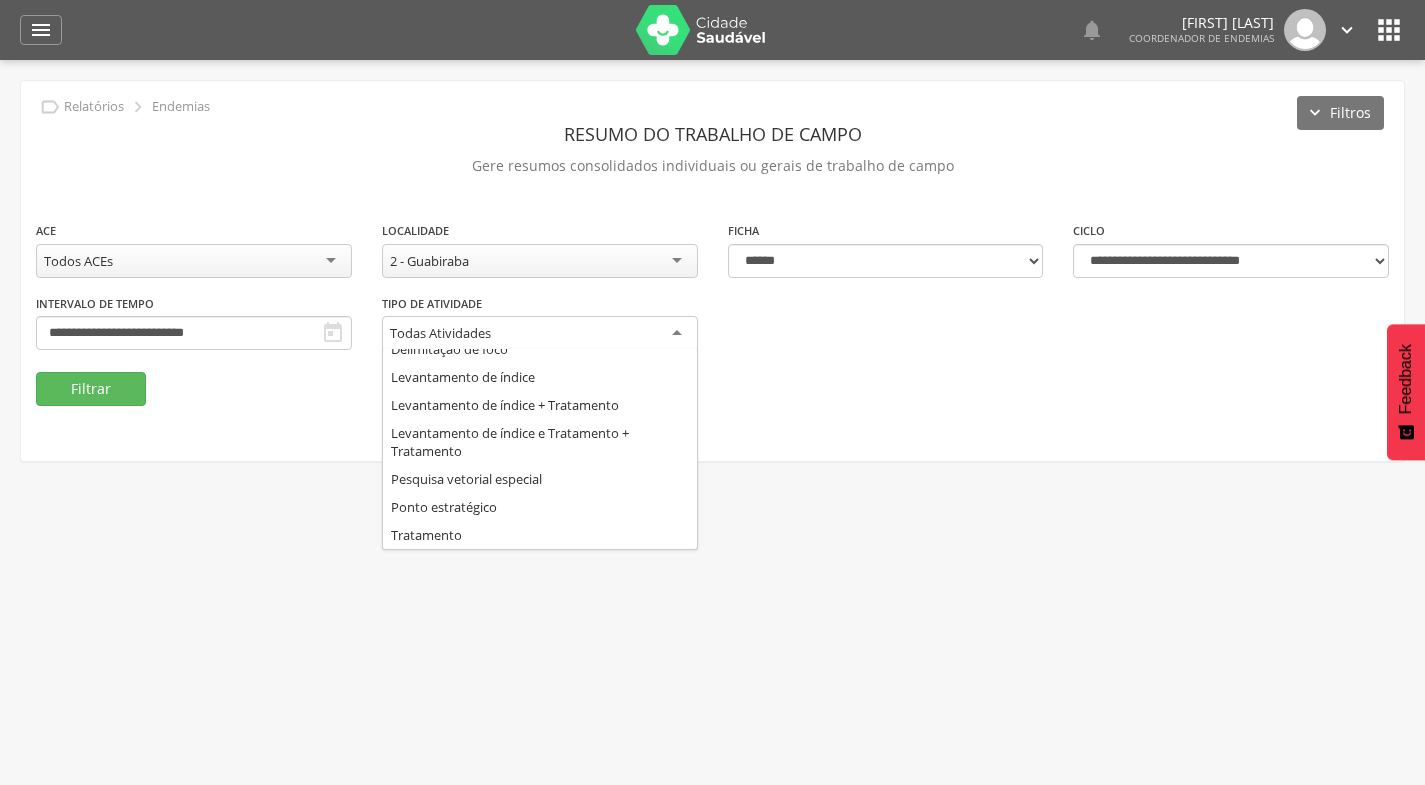 scroll, scrollTop: 0, scrollLeft: 0, axis: both 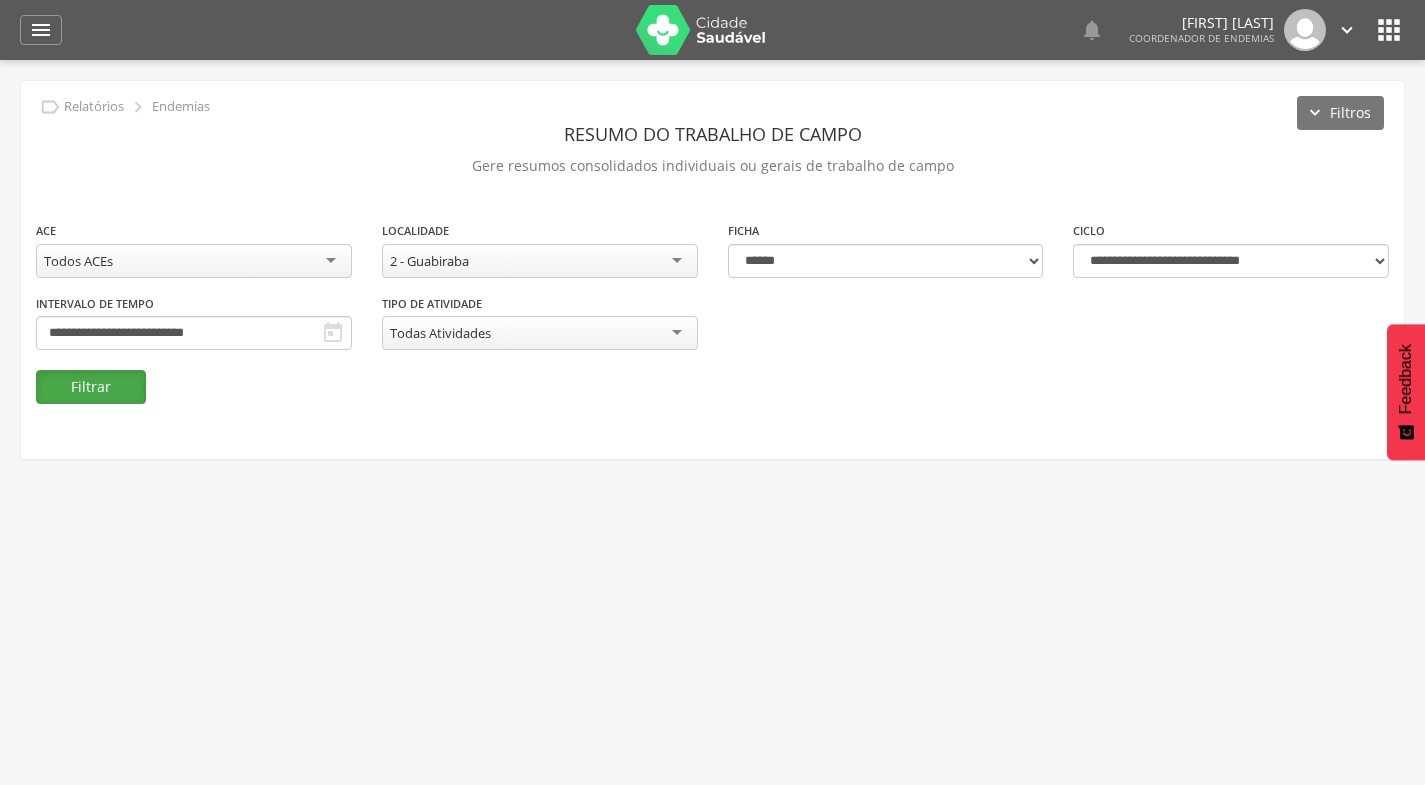 click on "Filtrar" at bounding box center [91, 387] 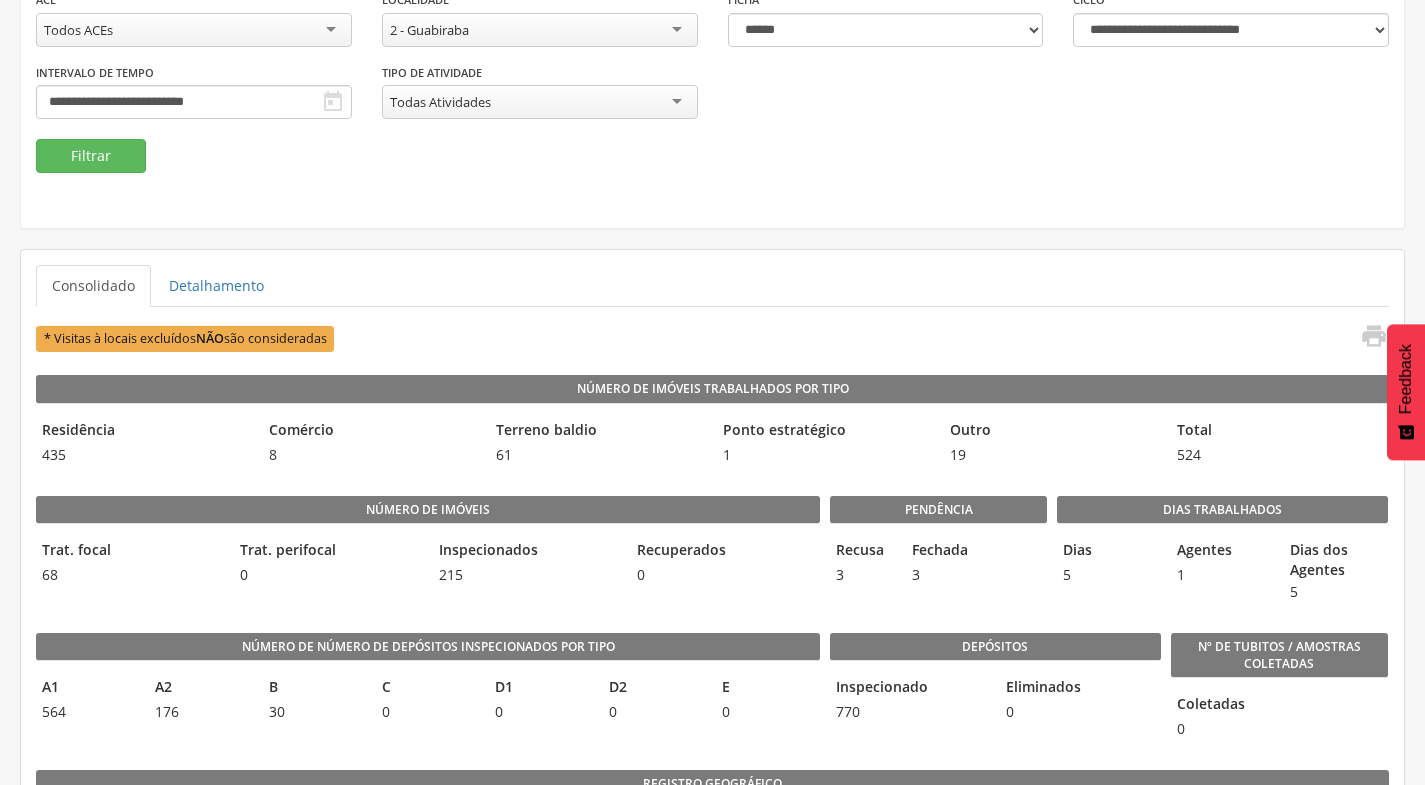 scroll, scrollTop: 0, scrollLeft: 0, axis: both 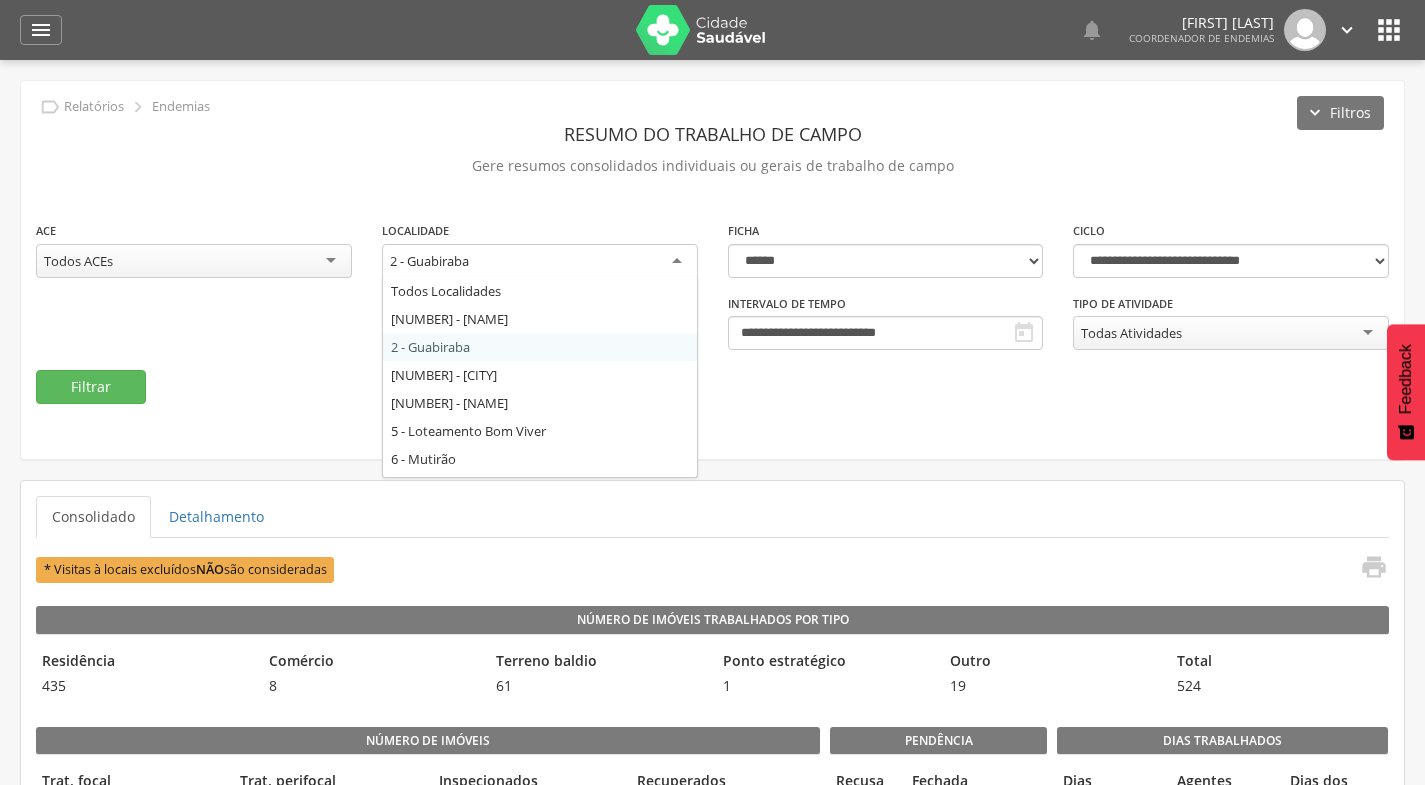 click on "2 - Guabiraba" at bounding box center (540, 262) 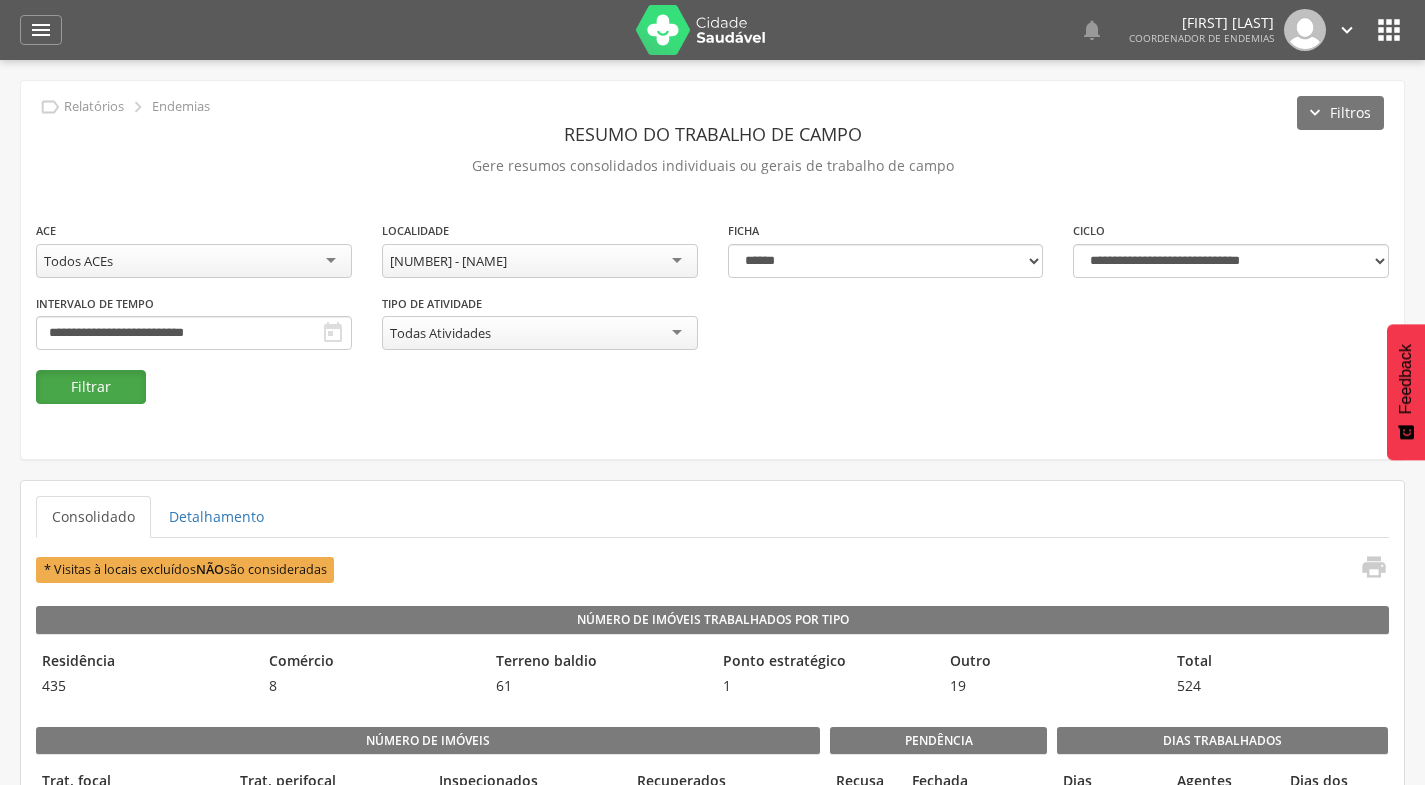 click on "Filtrar" at bounding box center [91, 387] 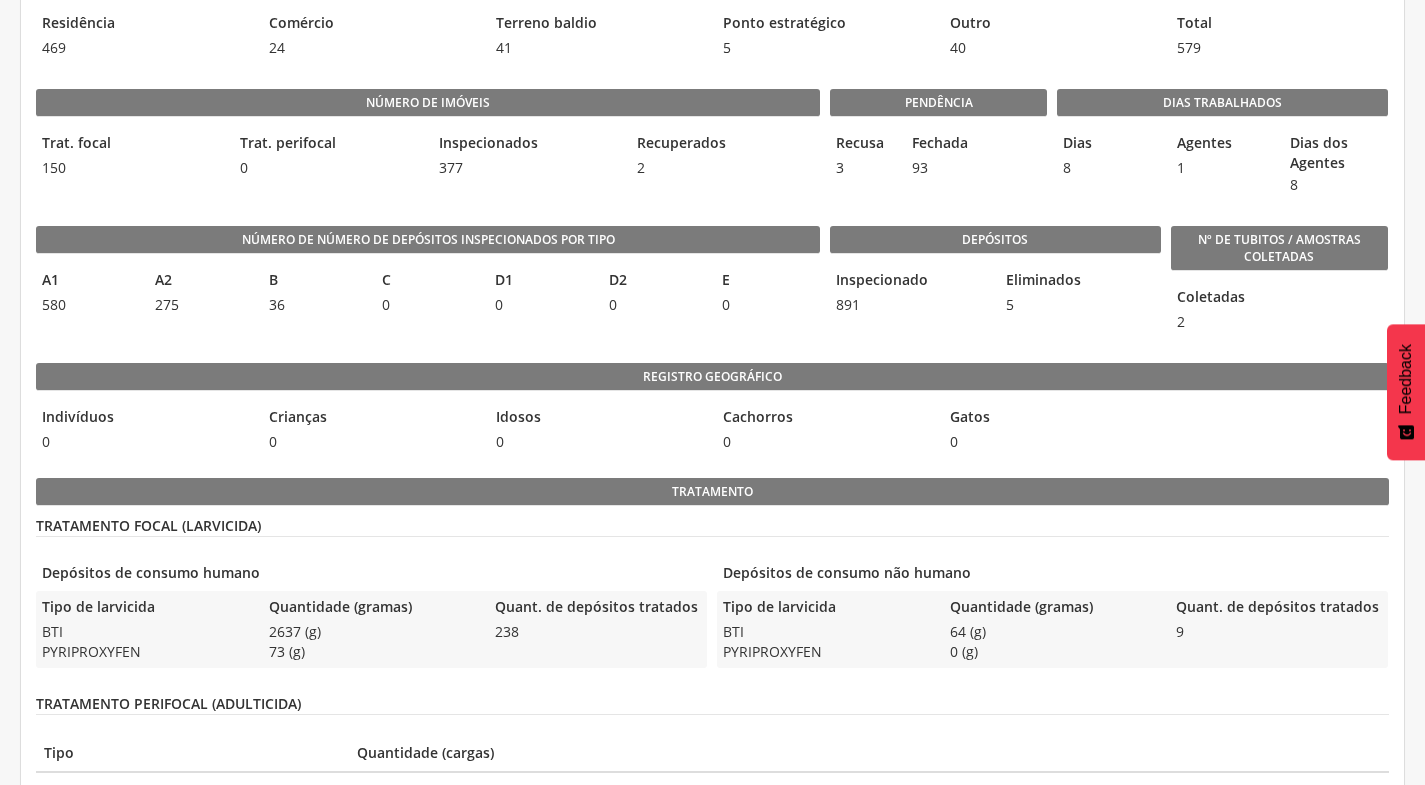 scroll, scrollTop: 269, scrollLeft: 0, axis: vertical 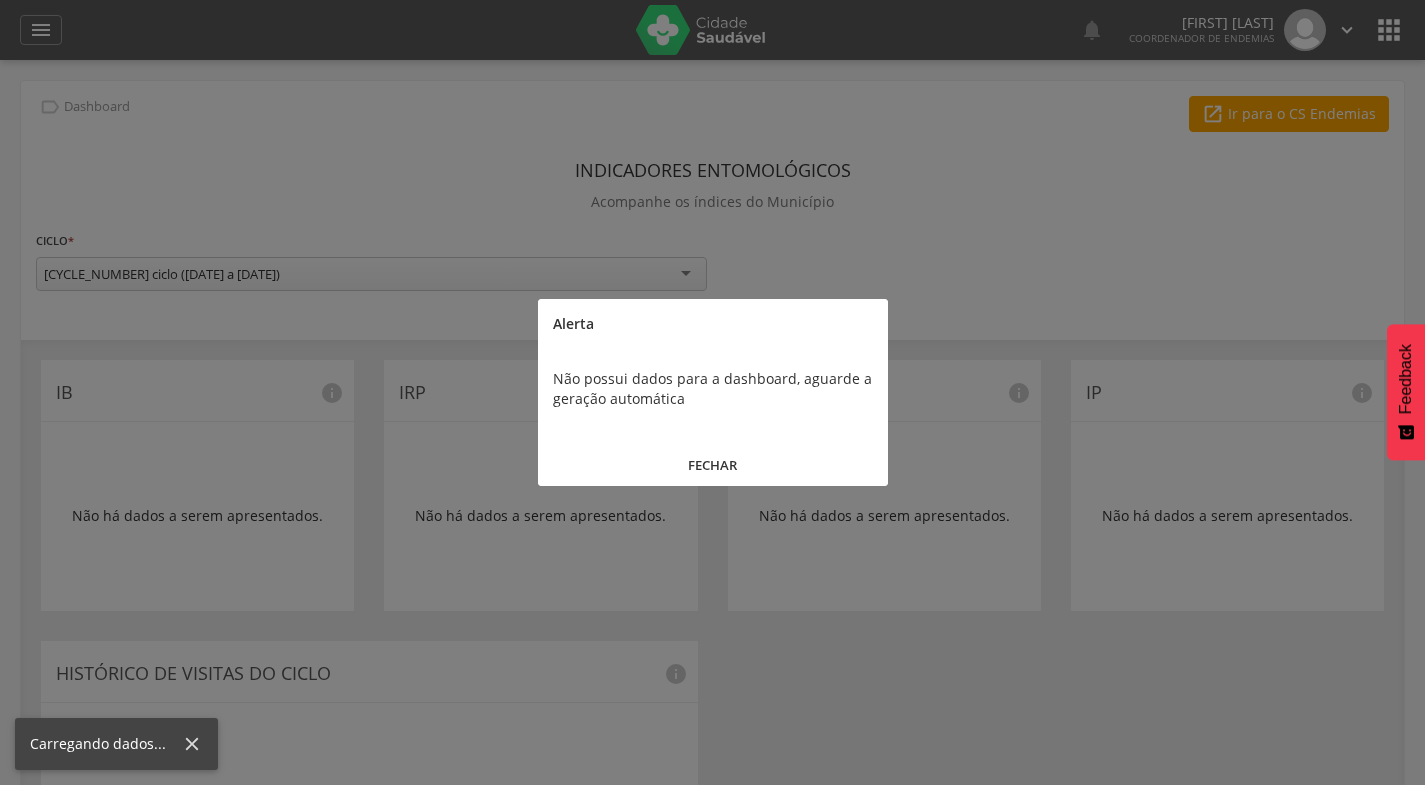 click on "FECHAR" at bounding box center [713, 465] 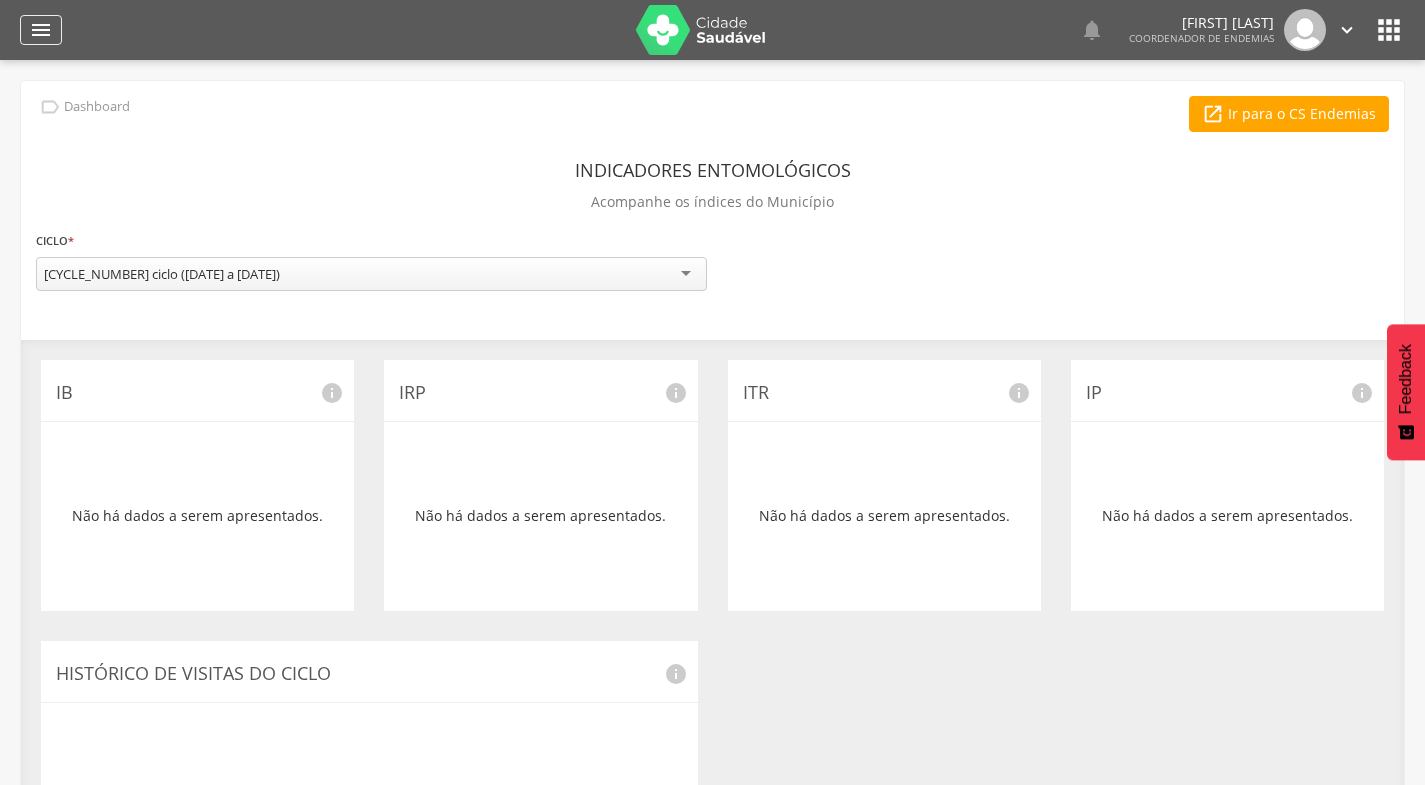 click on "" at bounding box center [41, 30] 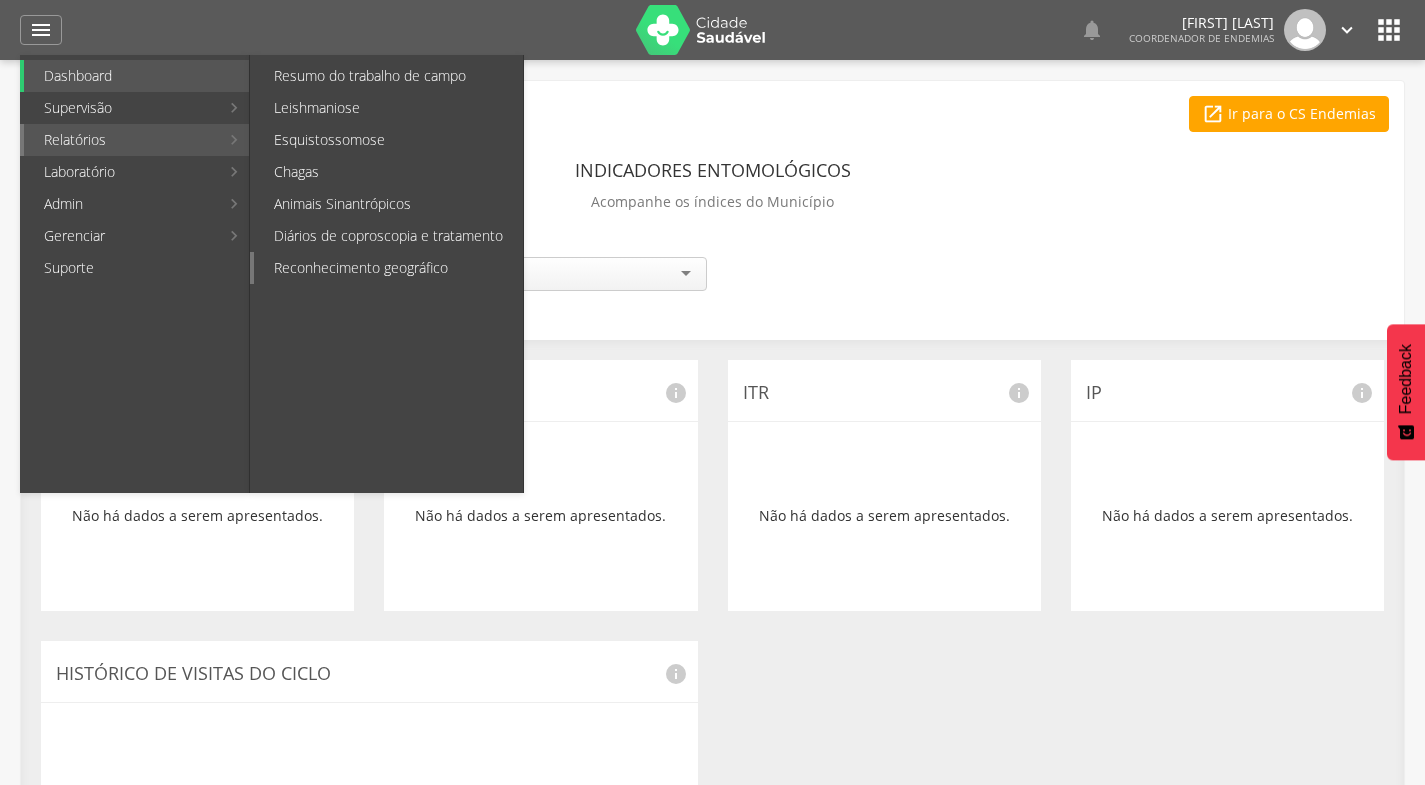 click on "Reconhecimento geográfico" at bounding box center (388, 268) 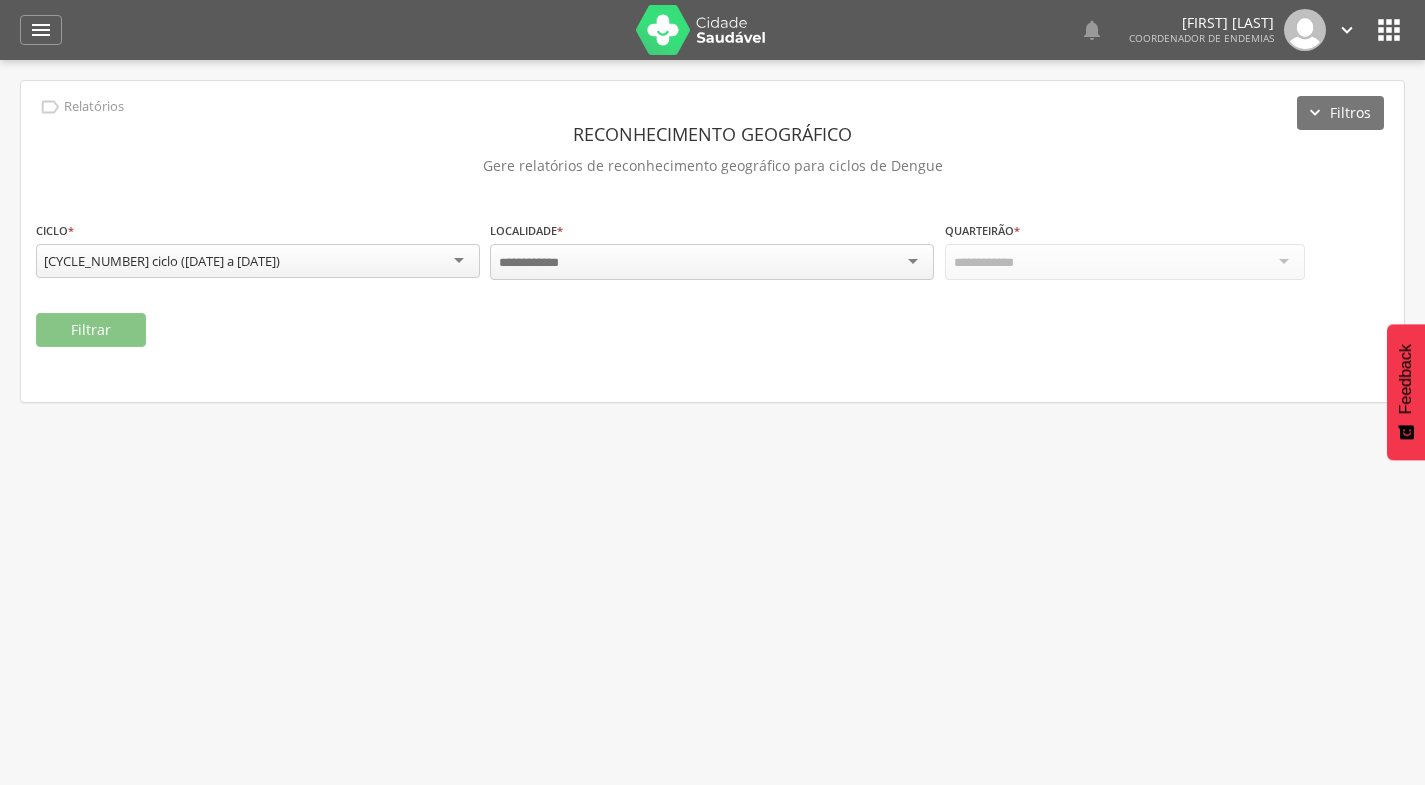 click at bounding box center [712, 262] 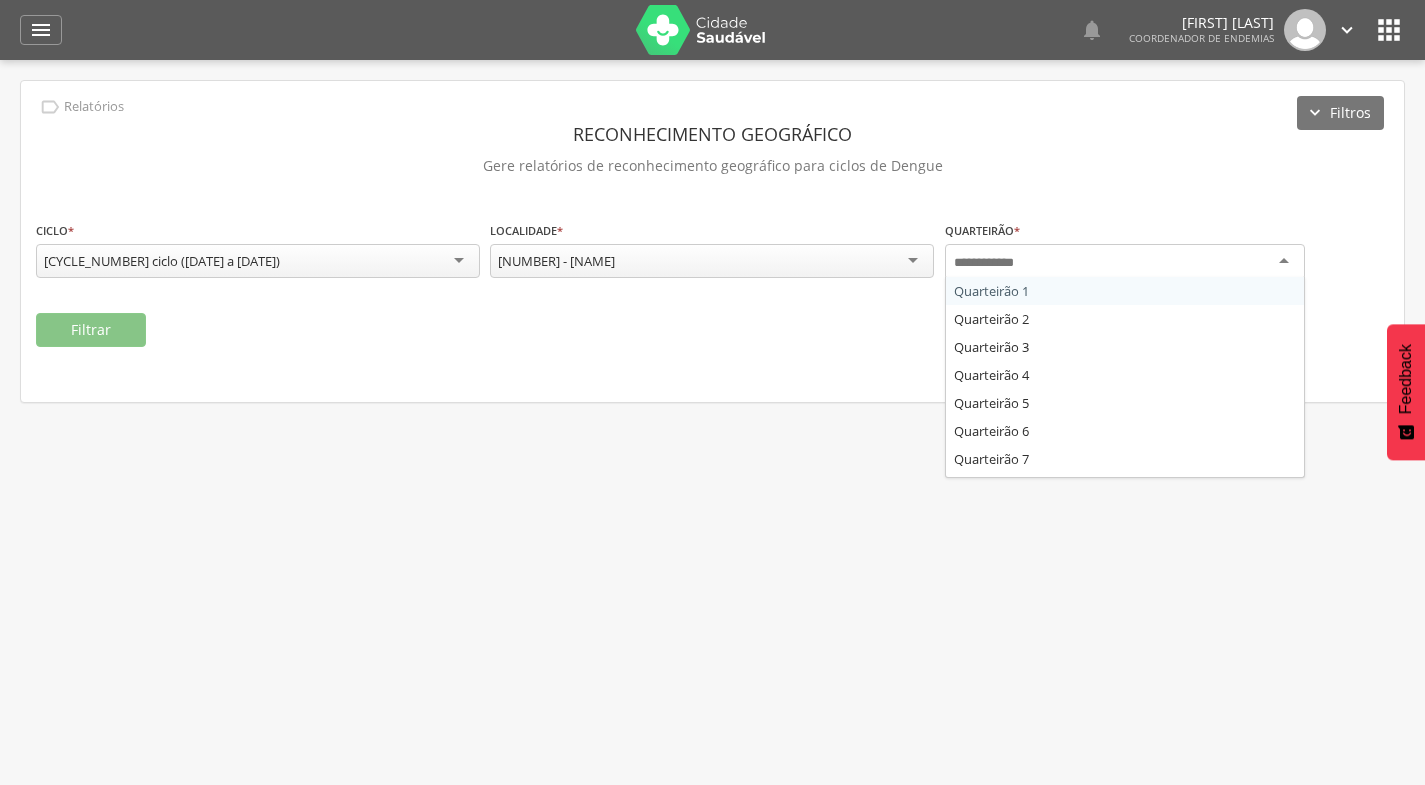 click at bounding box center (1125, 262) 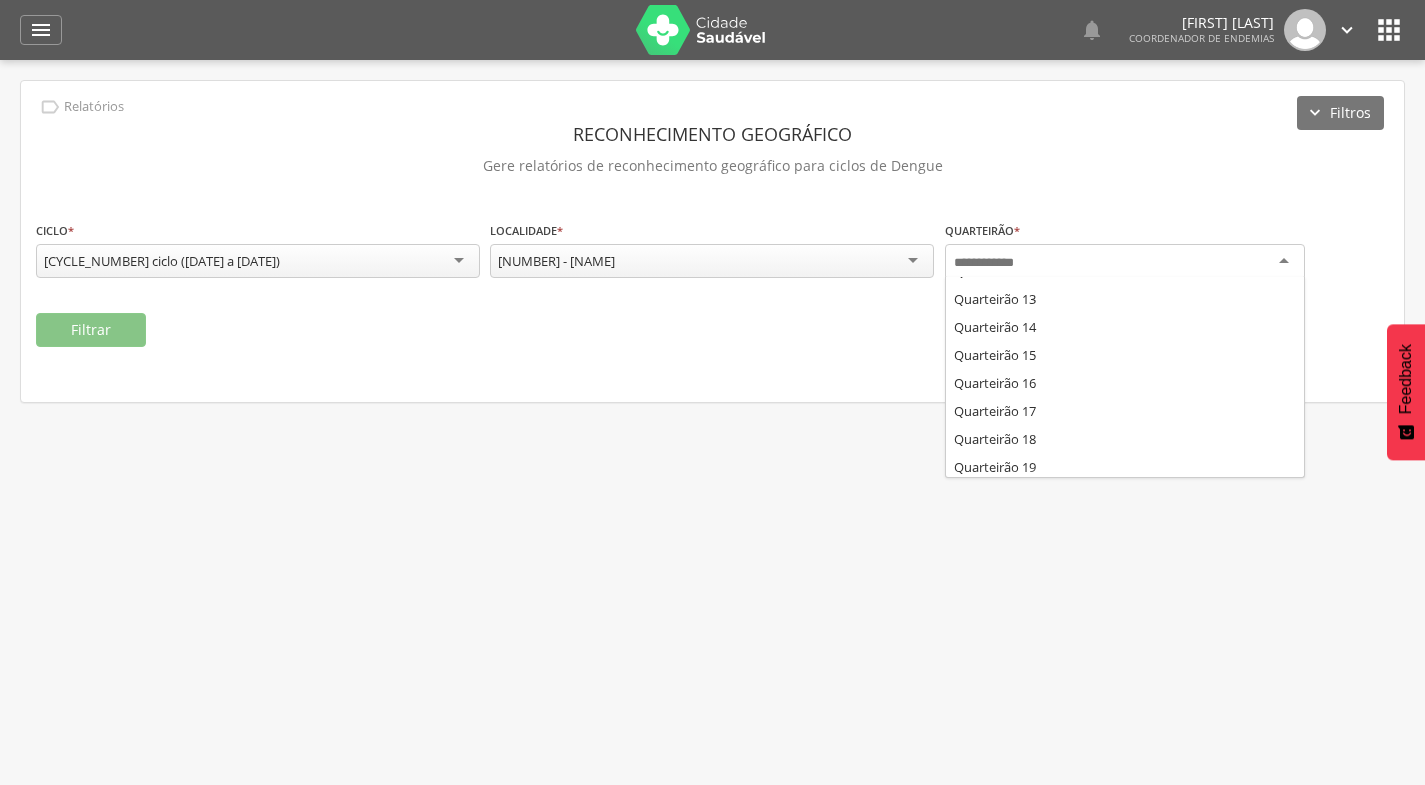 scroll, scrollTop: 332, scrollLeft: 0, axis: vertical 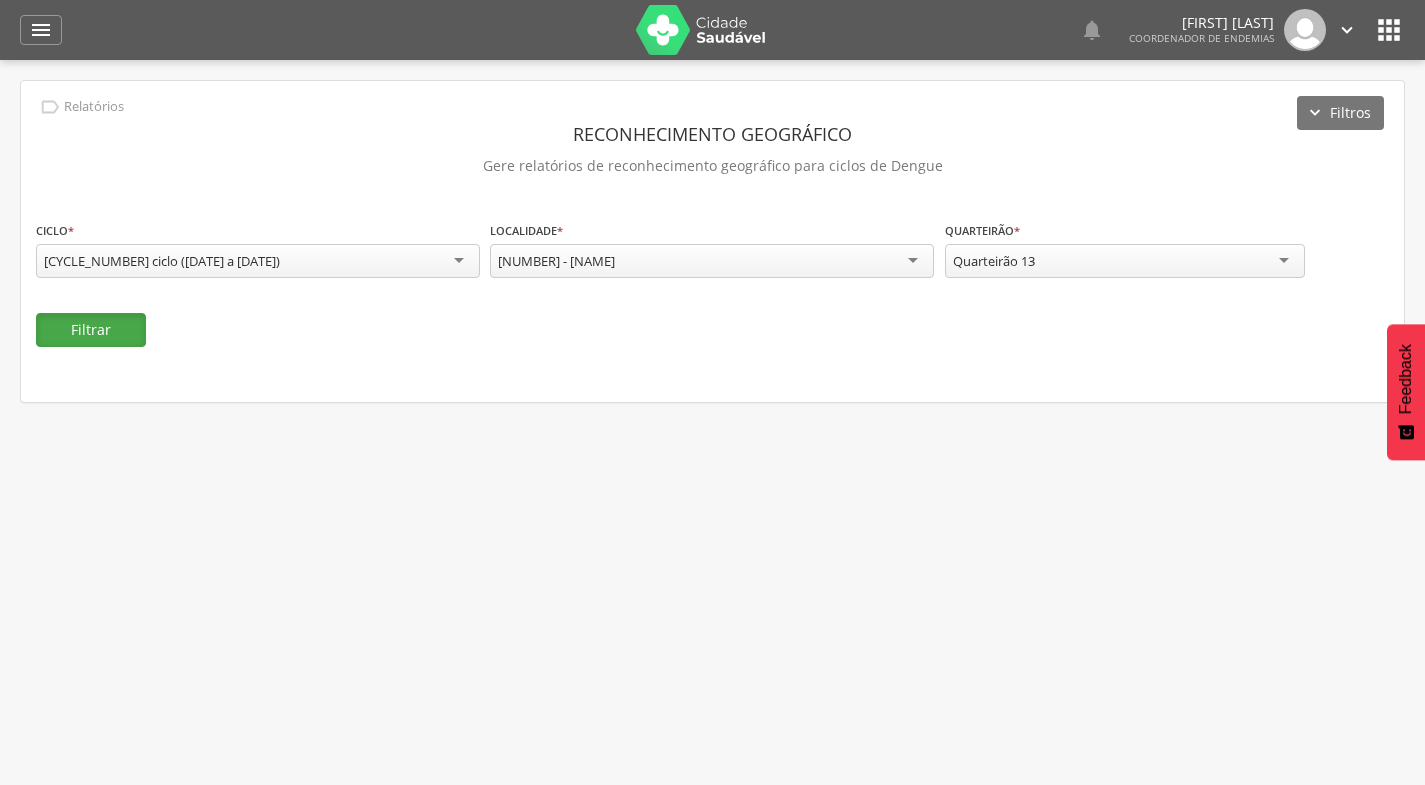 click on "Filtrar" at bounding box center [91, 330] 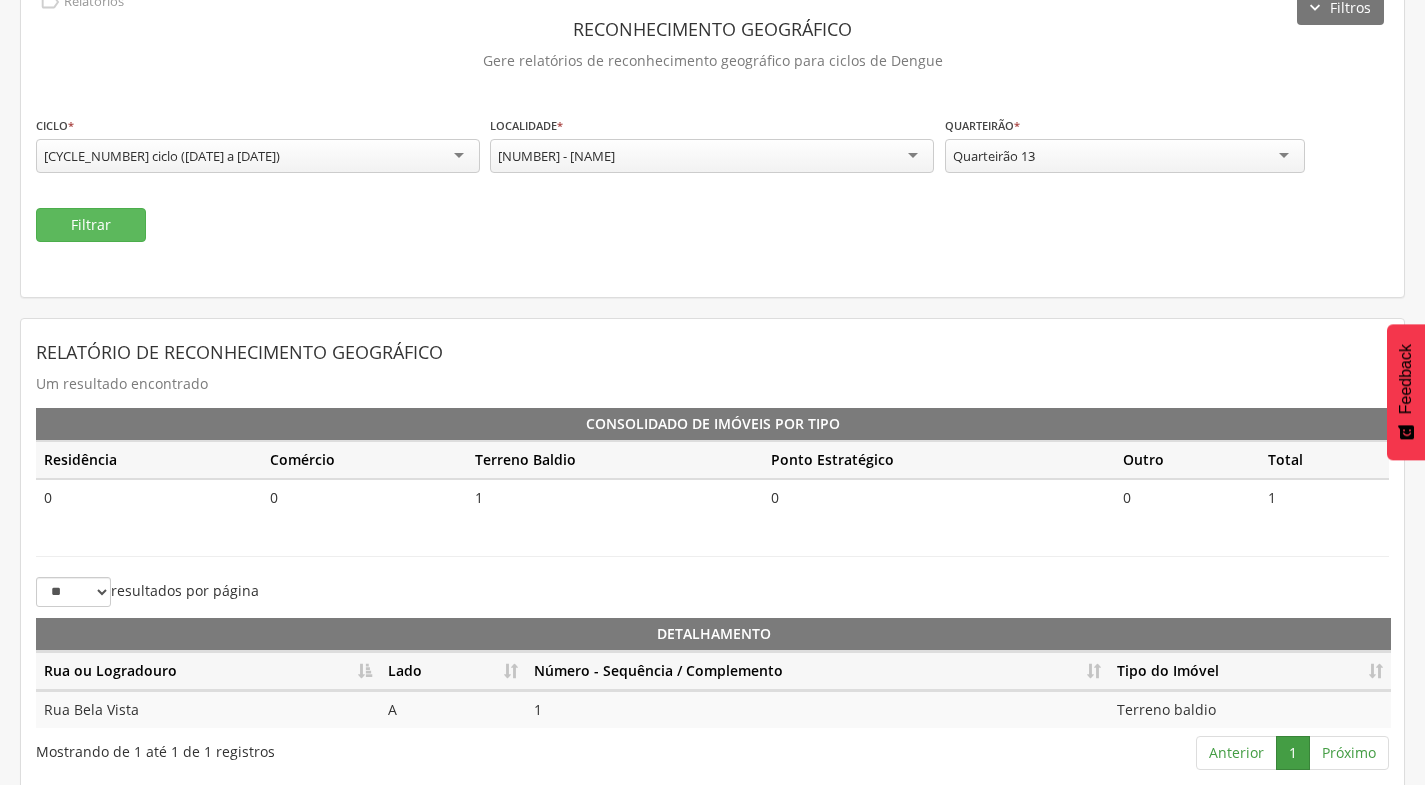scroll, scrollTop: 113, scrollLeft: 0, axis: vertical 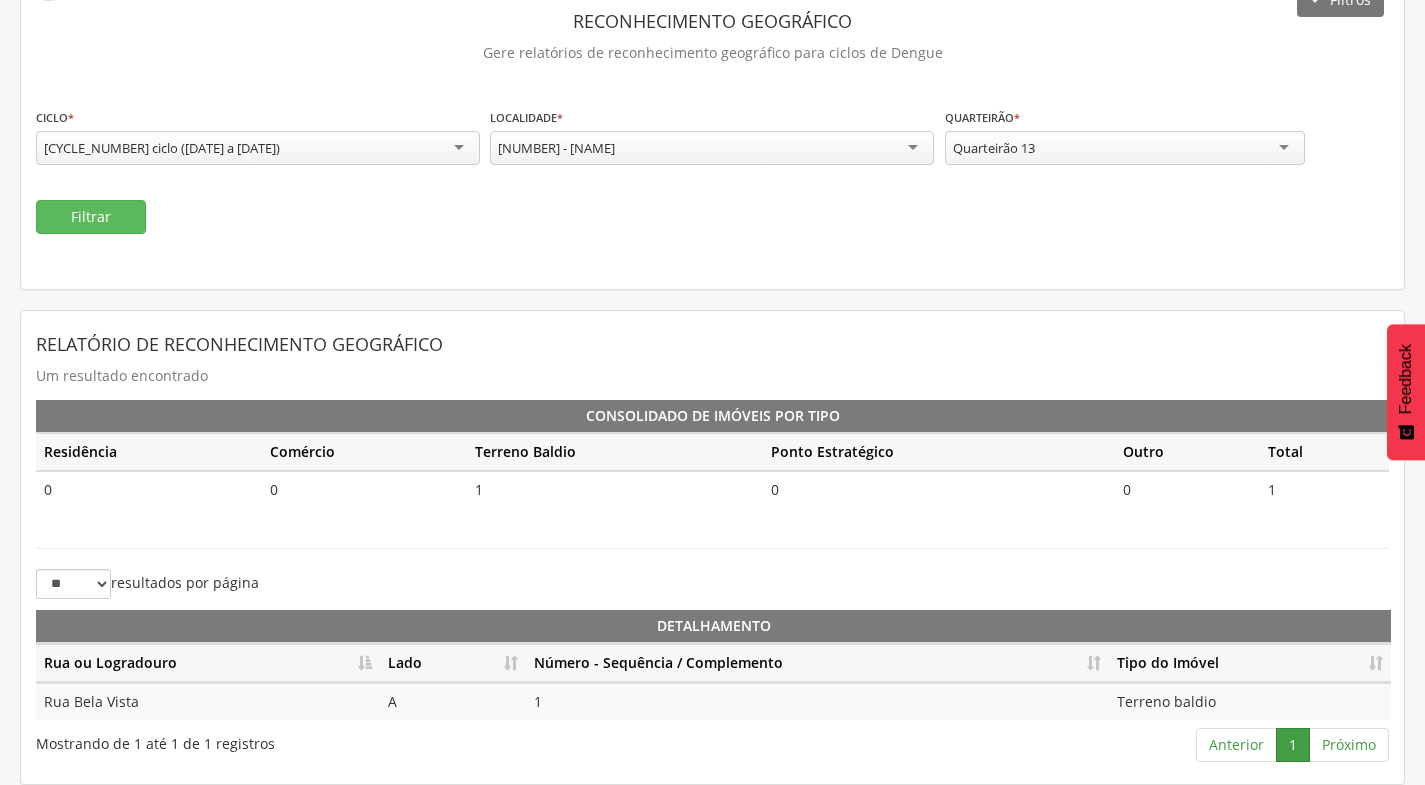 click on "Número - Sequência / Complemento" at bounding box center (817, 663) 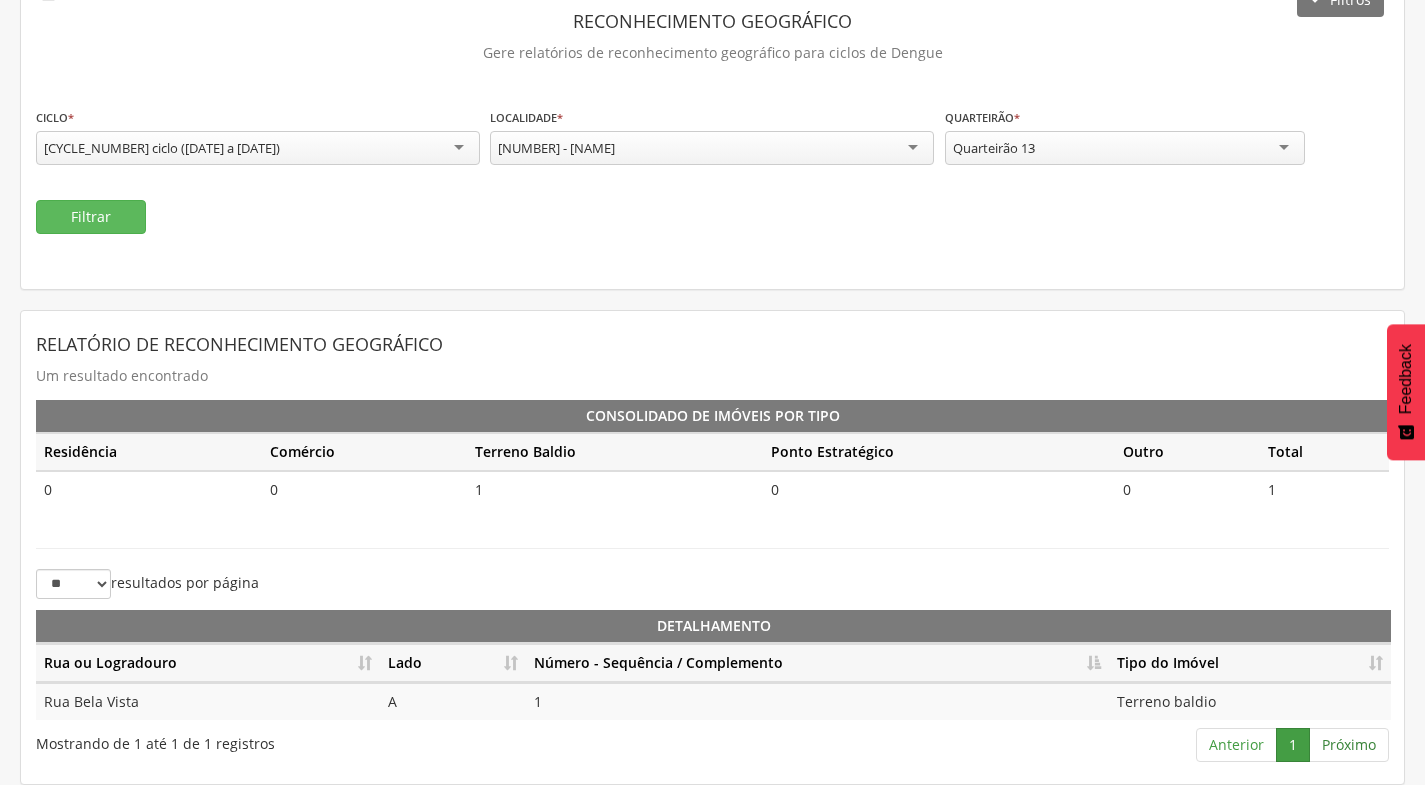 click on "Próximo" at bounding box center [1349, 745] 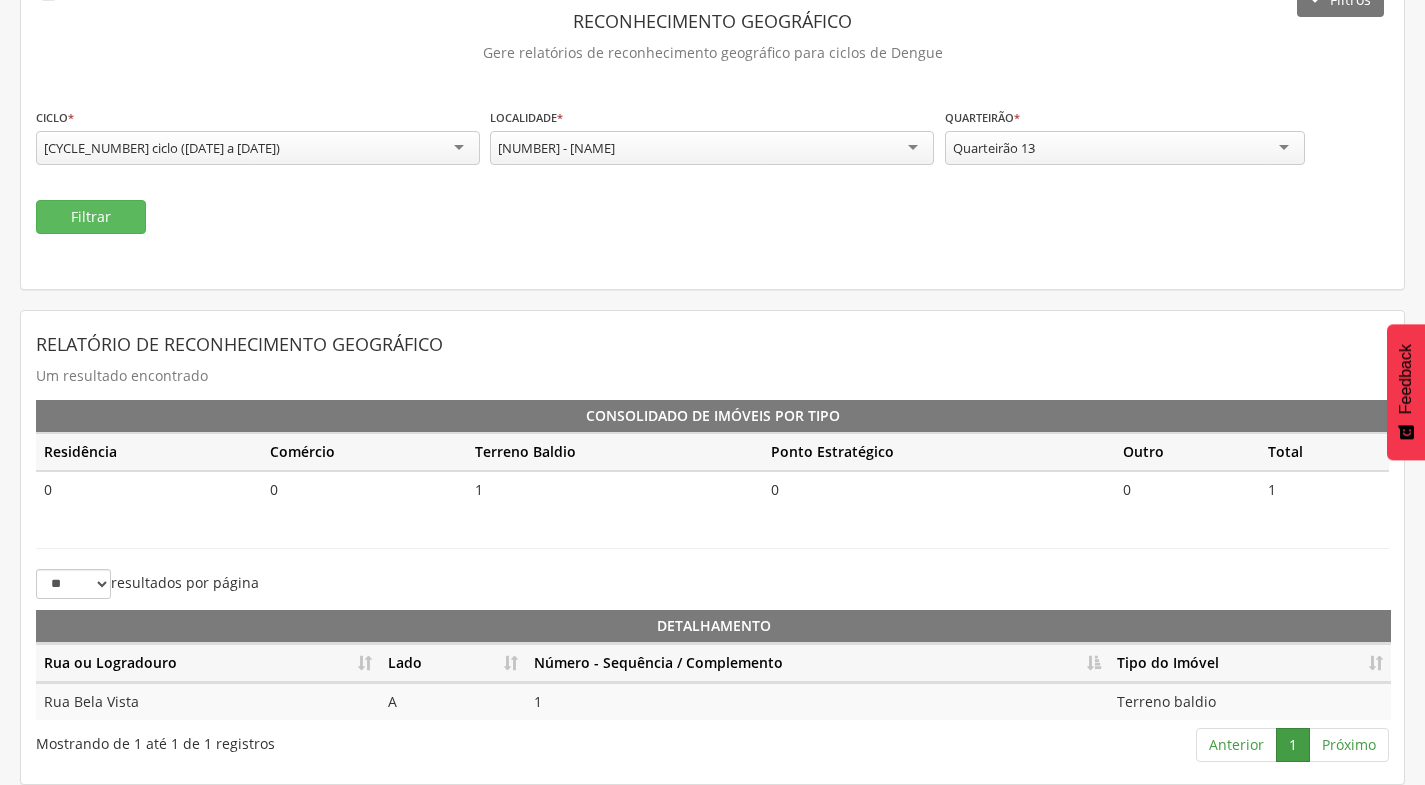 click on "Quarteirão 13" at bounding box center [1125, 148] 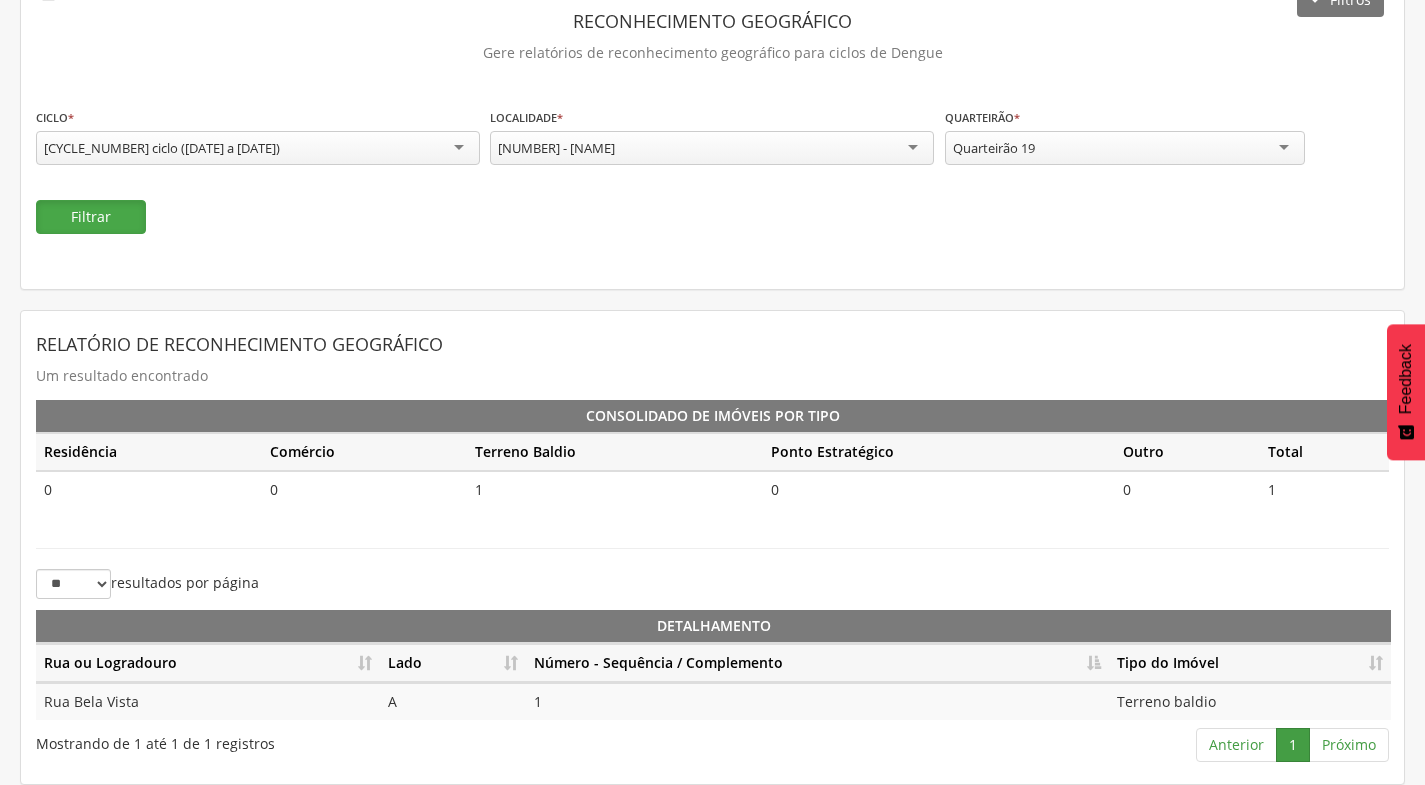 click on "Filtrar" at bounding box center (91, 217) 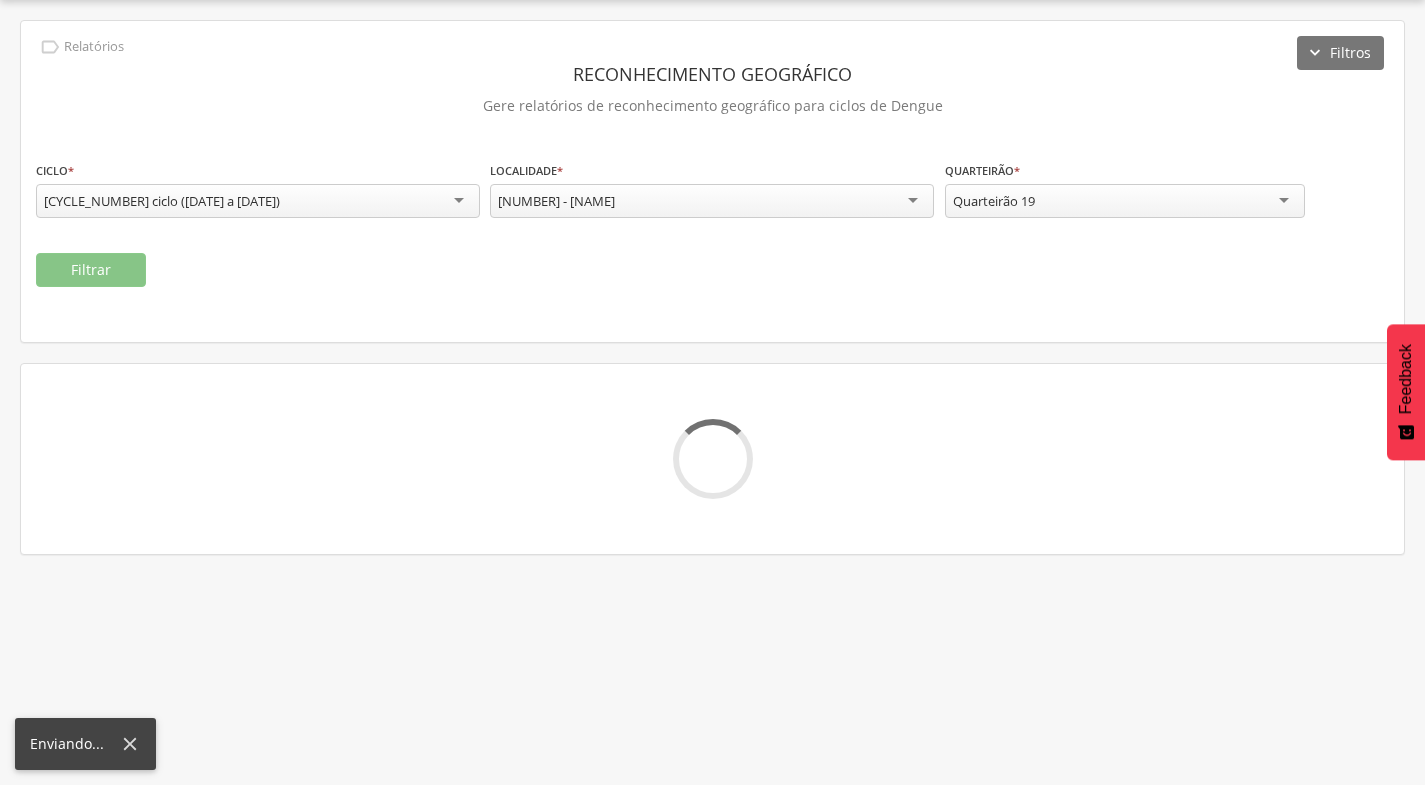 scroll, scrollTop: 113, scrollLeft: 0, axis: vertical 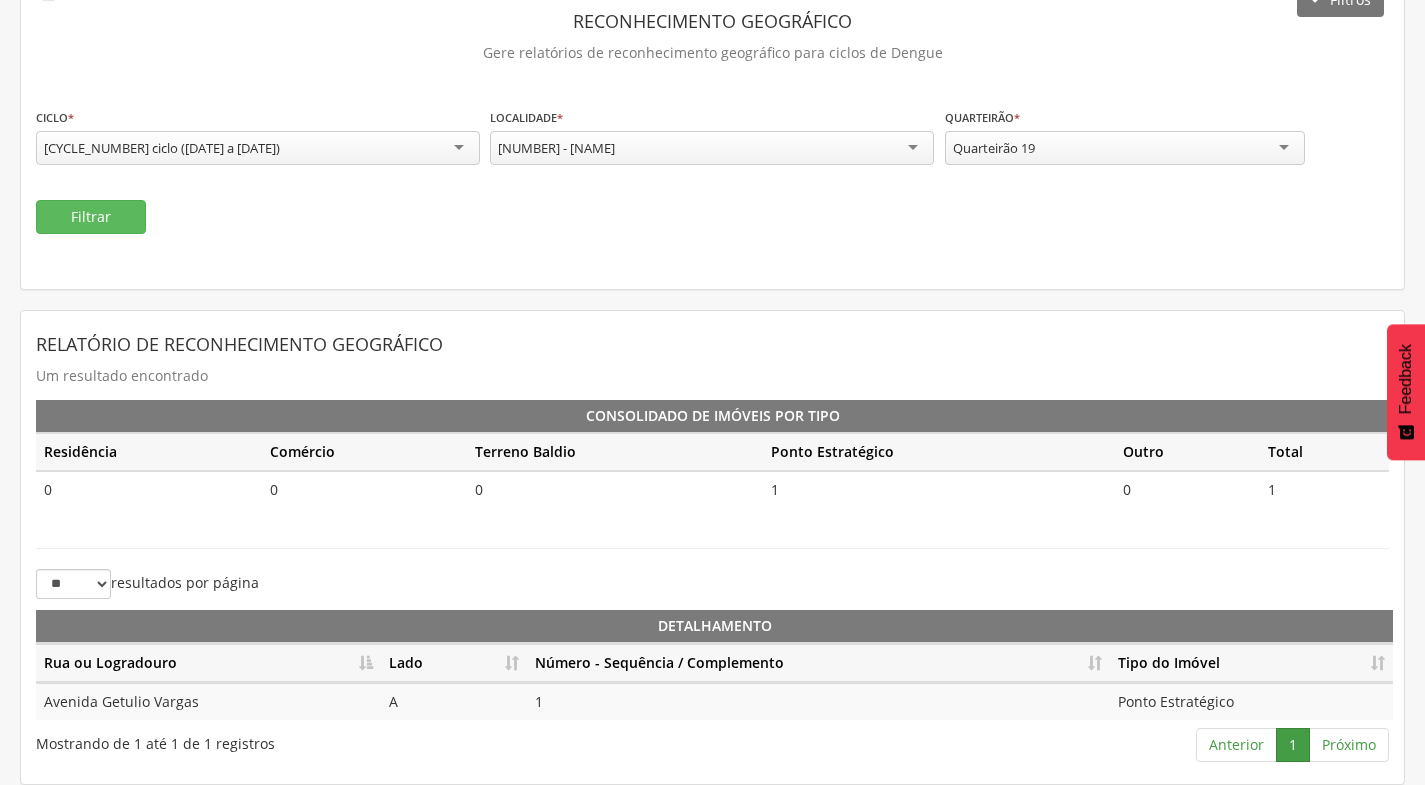 click on "[CYCLE_NUMBER] ciclo ([DATE] a [DATE])" at bounding box center [258, 148] 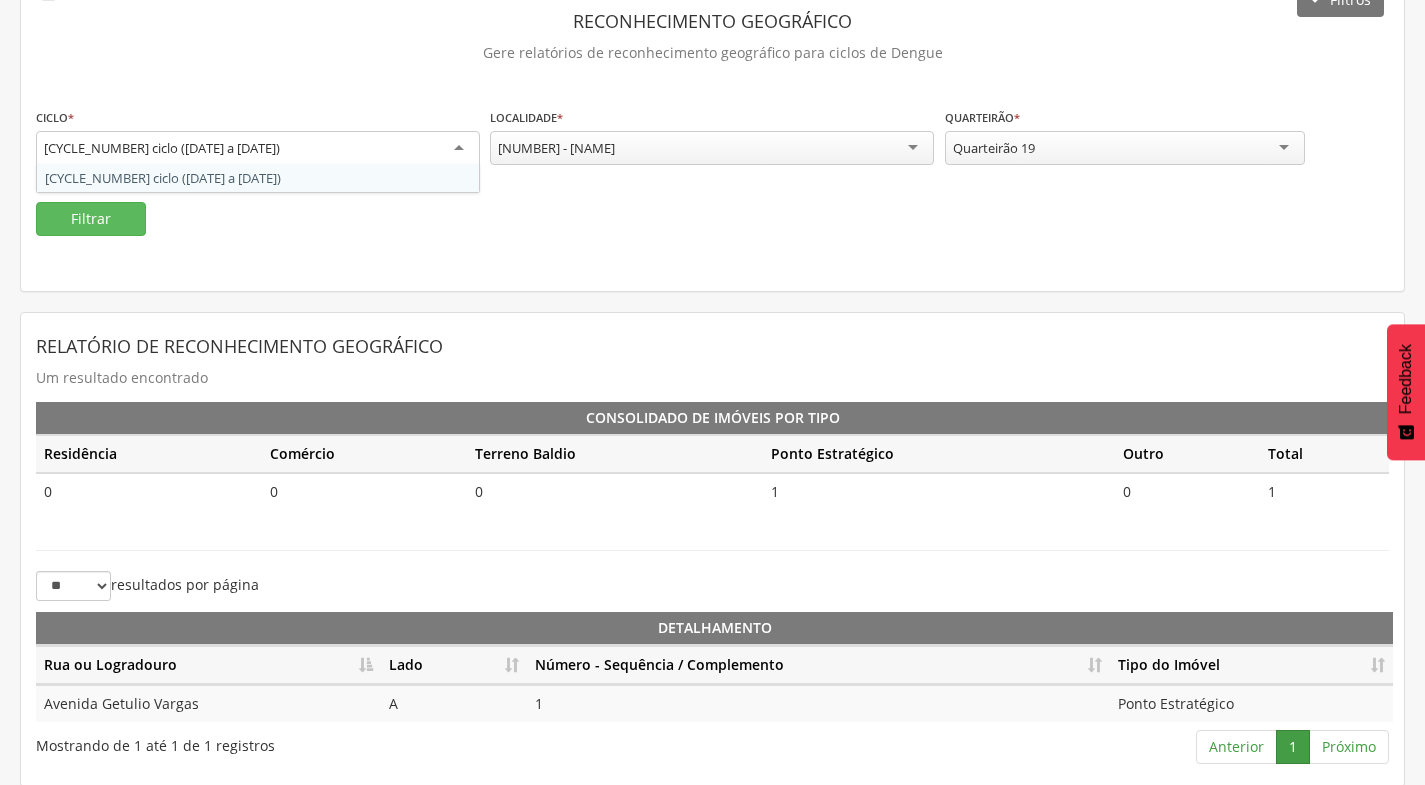 click on "**********" at bounding box center [712, 147] 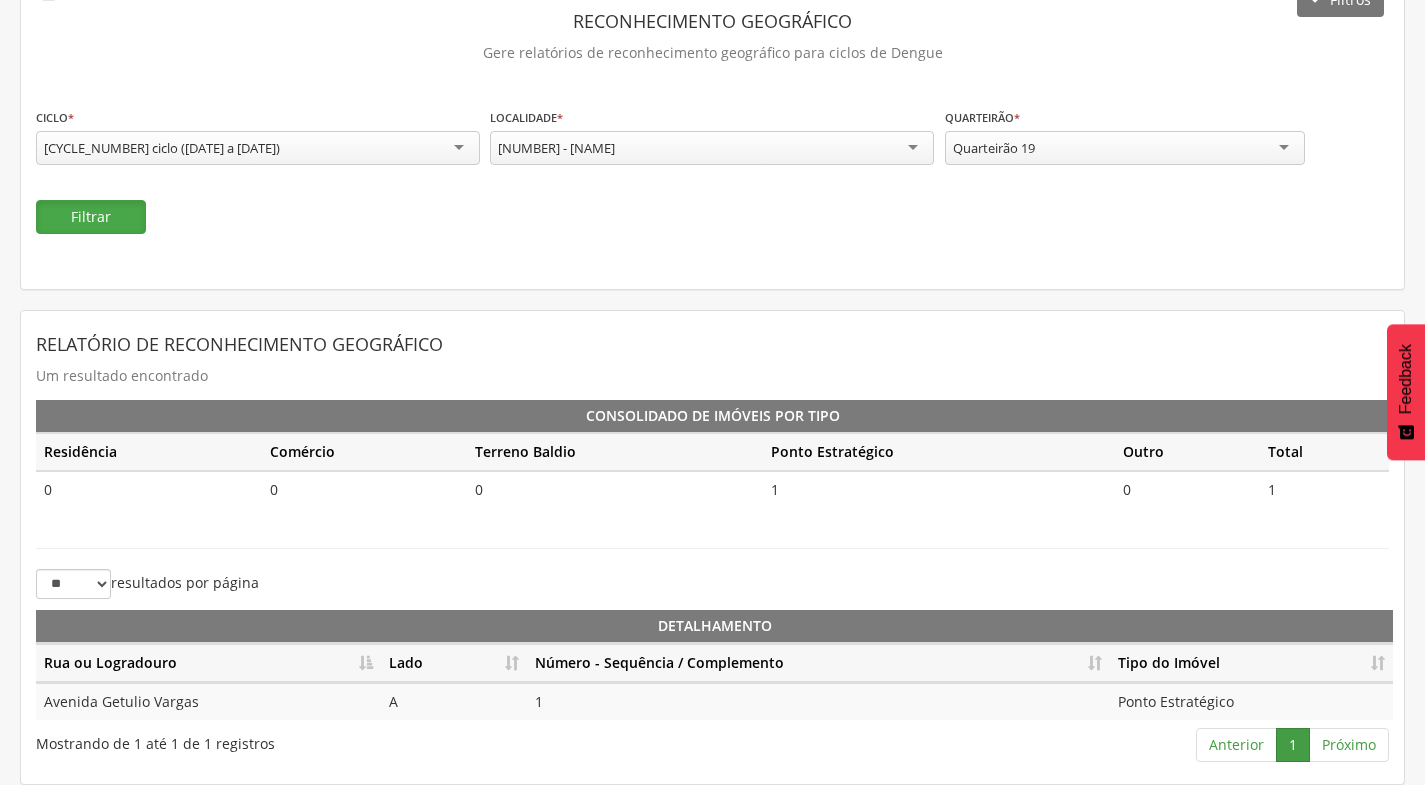 click on "Filtrar" at bounding box center [91, 217] 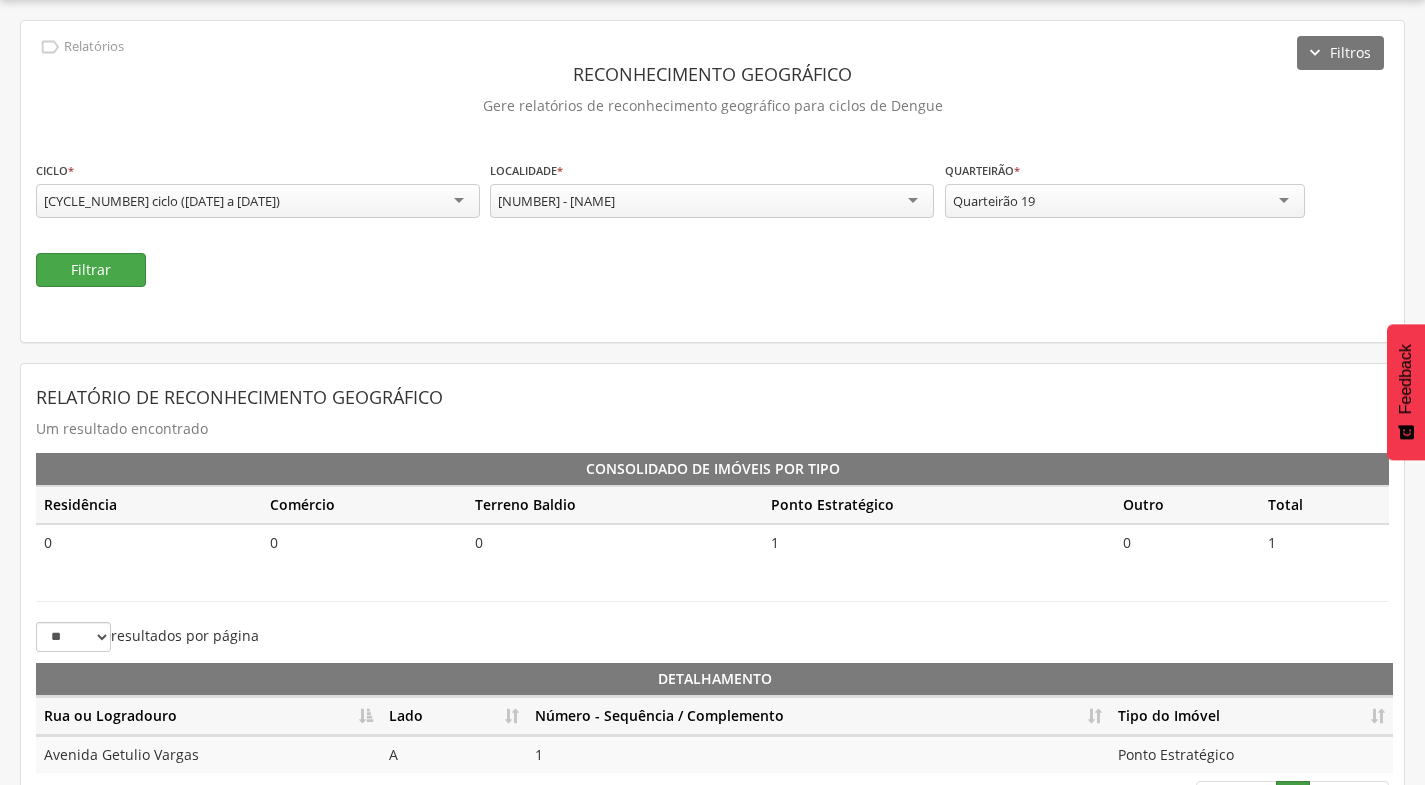 scroll, scrollTop: 113, scrollLeft: 0, axis: vertical 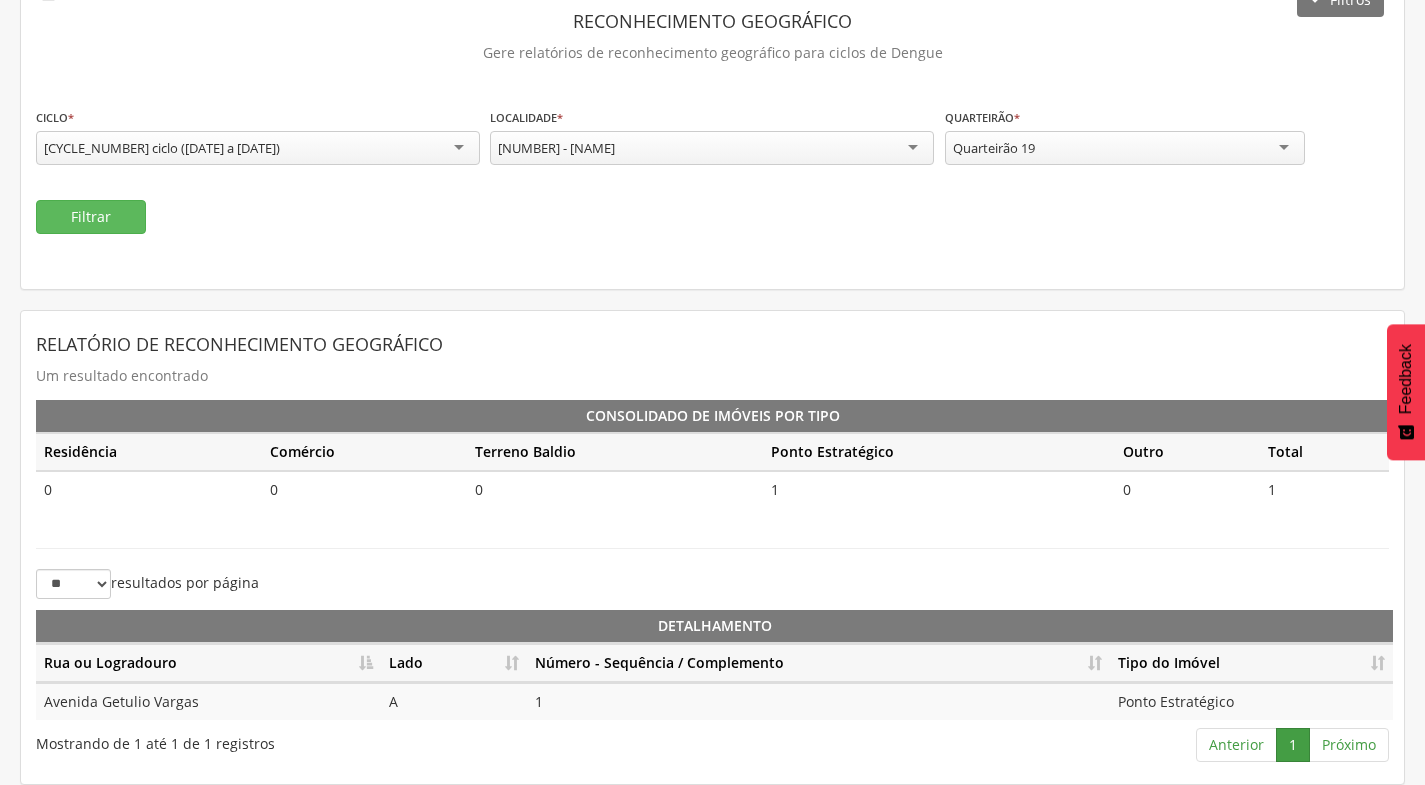click on "Número - Sequência / Complemento" at bounding box center (818, 663) 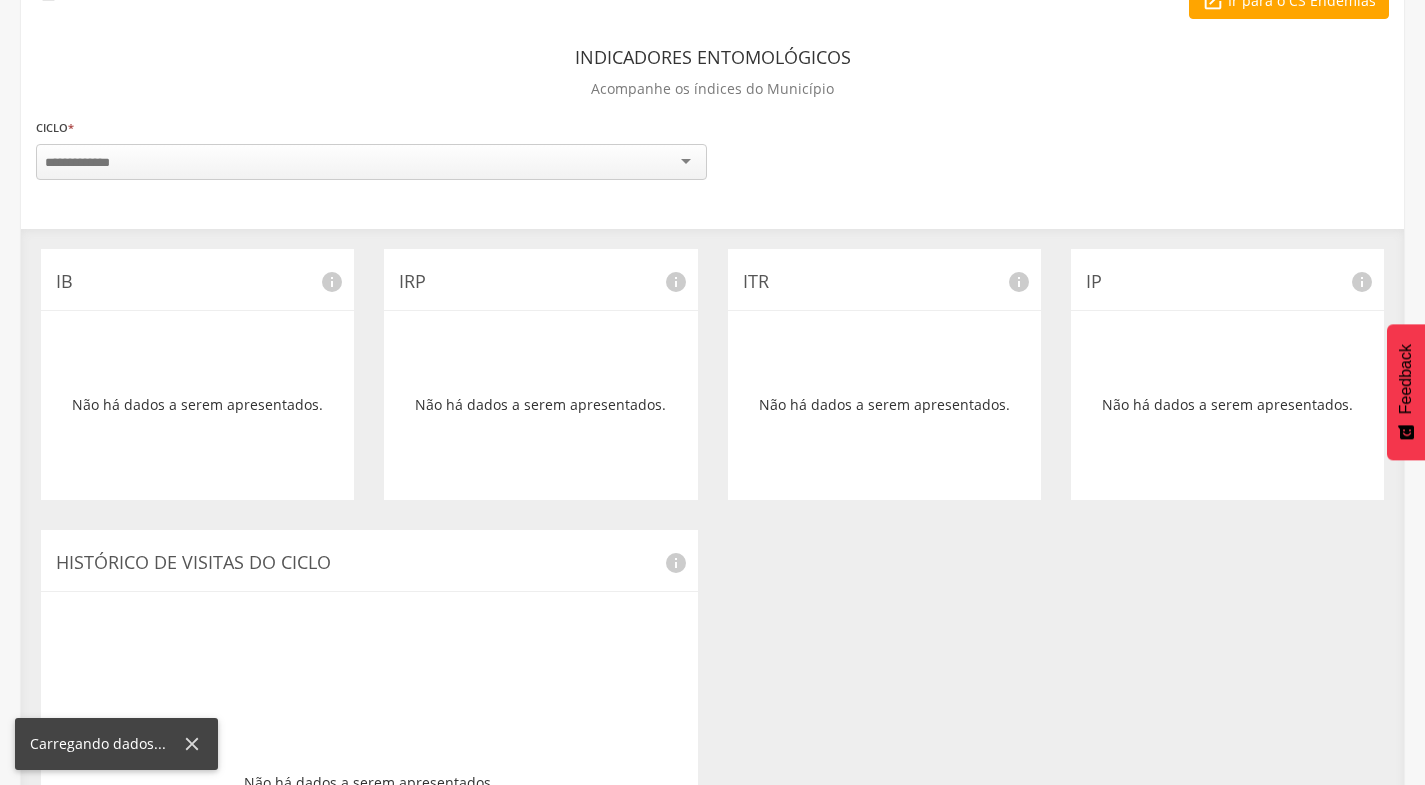 scroll, scrollTop: 0, scrollLeft: 0, axis: both 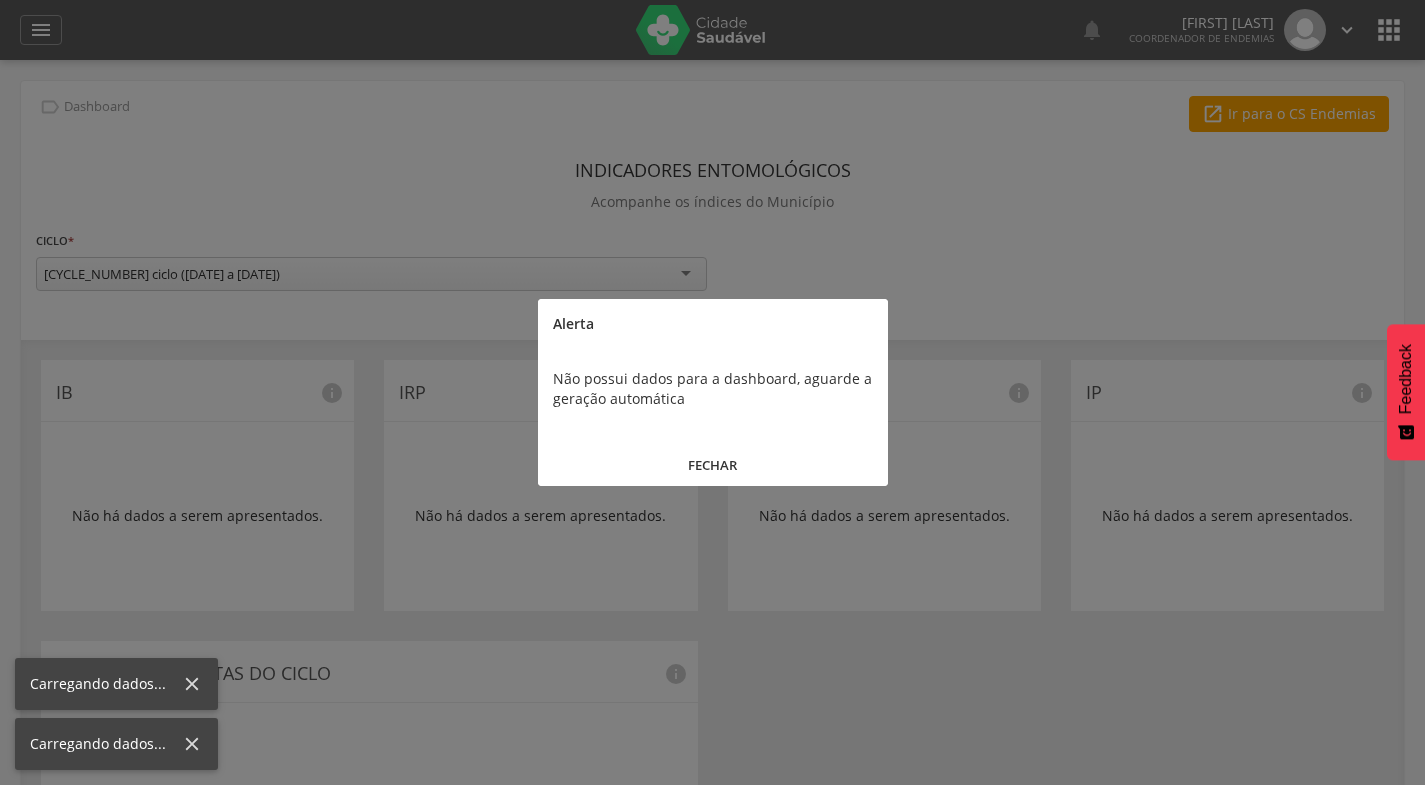 click on "FECHAR" at bounding box center [713, 465] 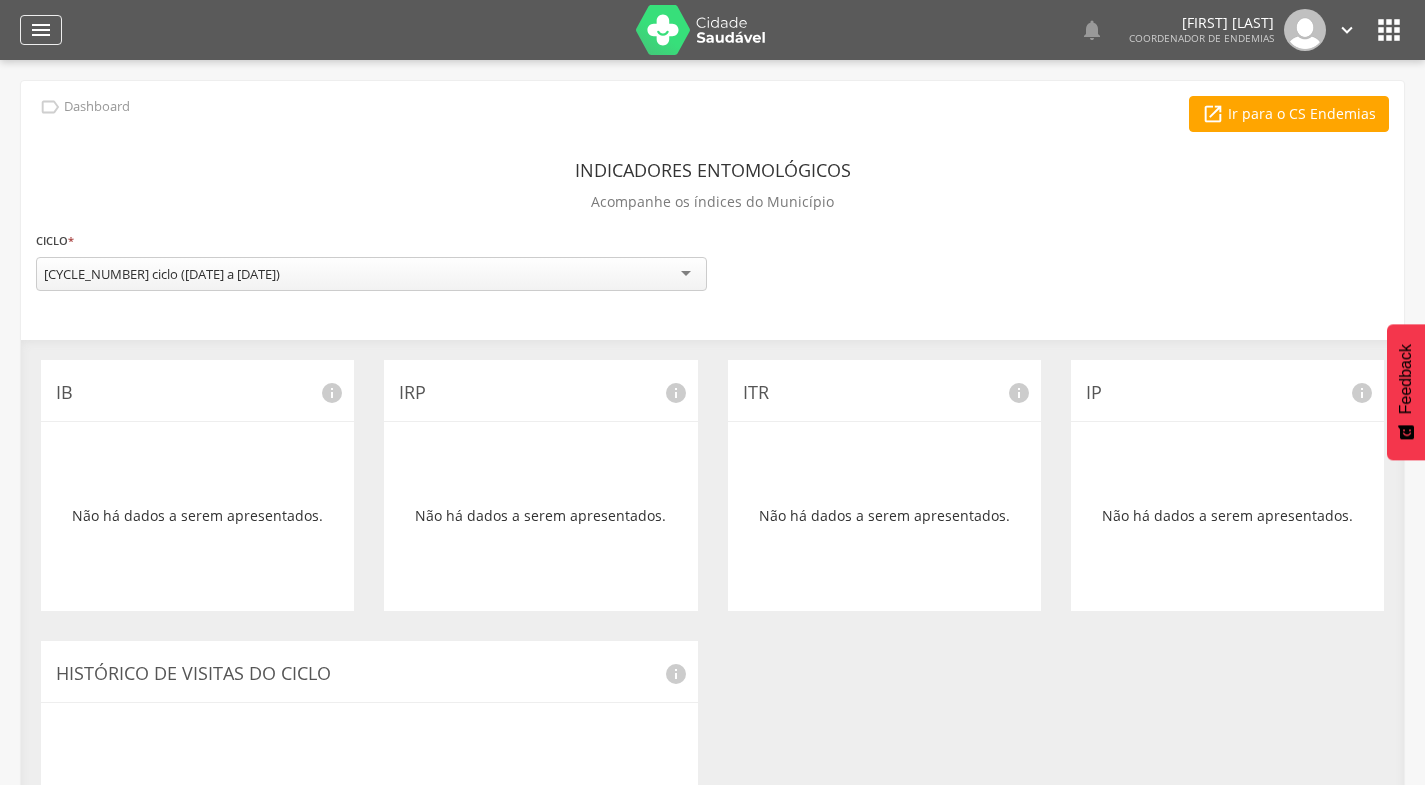 click on "" at bounding box center (41, 30) 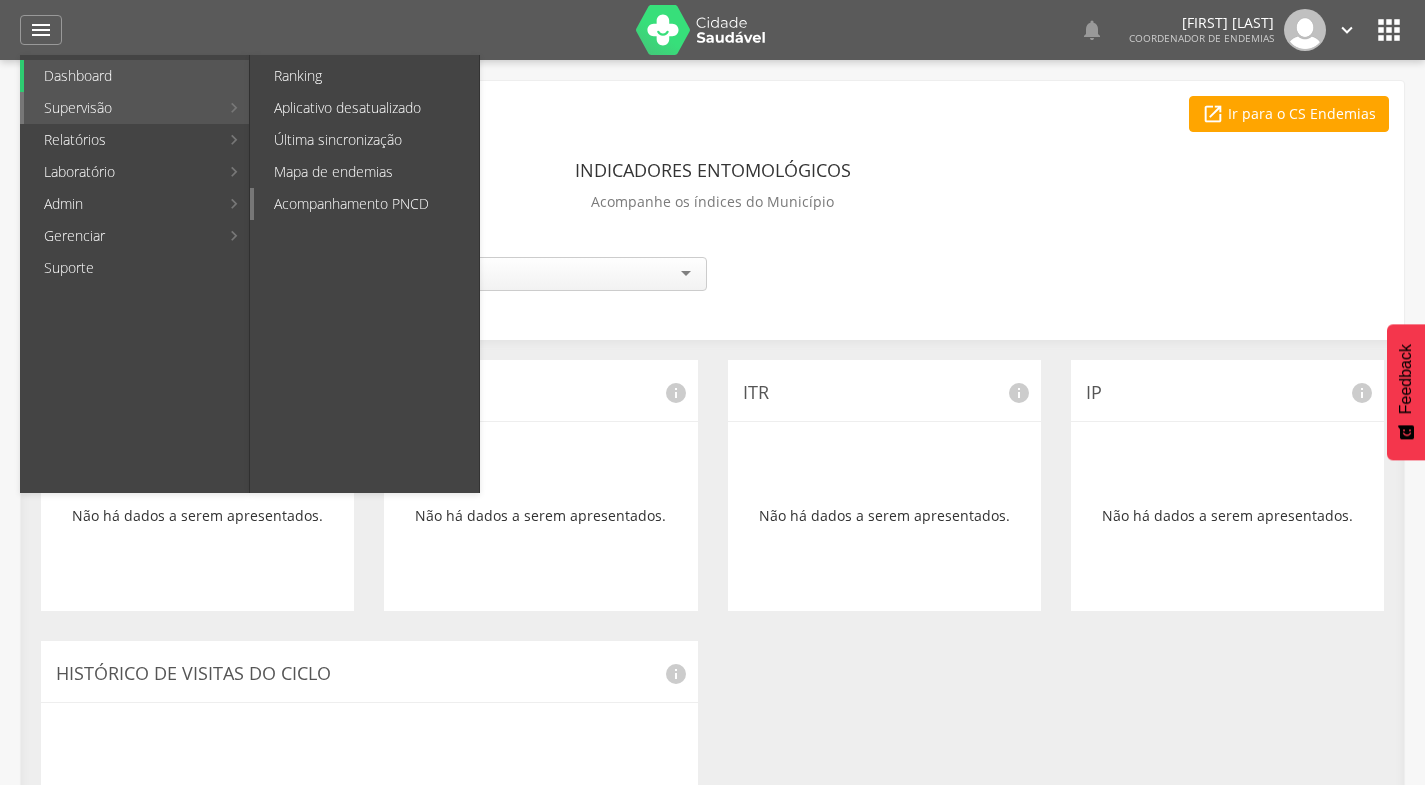 click on "Acompanhamento PNCD" at bounding box center [366, 204] 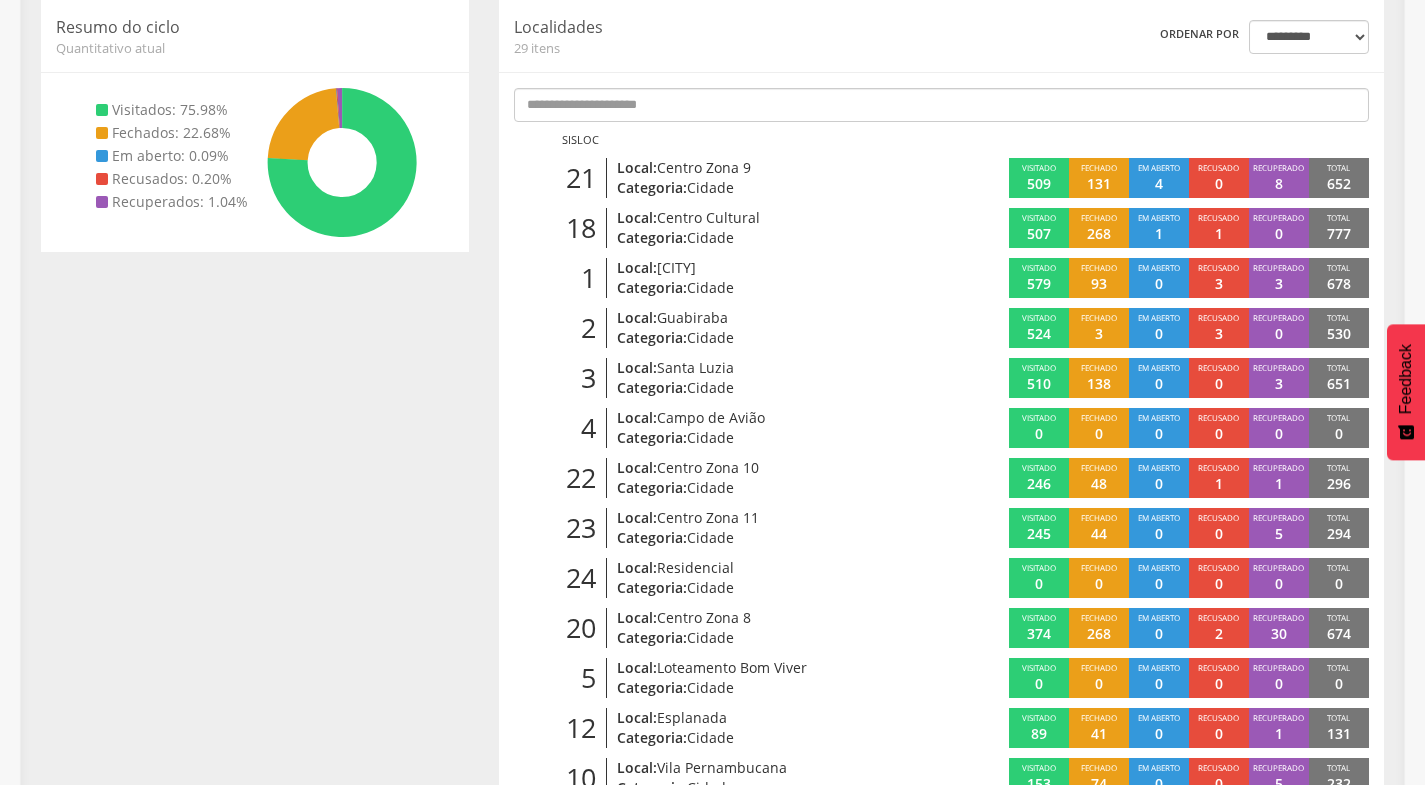 scroll, scrollTop: 304, scrollLeft: 0, axis: vertical 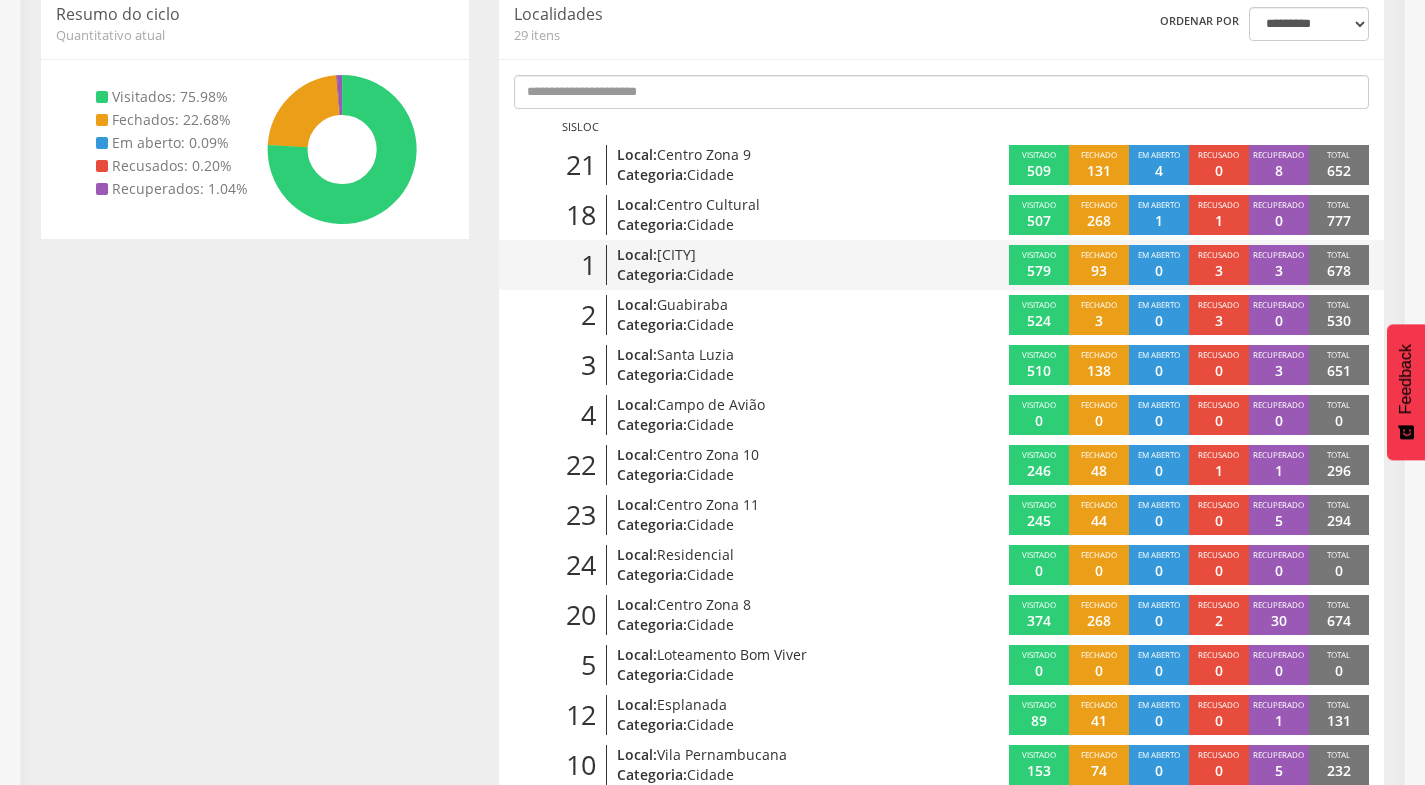 click on "[CITY]" at bounding box center [676, 254] 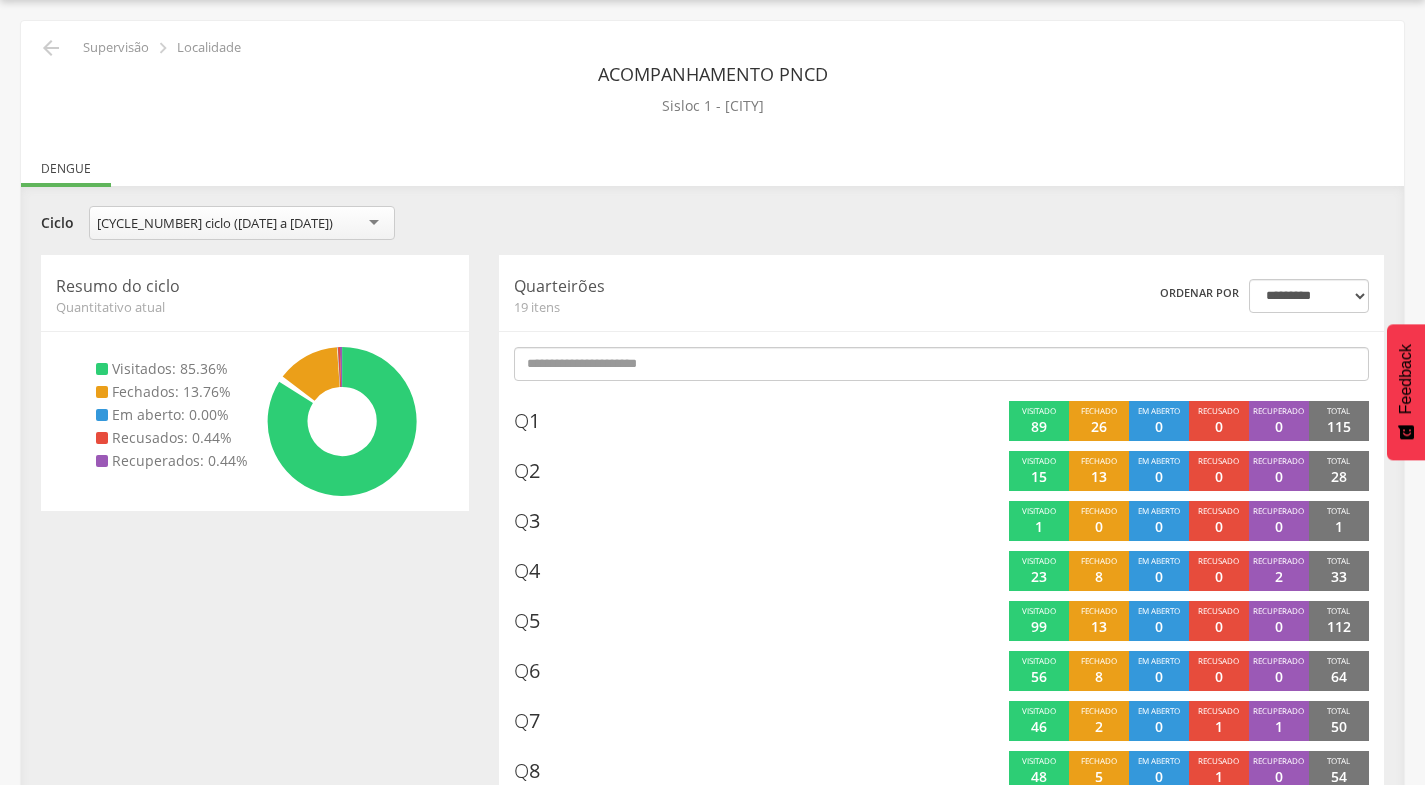 scroll, scrollTop: 304, scrollLeft: 0, axis: vertical 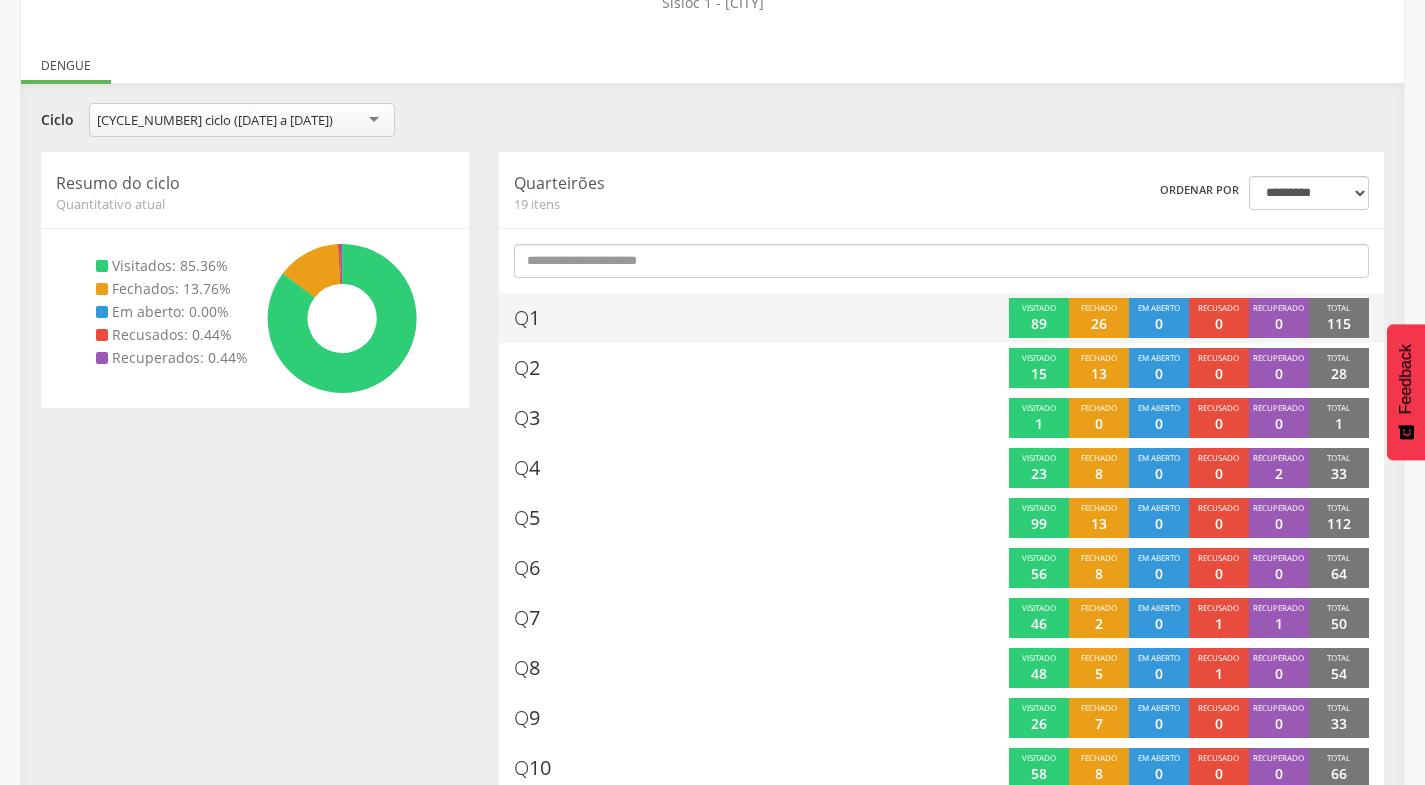click on "Q" at bounding box center (521, 317) 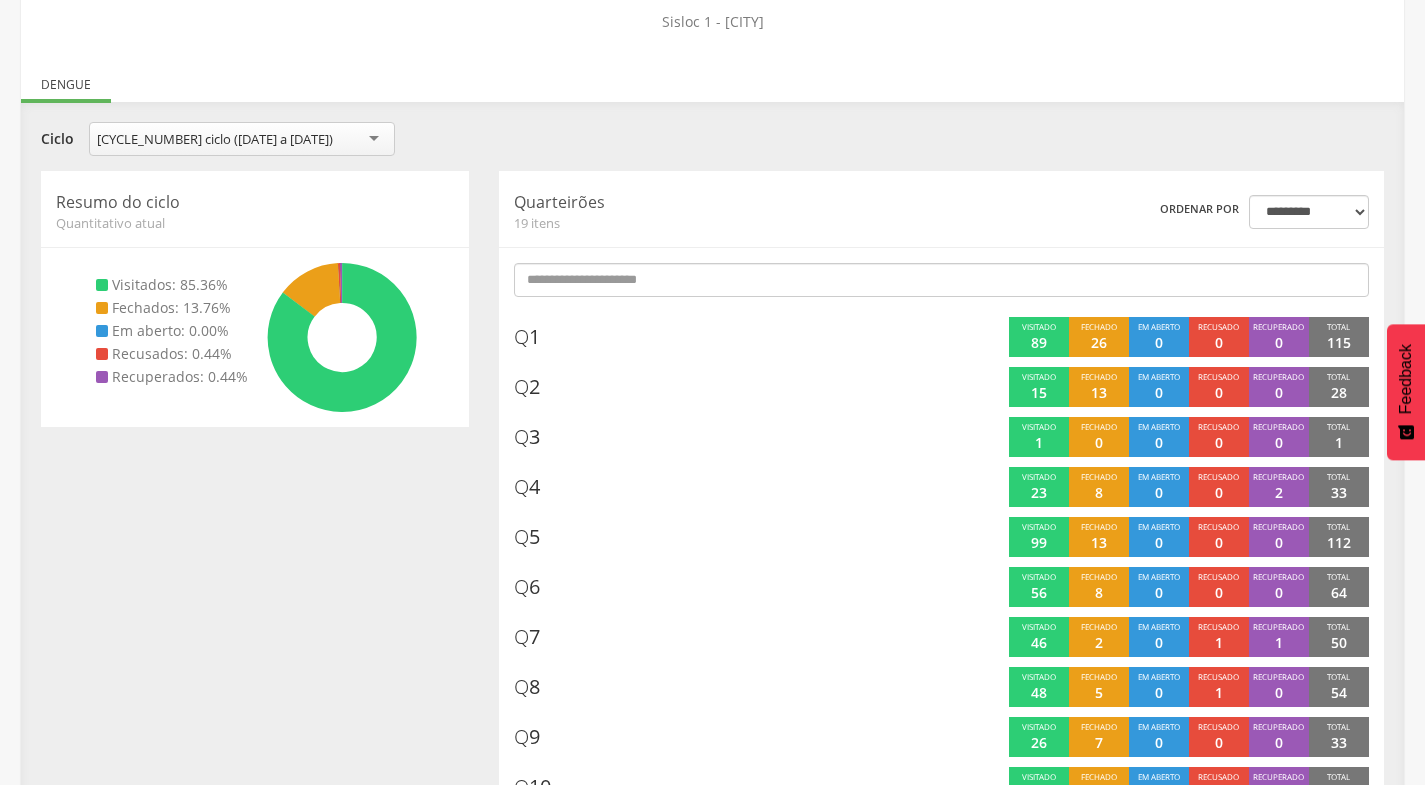 scroll, scrollTop: 57, scrollLeft: 0, axis: vertical 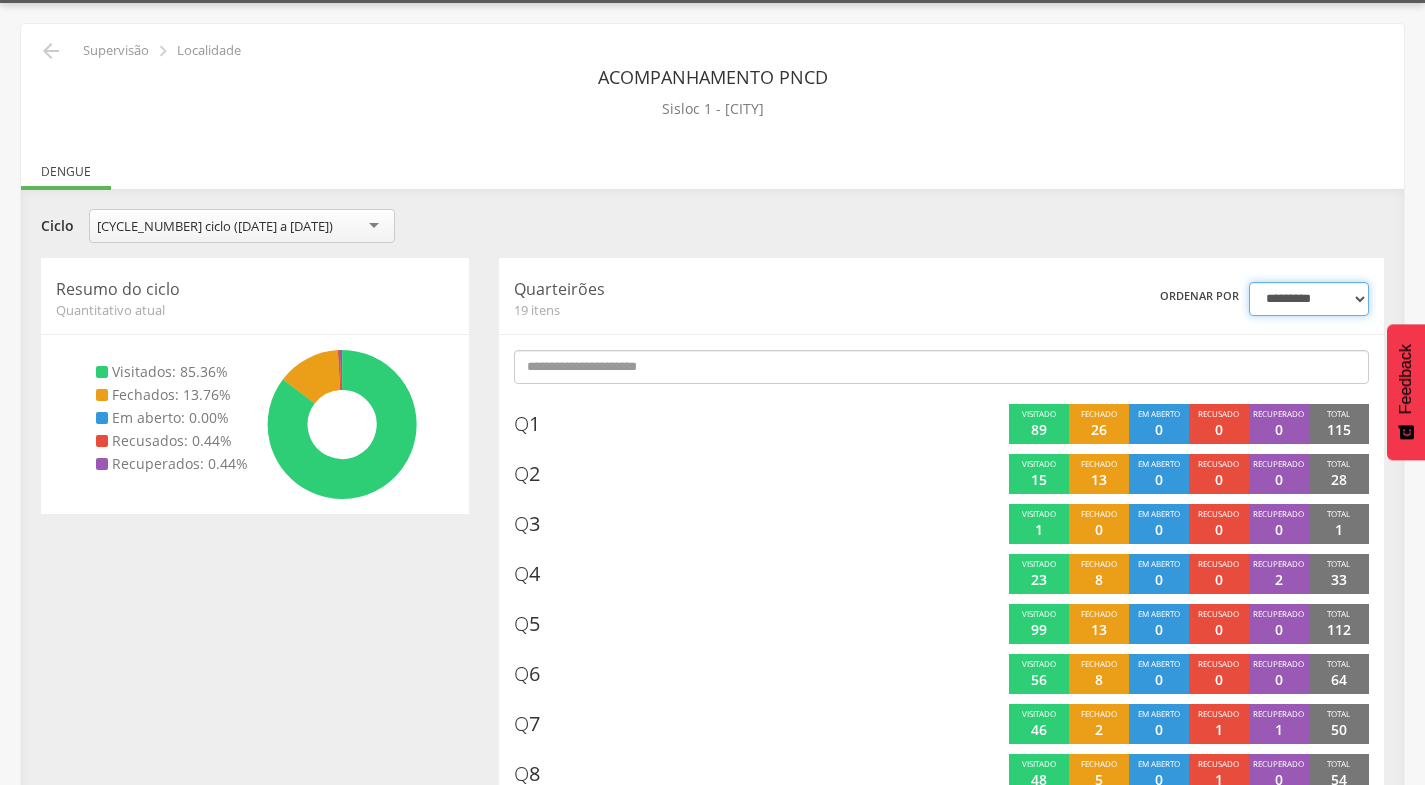 click on "**********" at bounding box center [1309, 299] 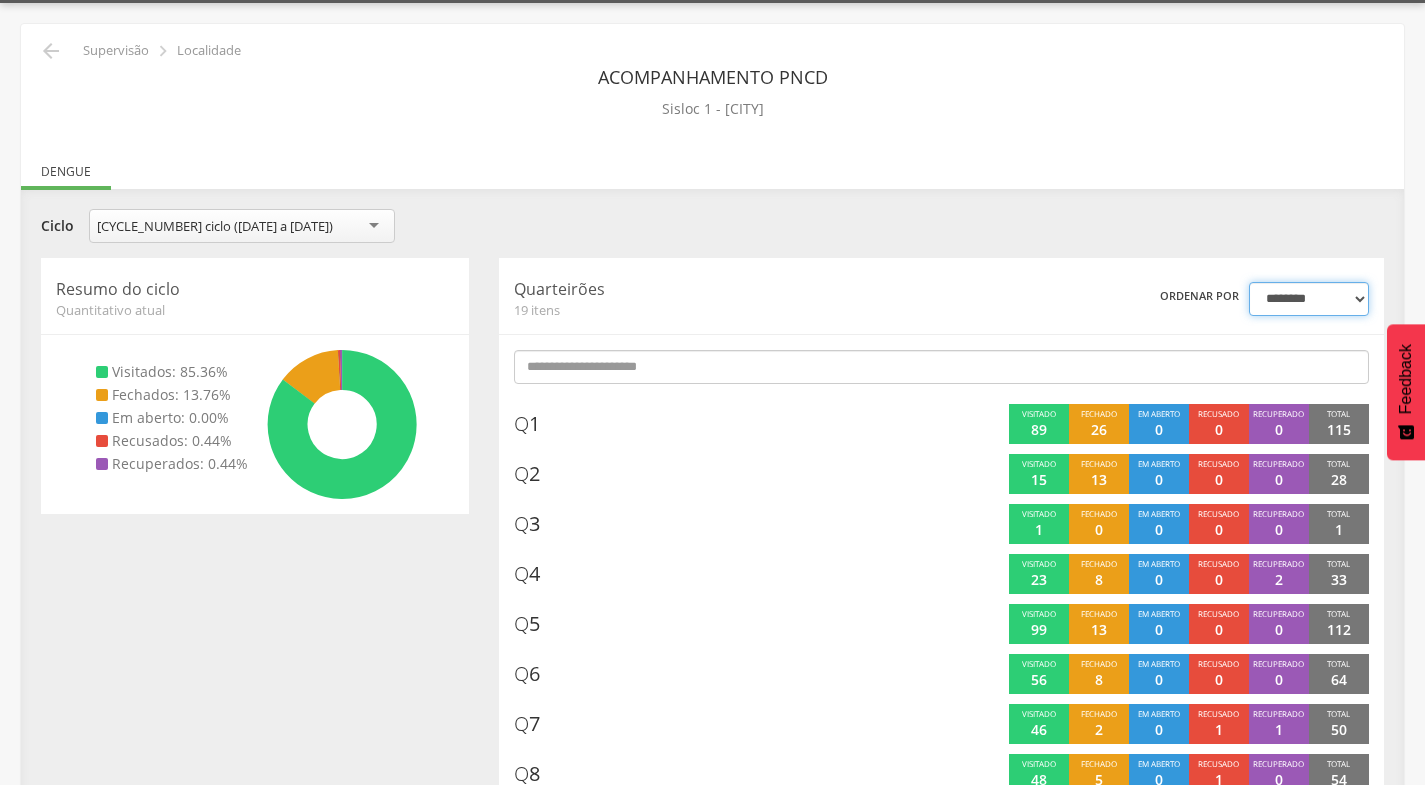 click on "**********" at bounding box center [1309, 299] 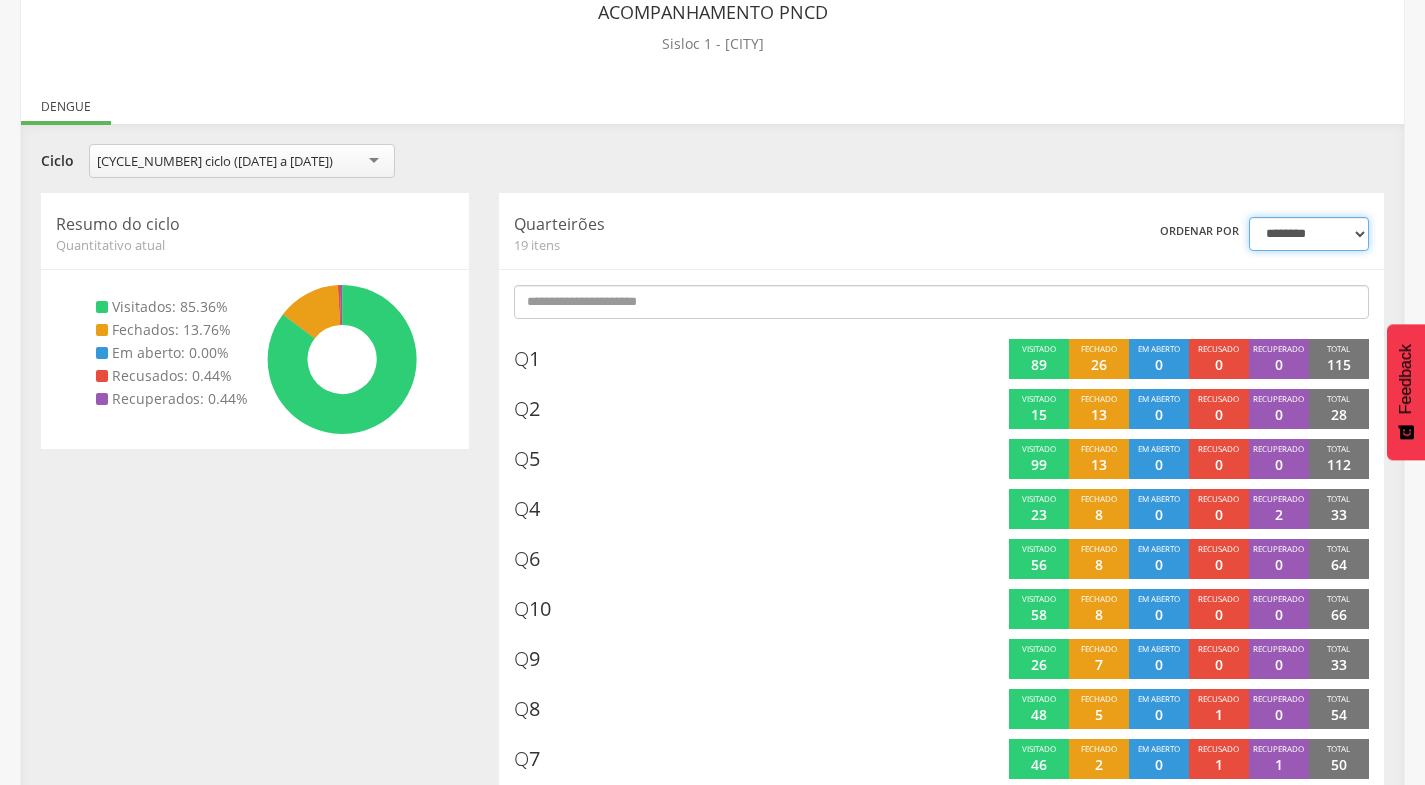 scroll, scrollTop: 157, scrollLeft: 0, axis: vertical 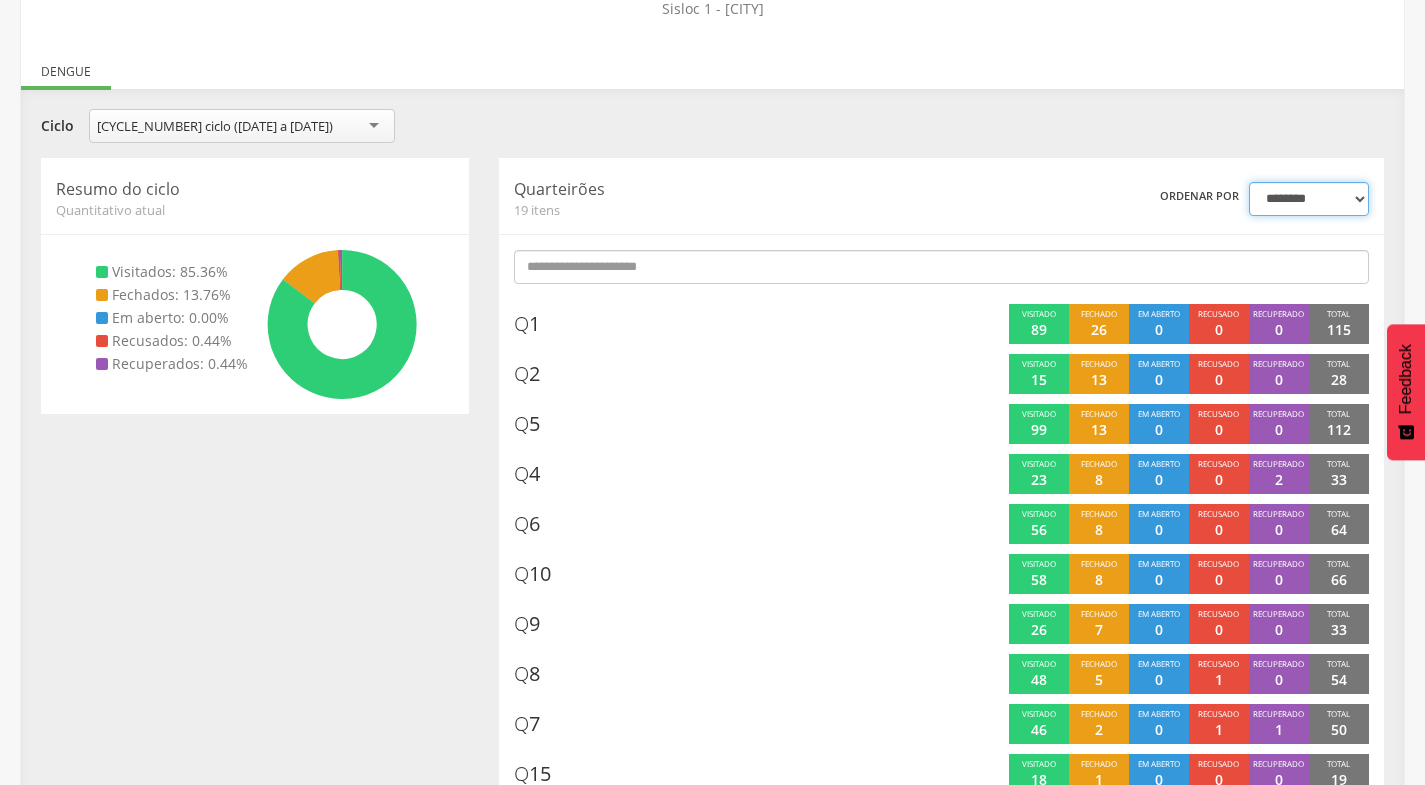 click on "**********" at bounding box center [1309, 199] 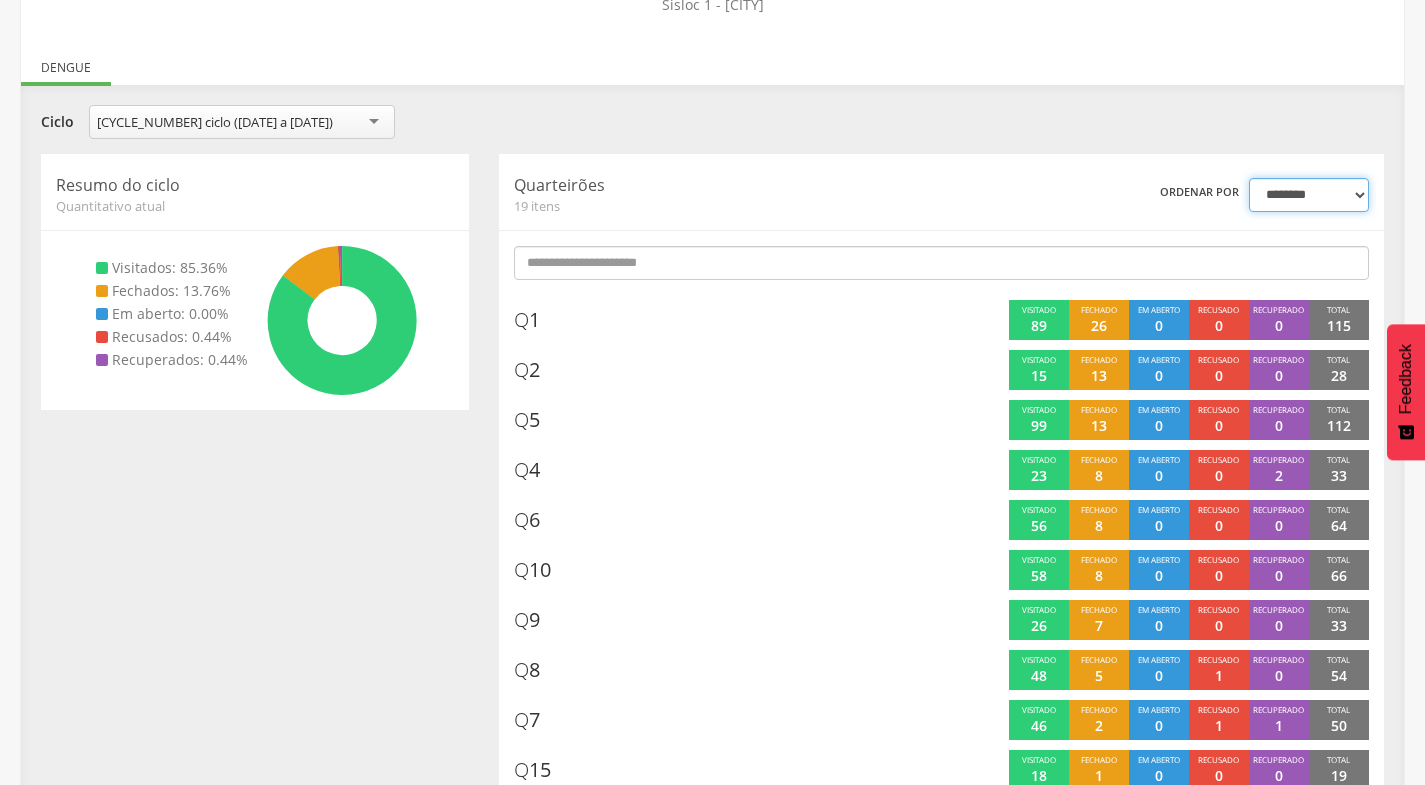 scroll, scrollTop: 128, scrollLeft: 0, axis: vertical 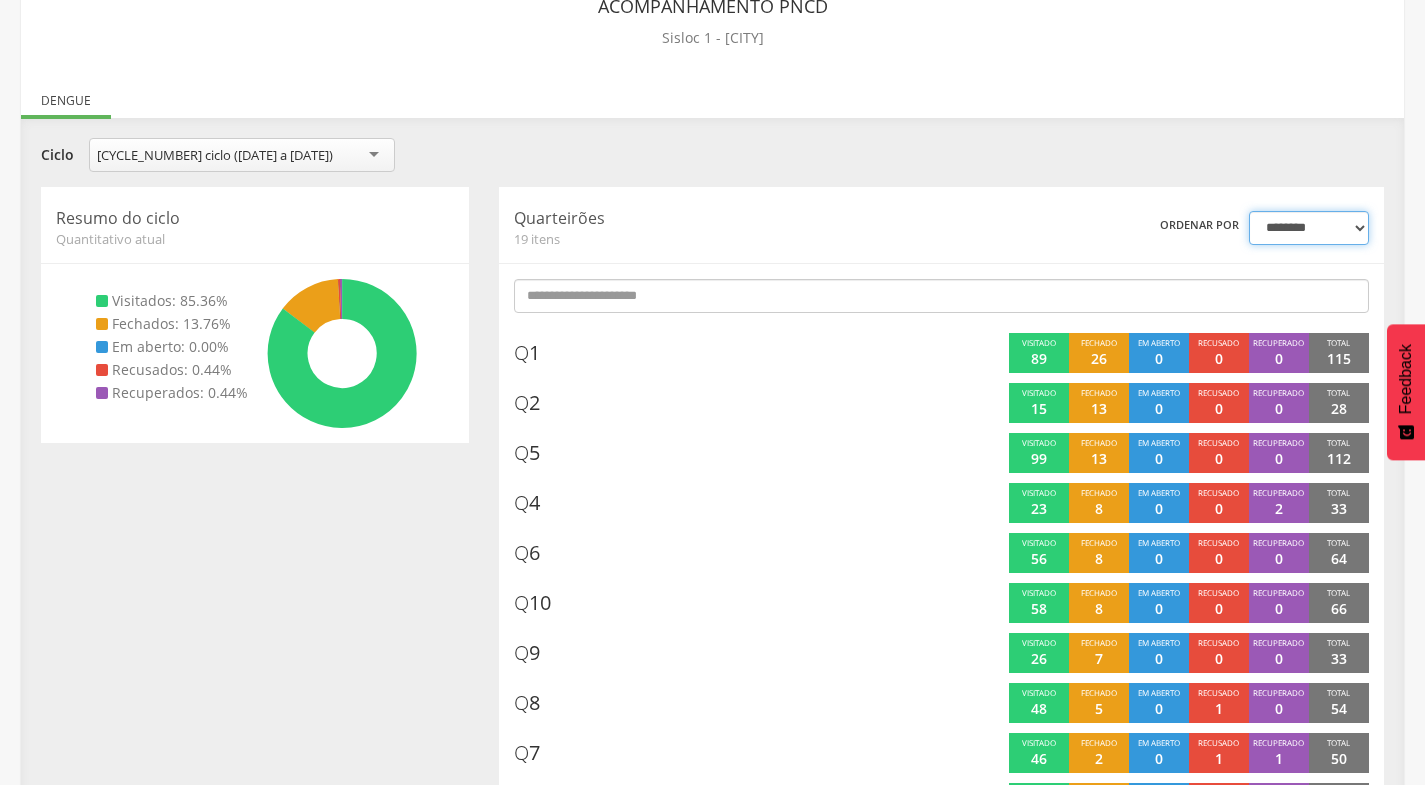 click on "**********" at bounding box center [1309, 228] 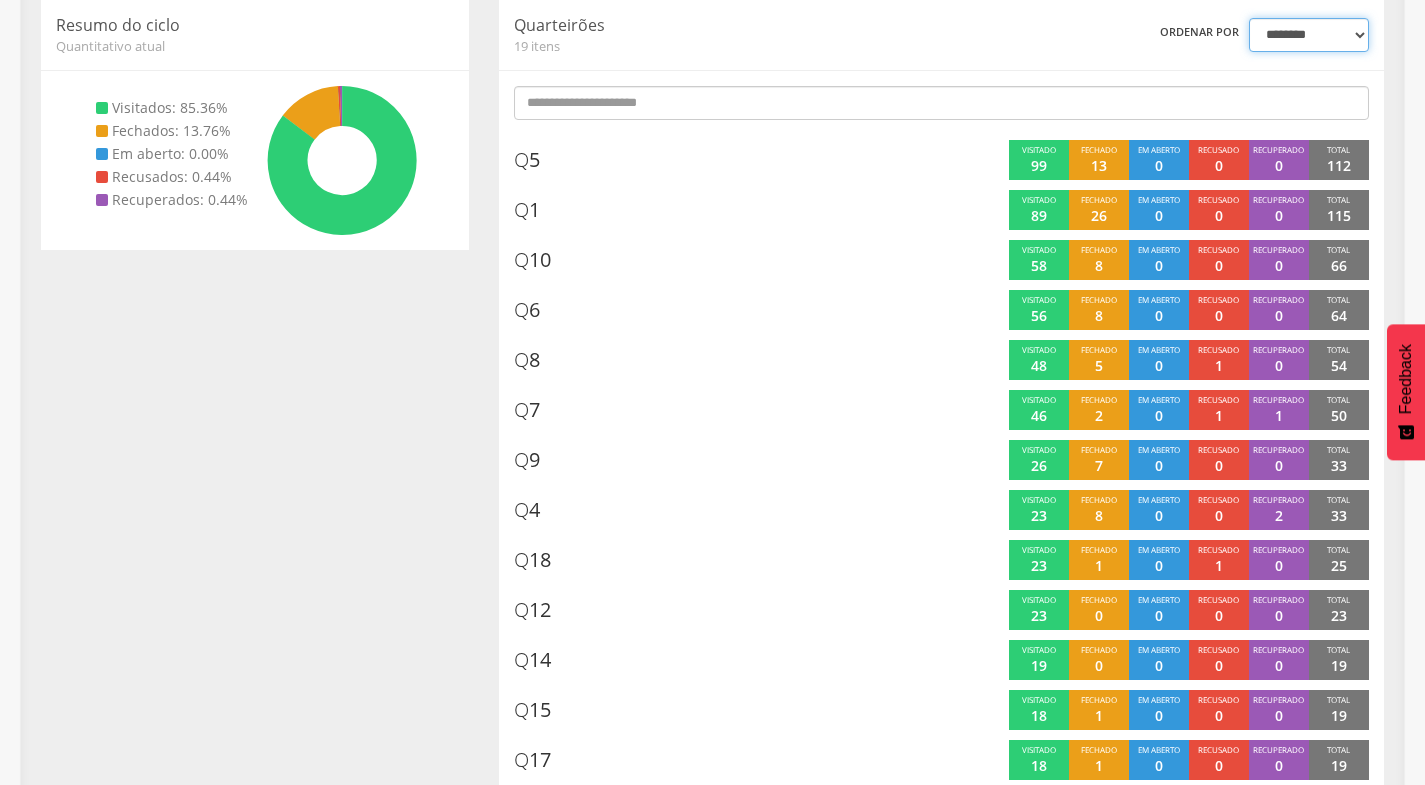 scroll, scrollTop: 327, scrollLeft: 0, axis: vertical 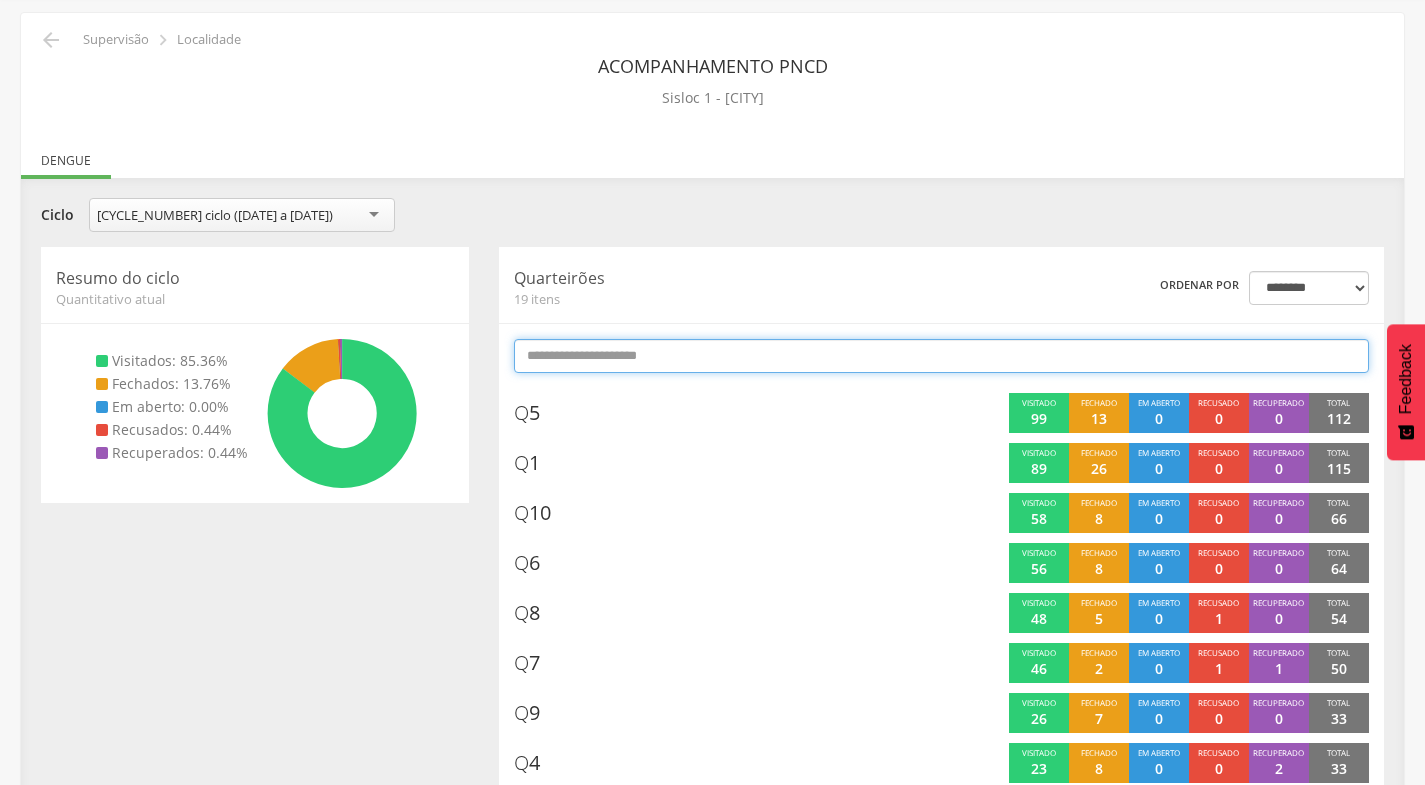 click at bounding box center (941, 356) 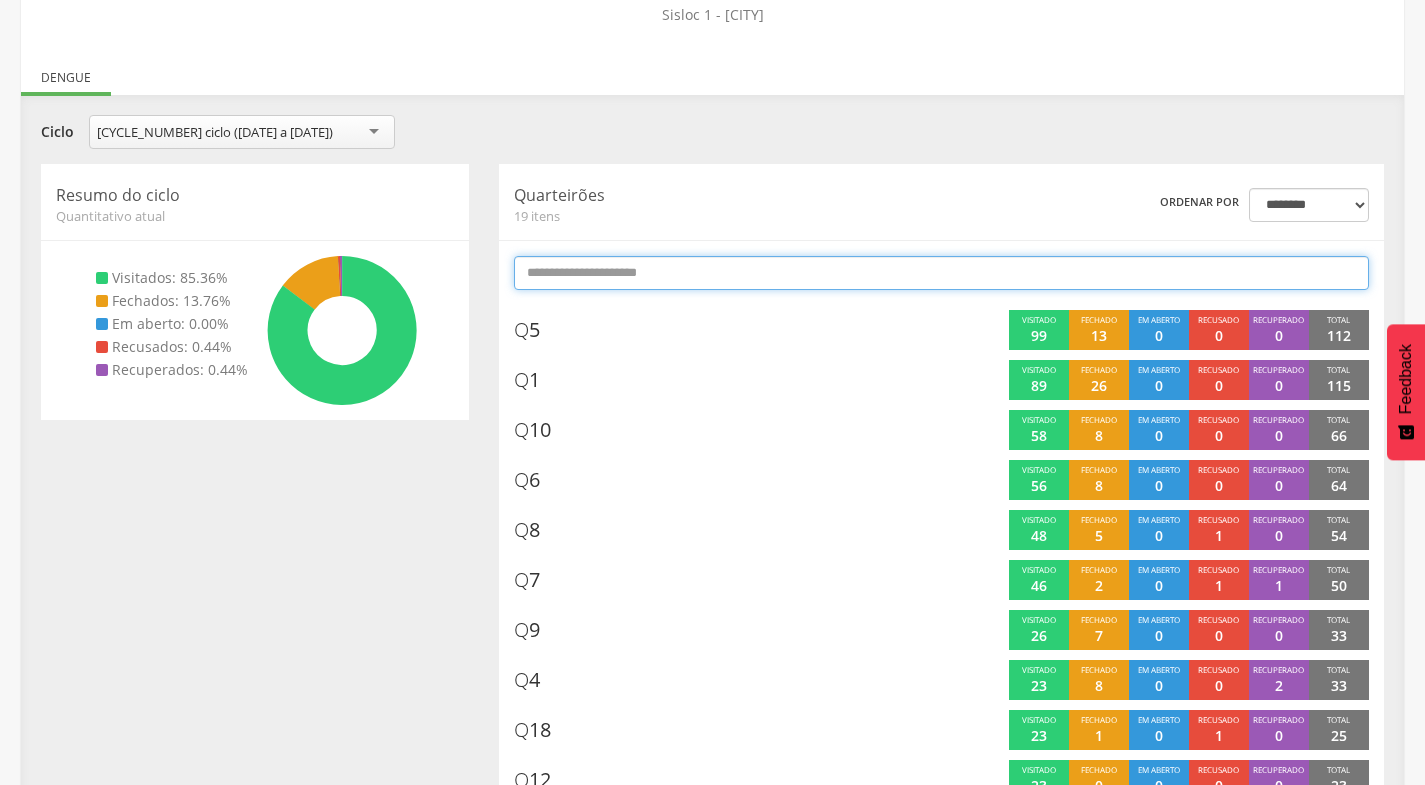 scroll, scrollTop: 80, scrollLeft: 0, axis: vertical 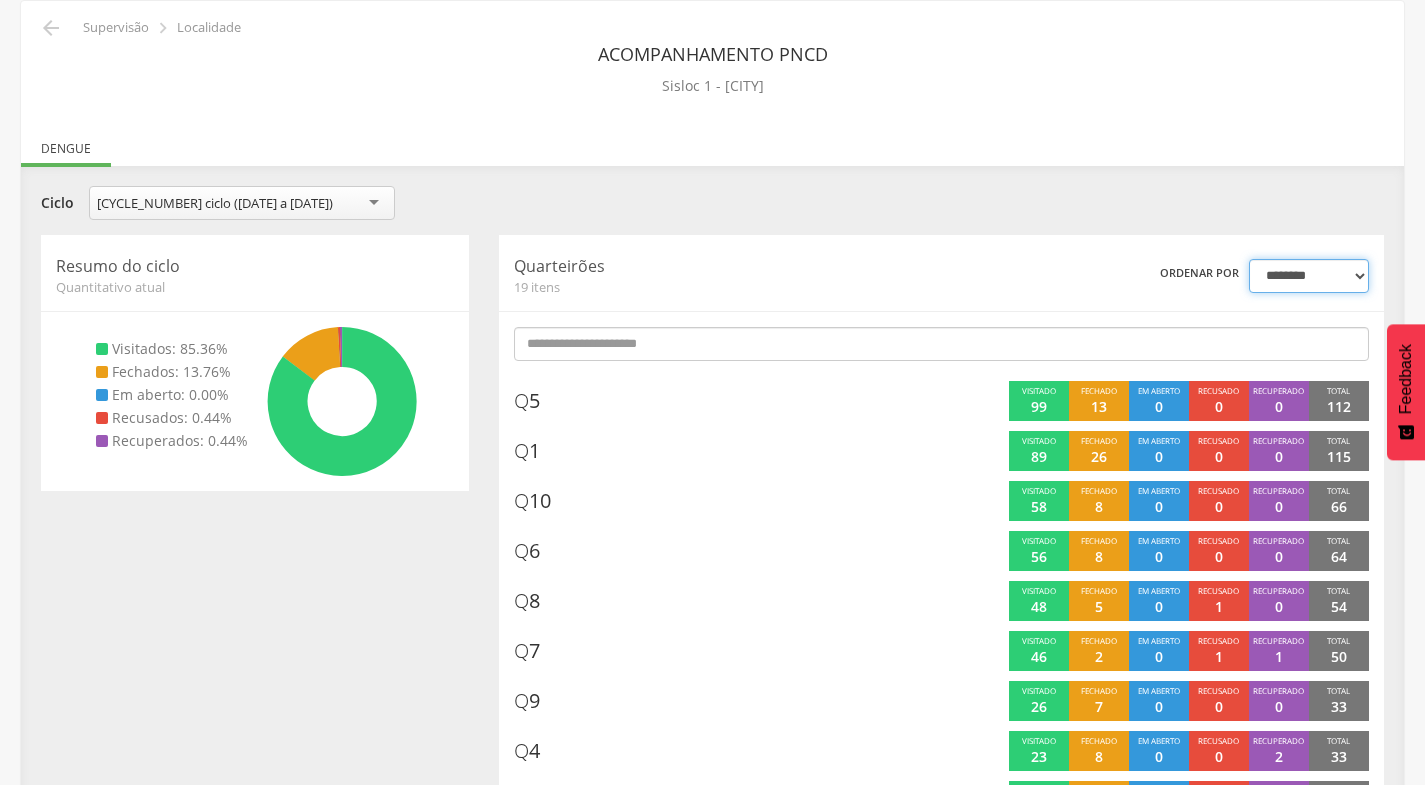 click on "**********" at bounding box center [1309, 276] 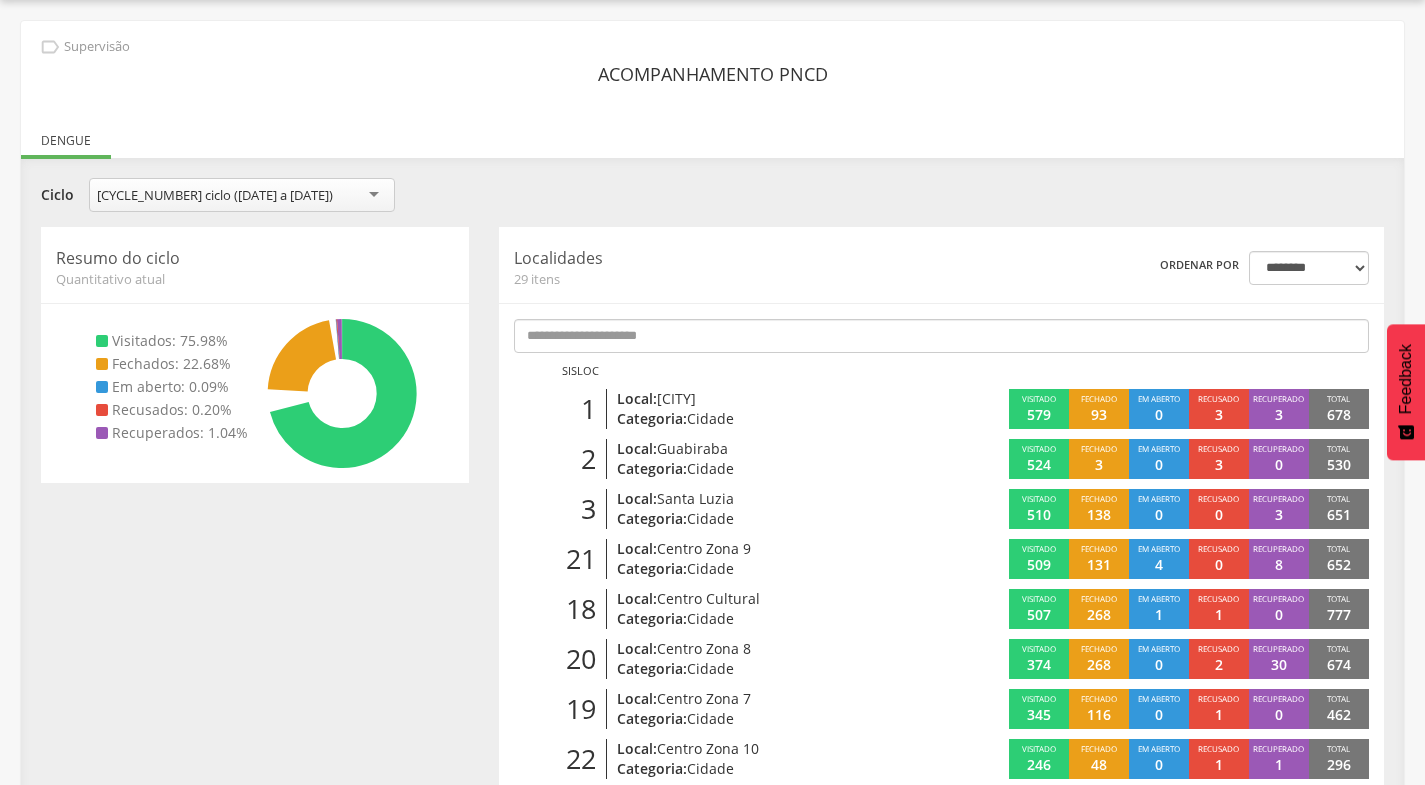 scroll, scrollTop: 80, scrollLeft: 0, axis: vertical 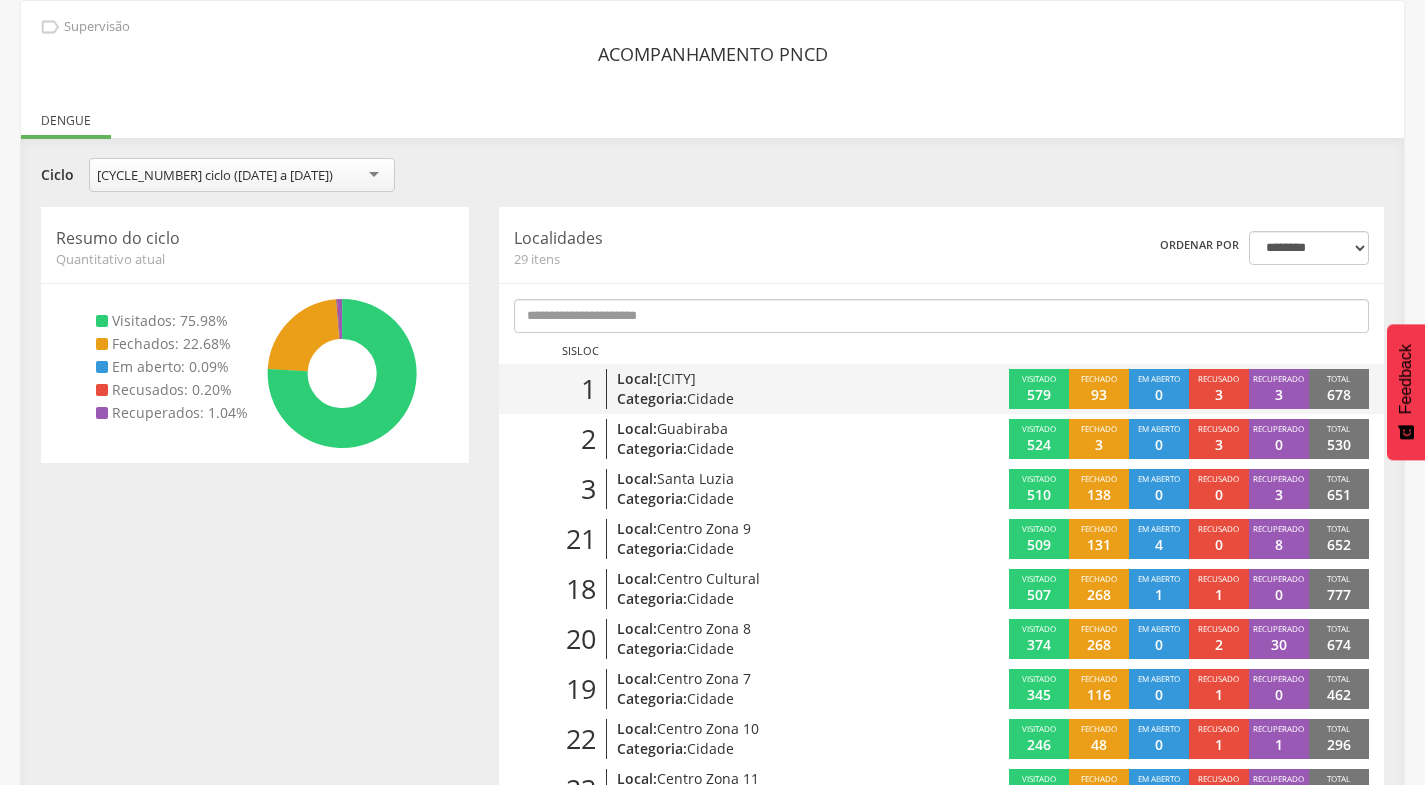 click on "[CITY]" at bounding box center [676, 378] 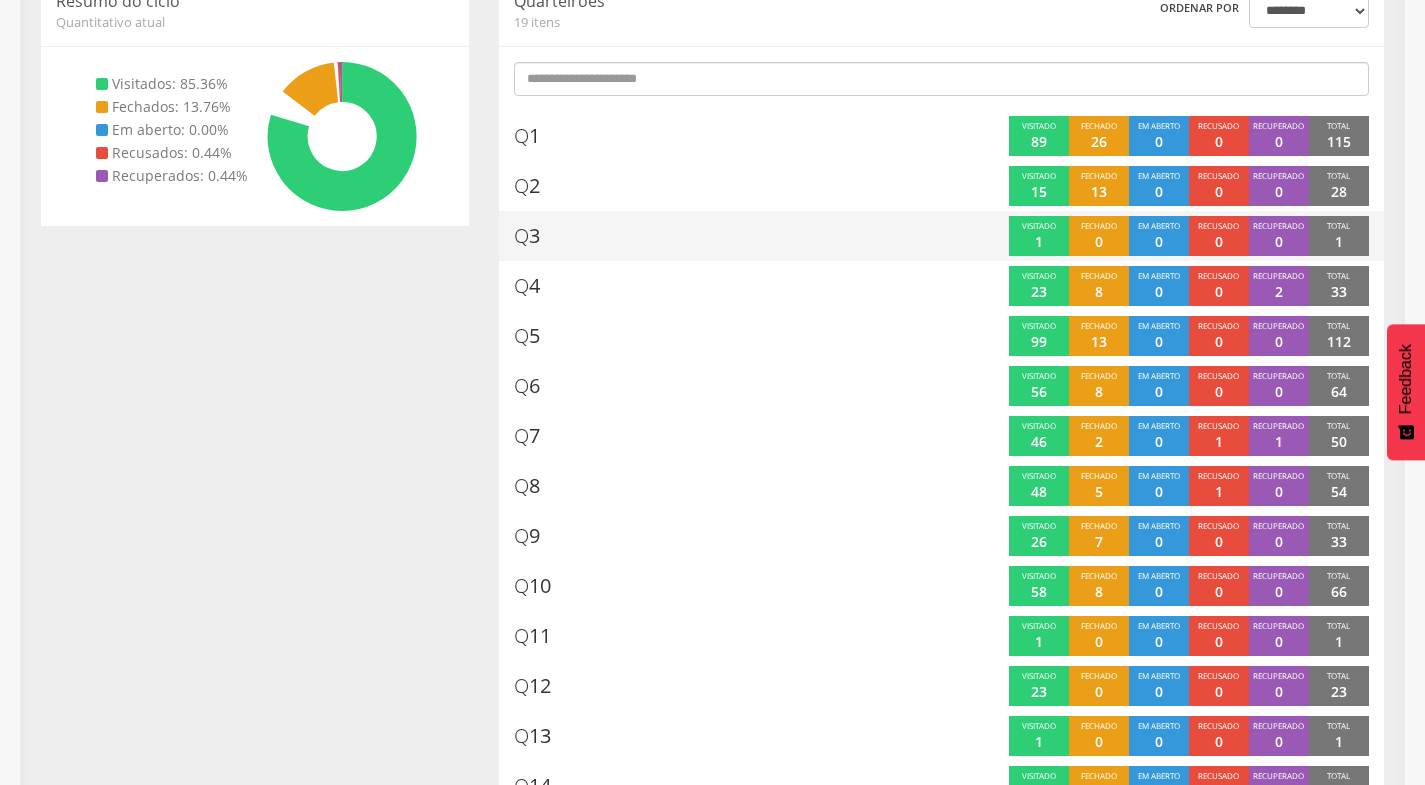 scroll, scrollTop: 380, scrollLeft: 0, axis: vertical 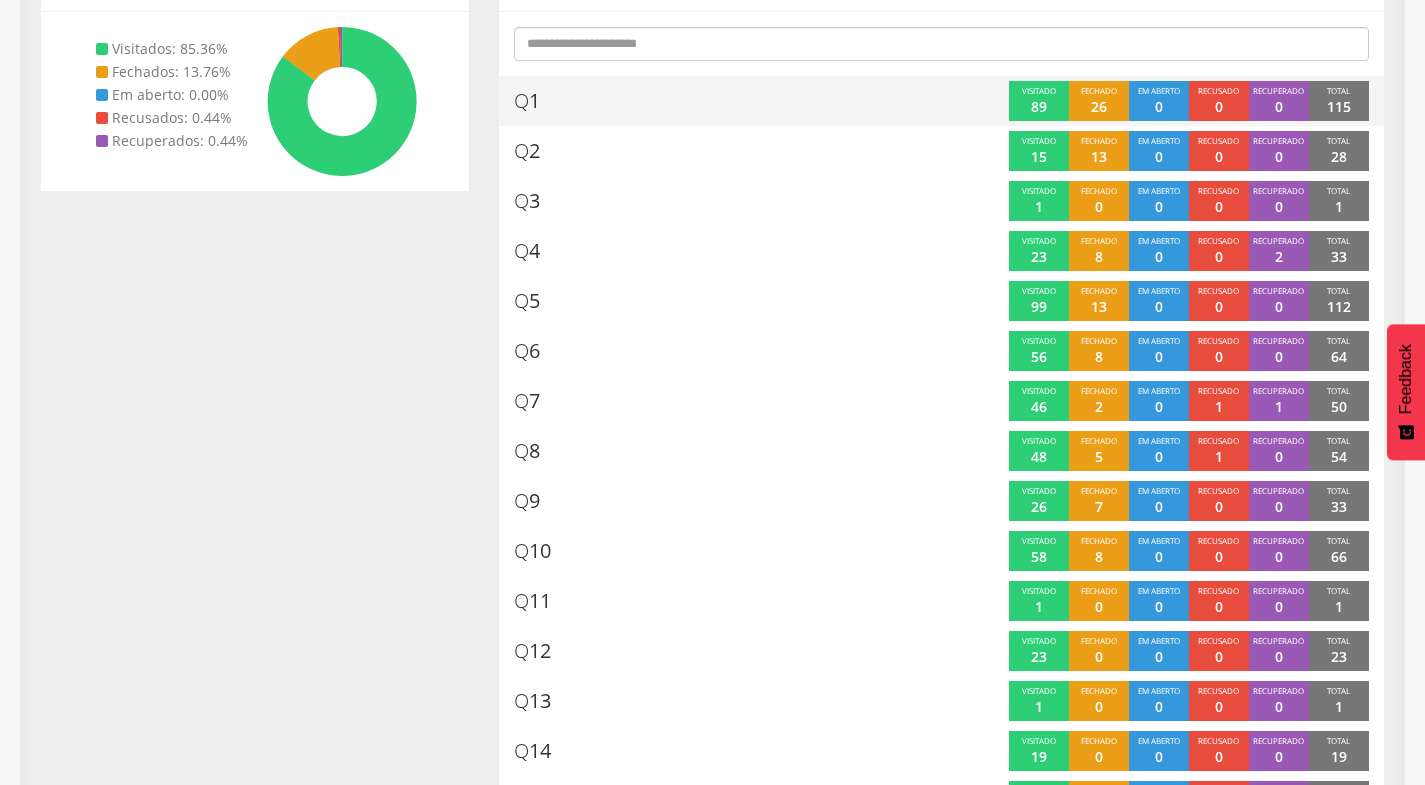 click on "Q 1" at bounding box center [715, 101] 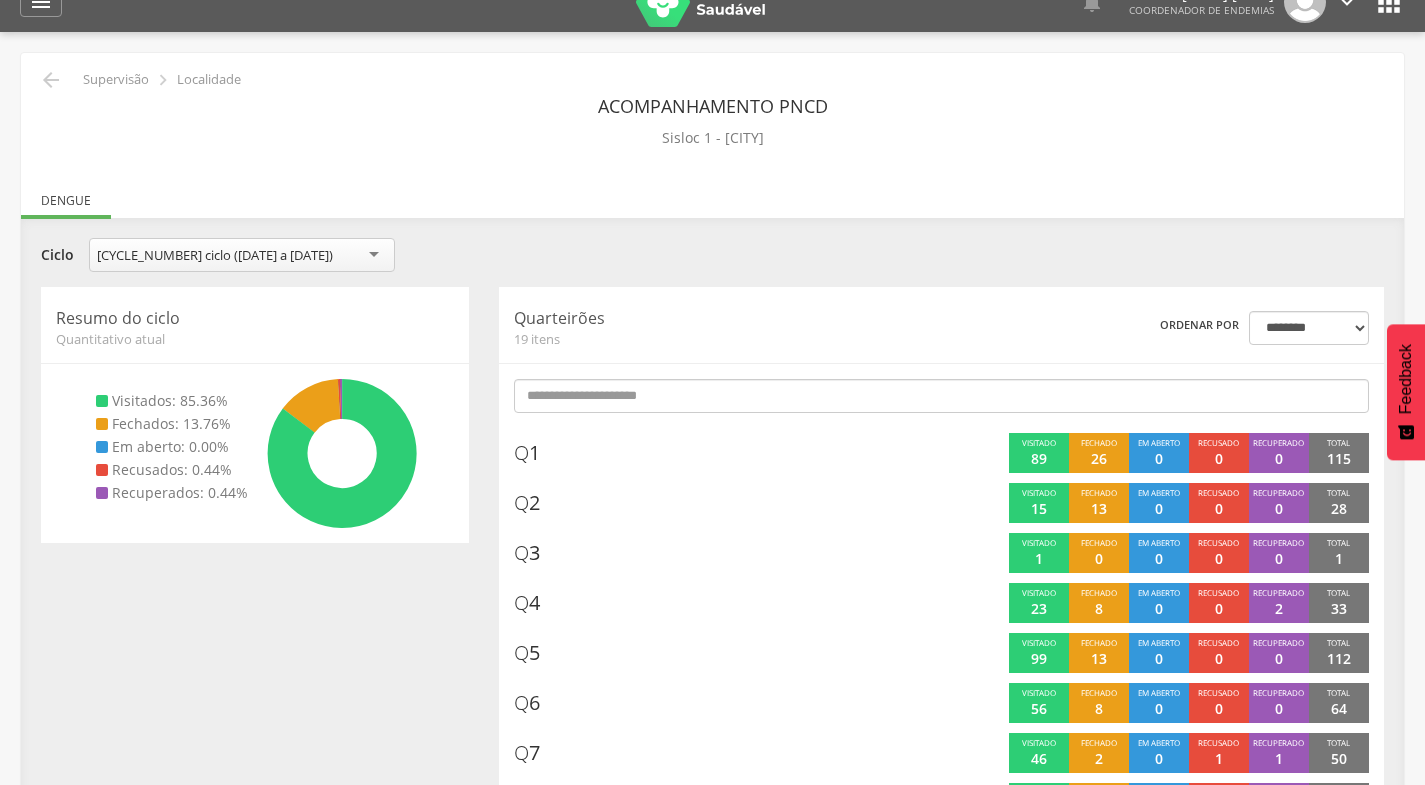 scroll, scrollTop: 0, scrollLeft: 0, axis: both 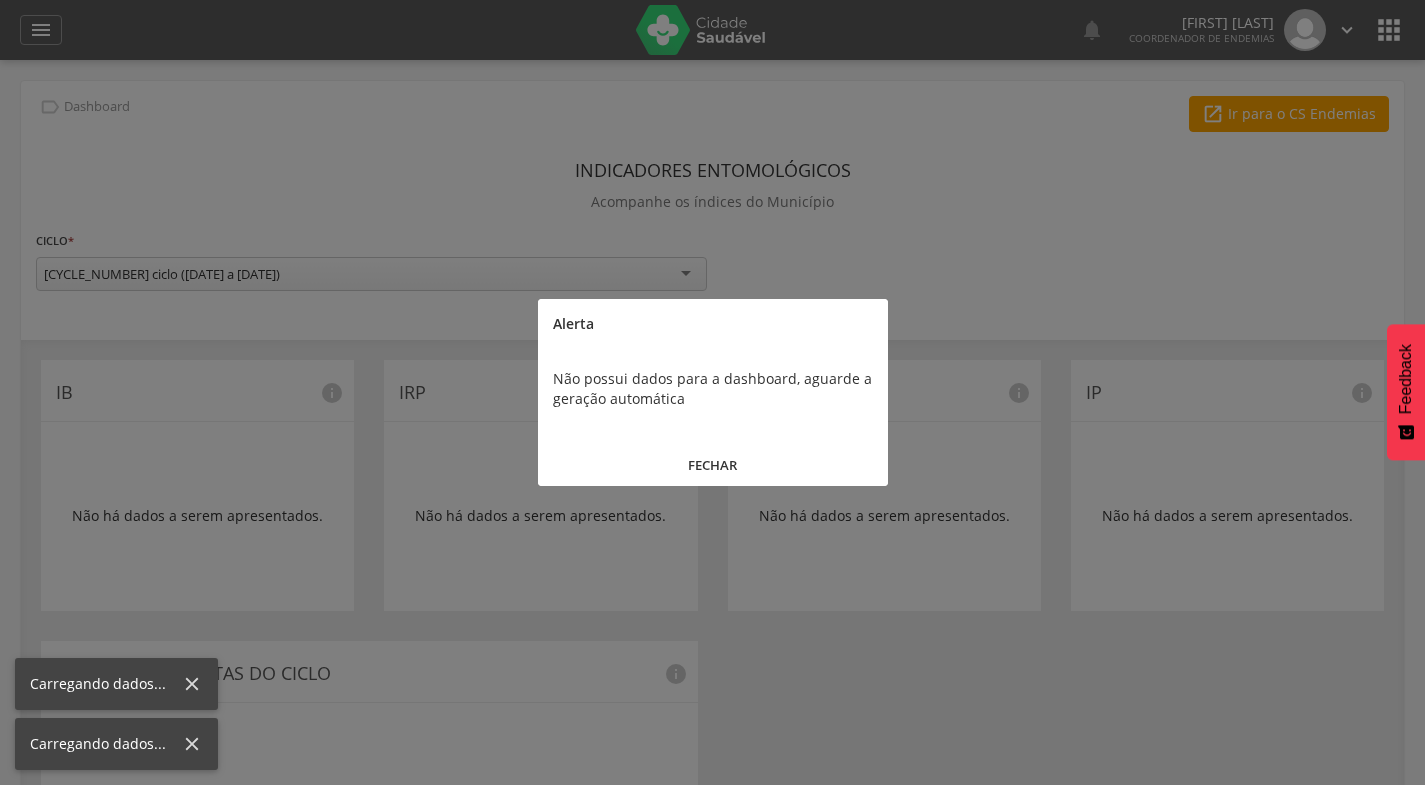 click at bounding box center [712, 392] 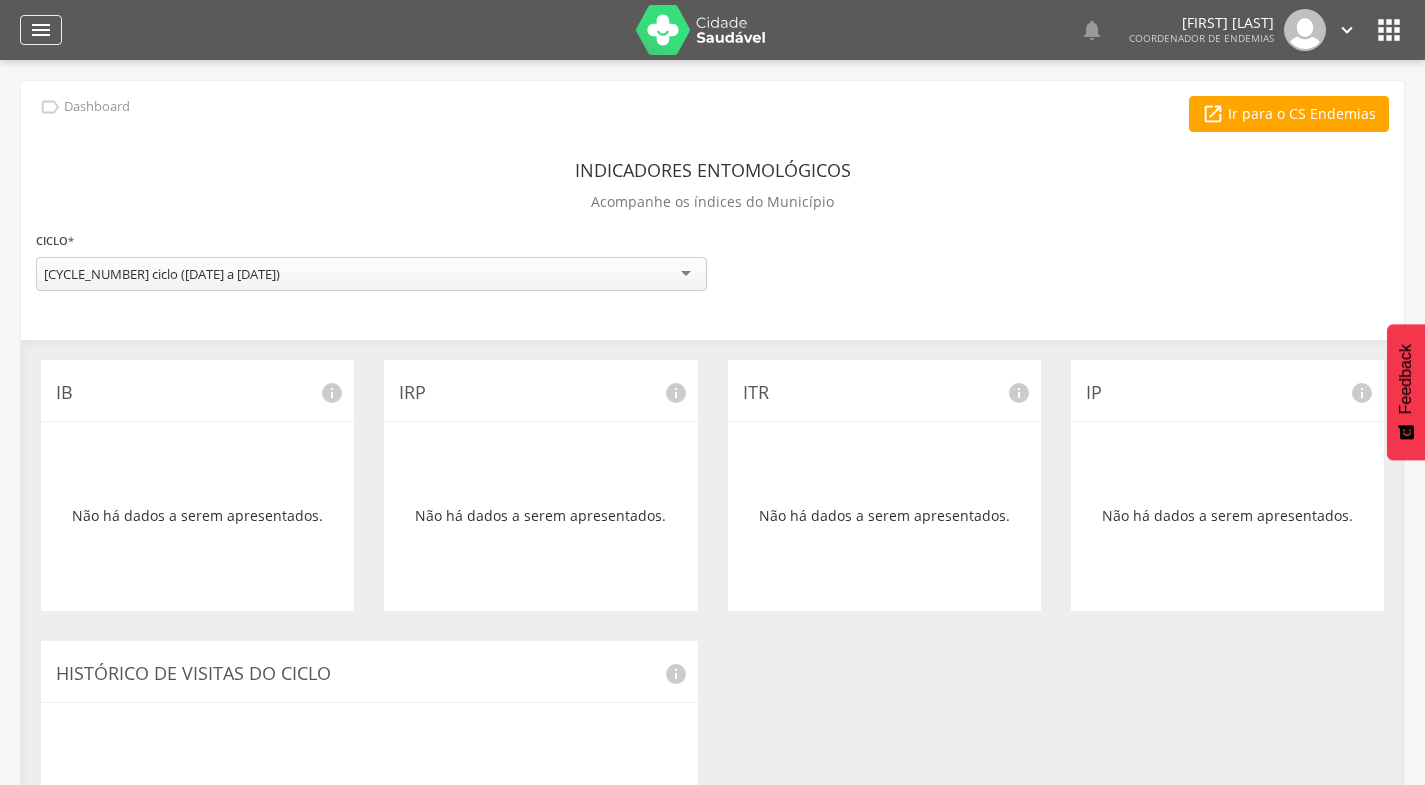 click on "" at bounding box center [41, 30] 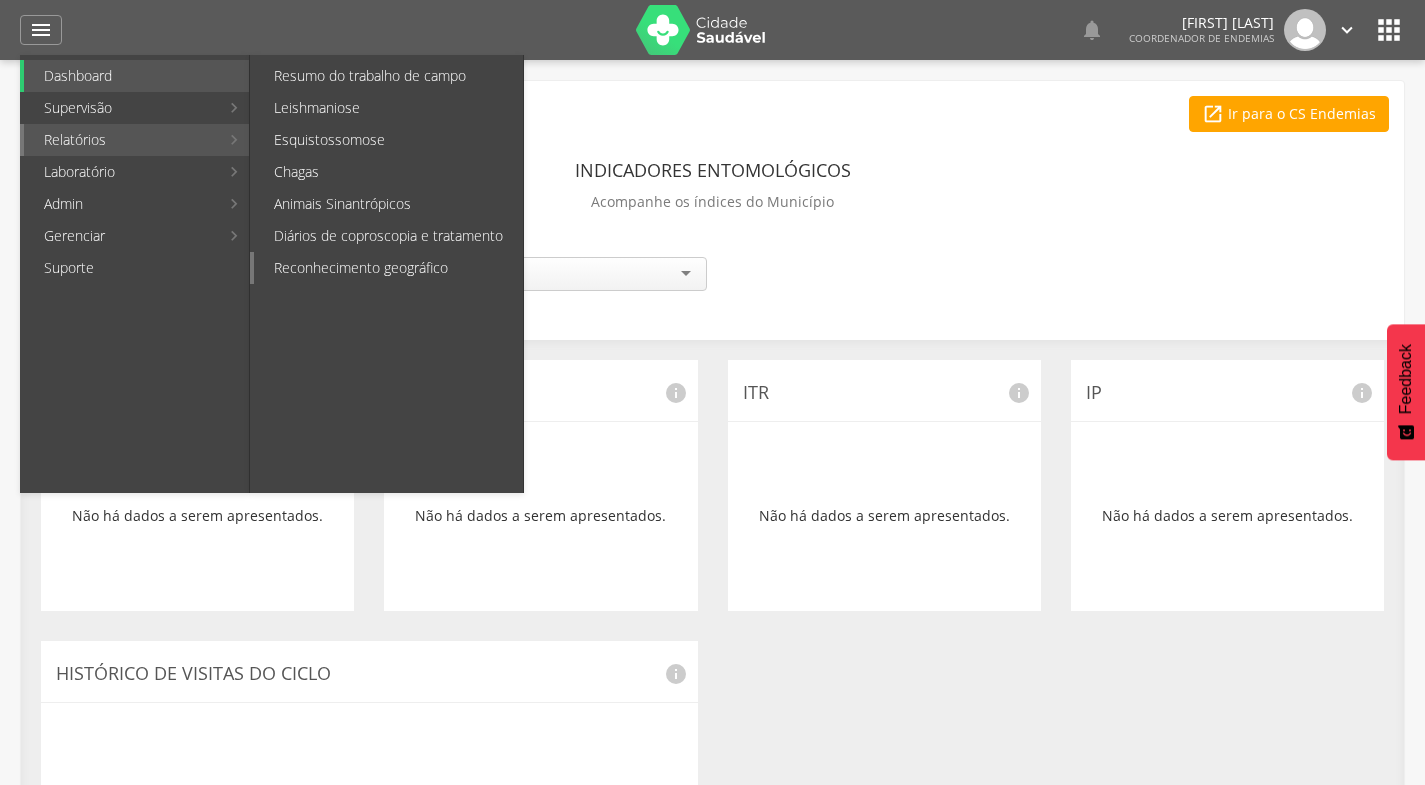 click on "Reconhecimento geográfico" at bounding box center (388, 268) 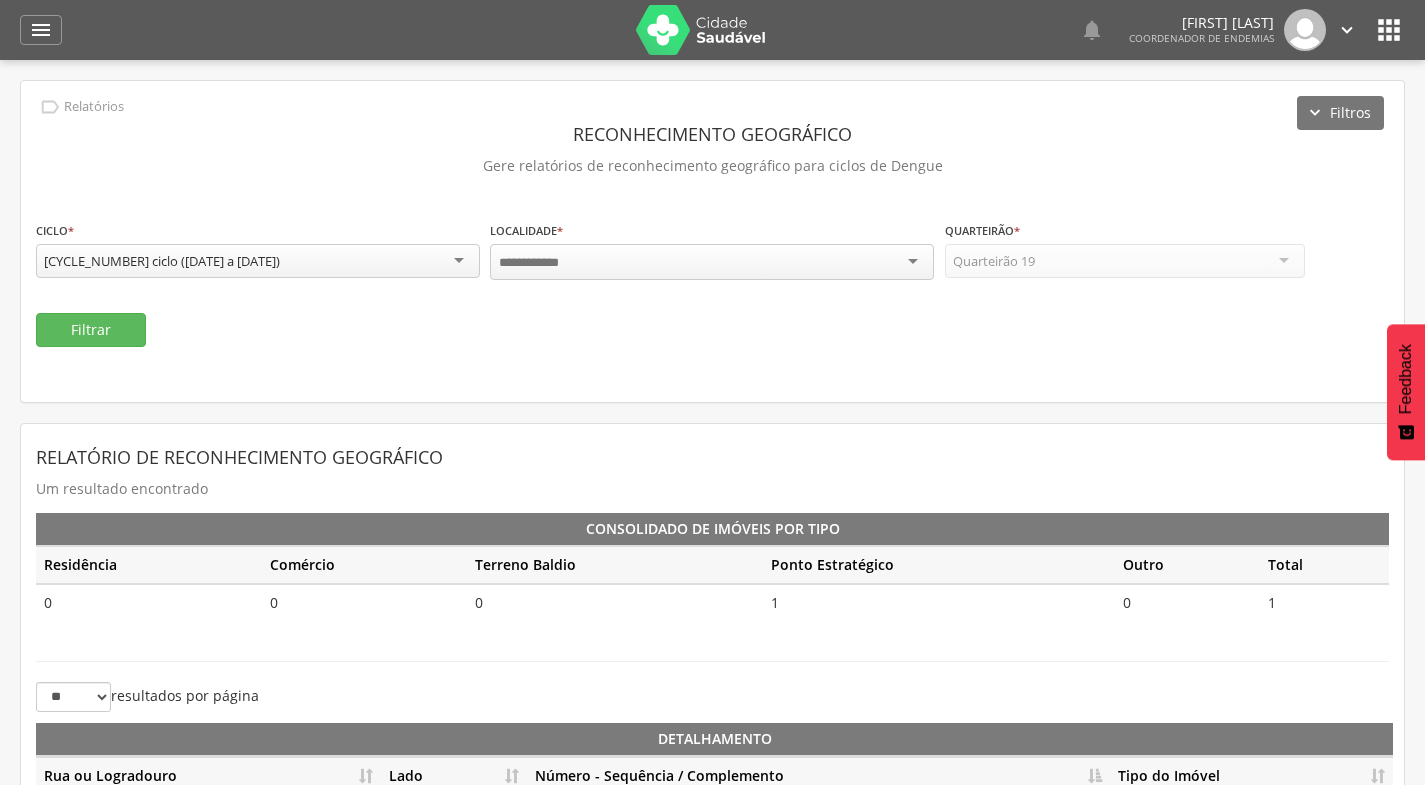 click at bounding box center [712, 262] 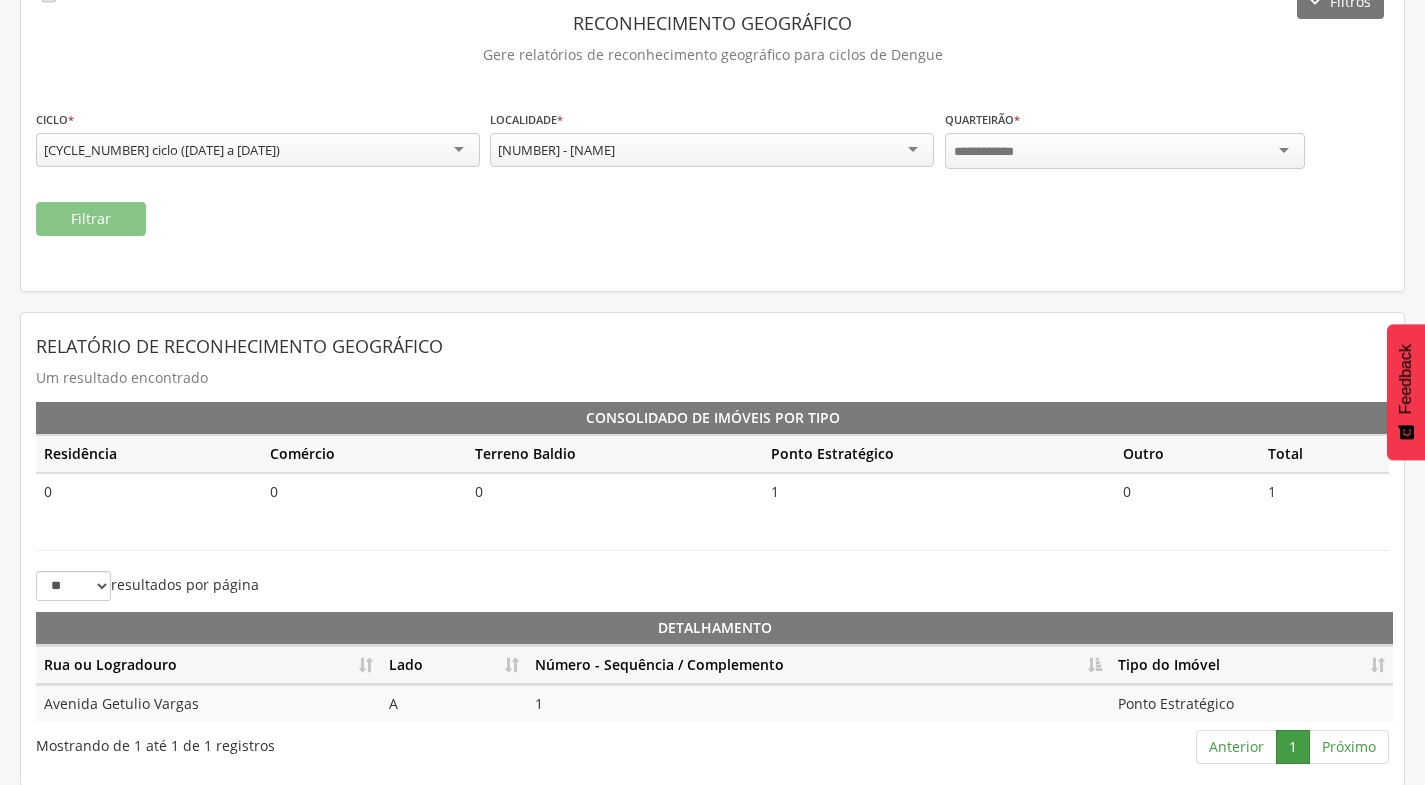 scroll, scrollTop: 113, scrollLeft: 0, axis: vertical 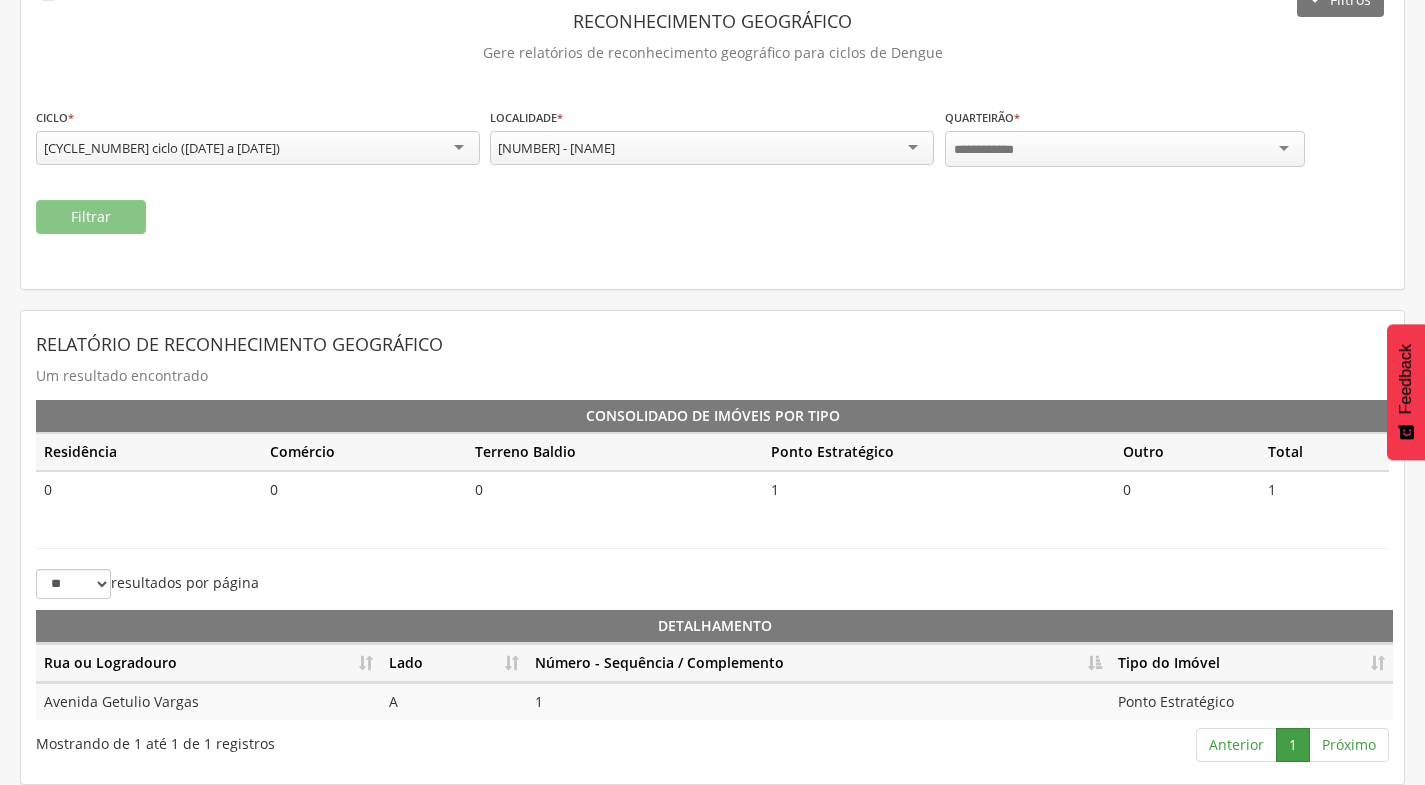 click on "Número - Sequência / Complemento" at bounding box center (818, 663) 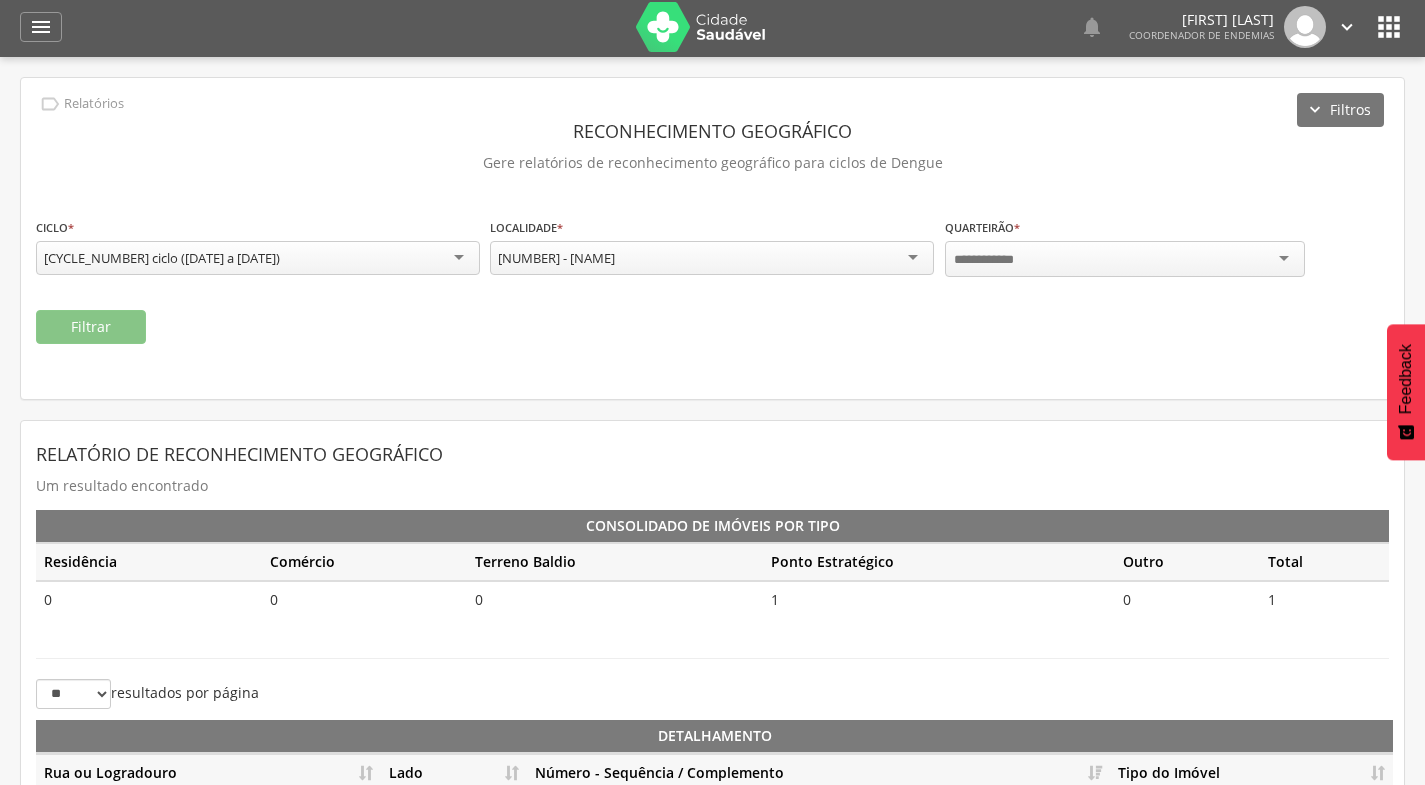 scroll, scrollTop: 0, scrollLeft: 0, axis: both 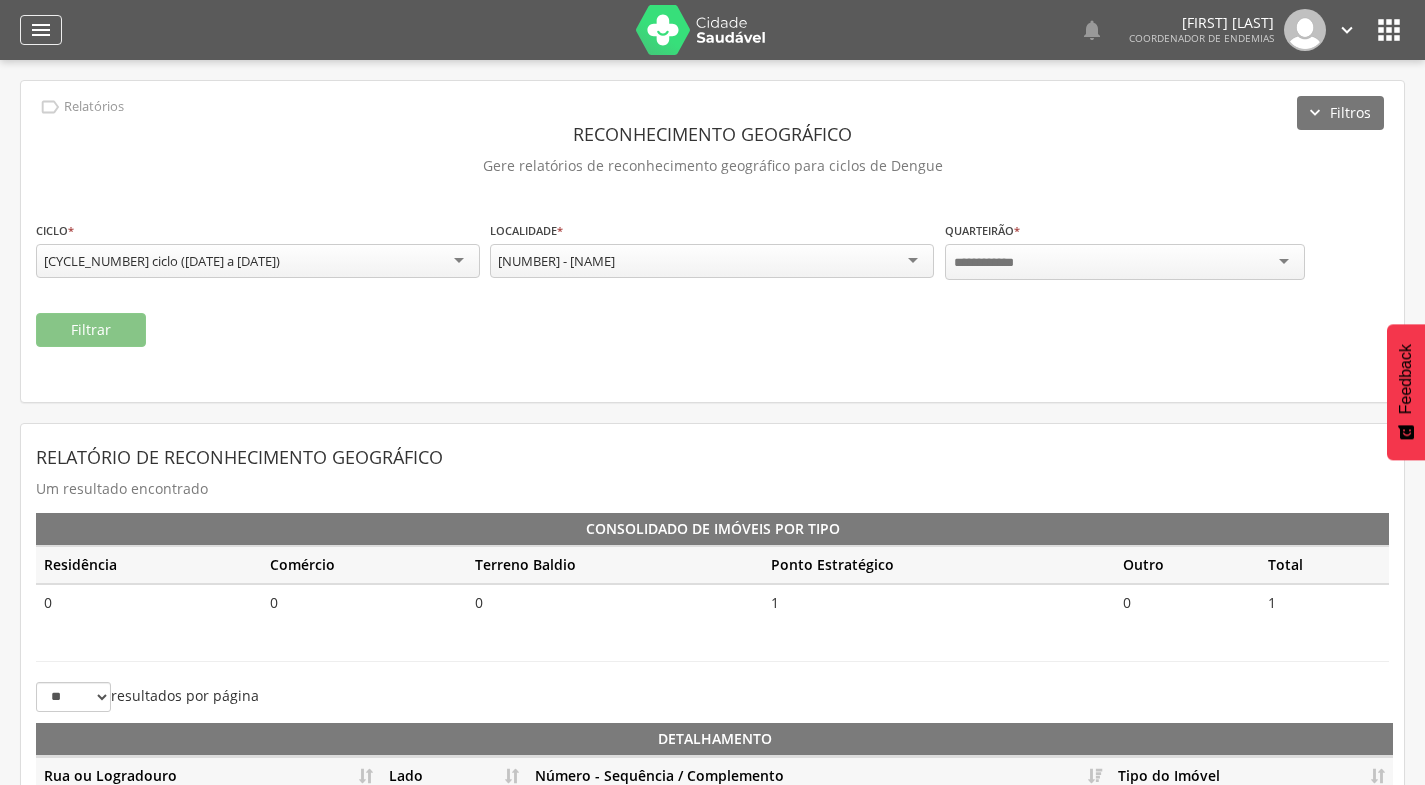 click on "" at bounding box center [41, 30] 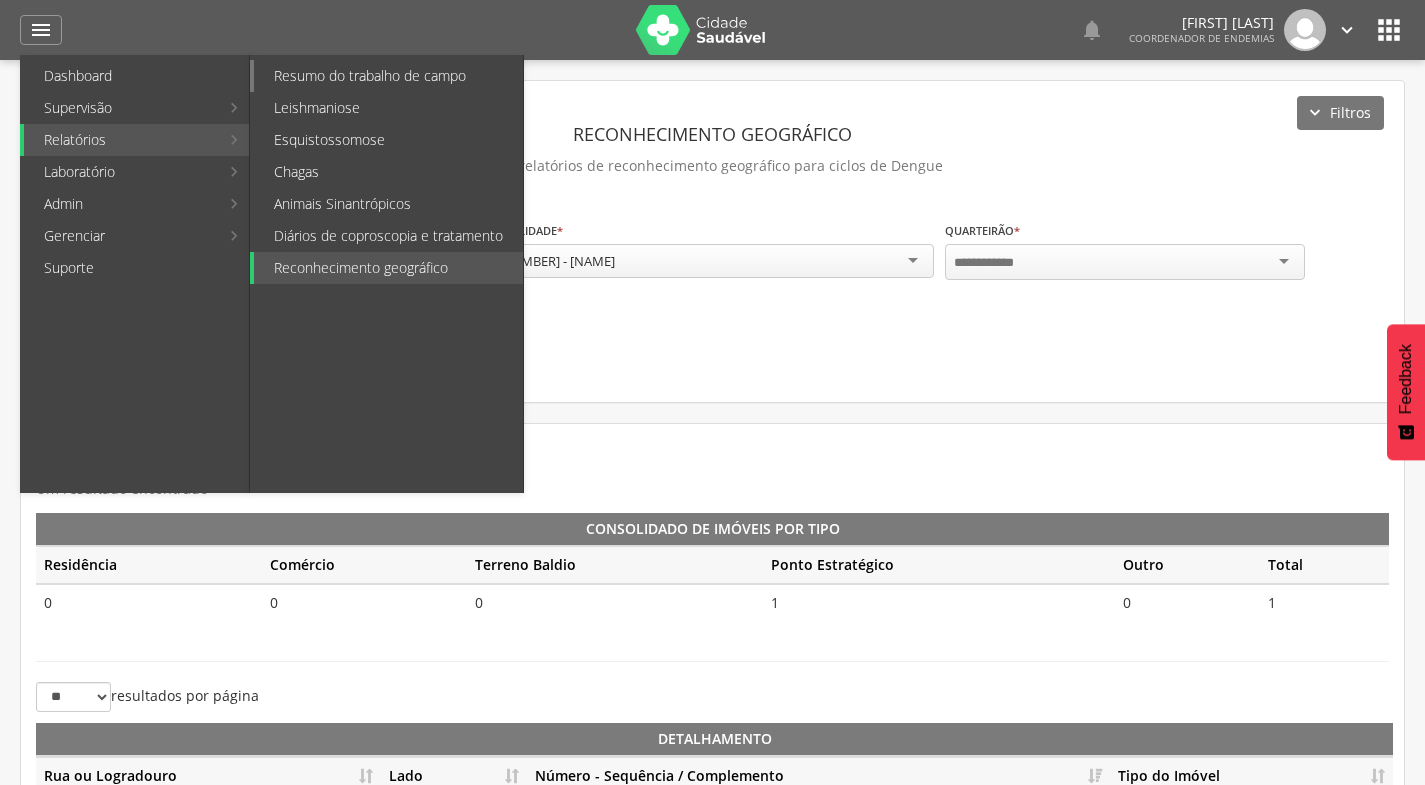 click on "Resumo do trabalho de campo" at bounding box center [388, 76] 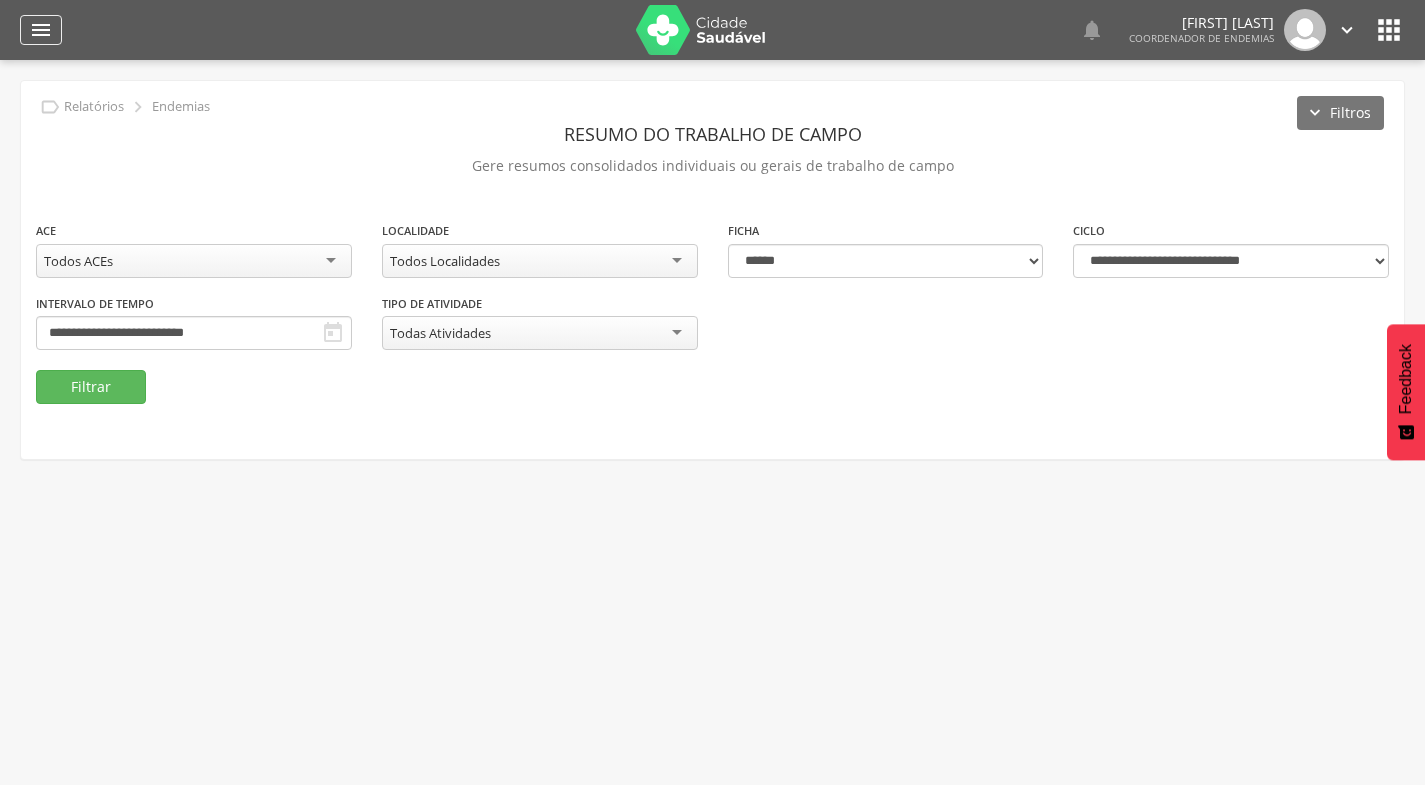 click on "" at bounding box center (41, 30) 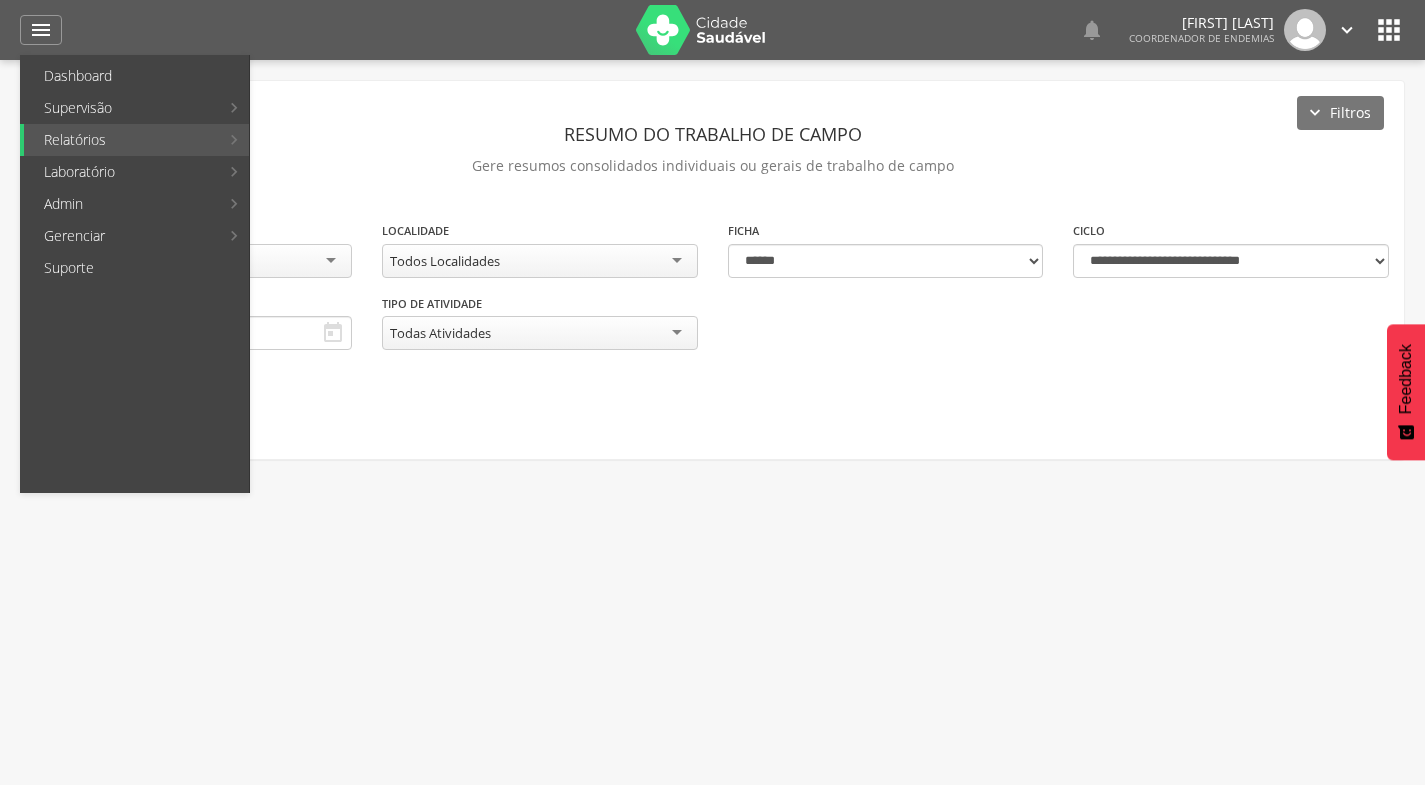 click on "**********" at bounding box center (712, 270) 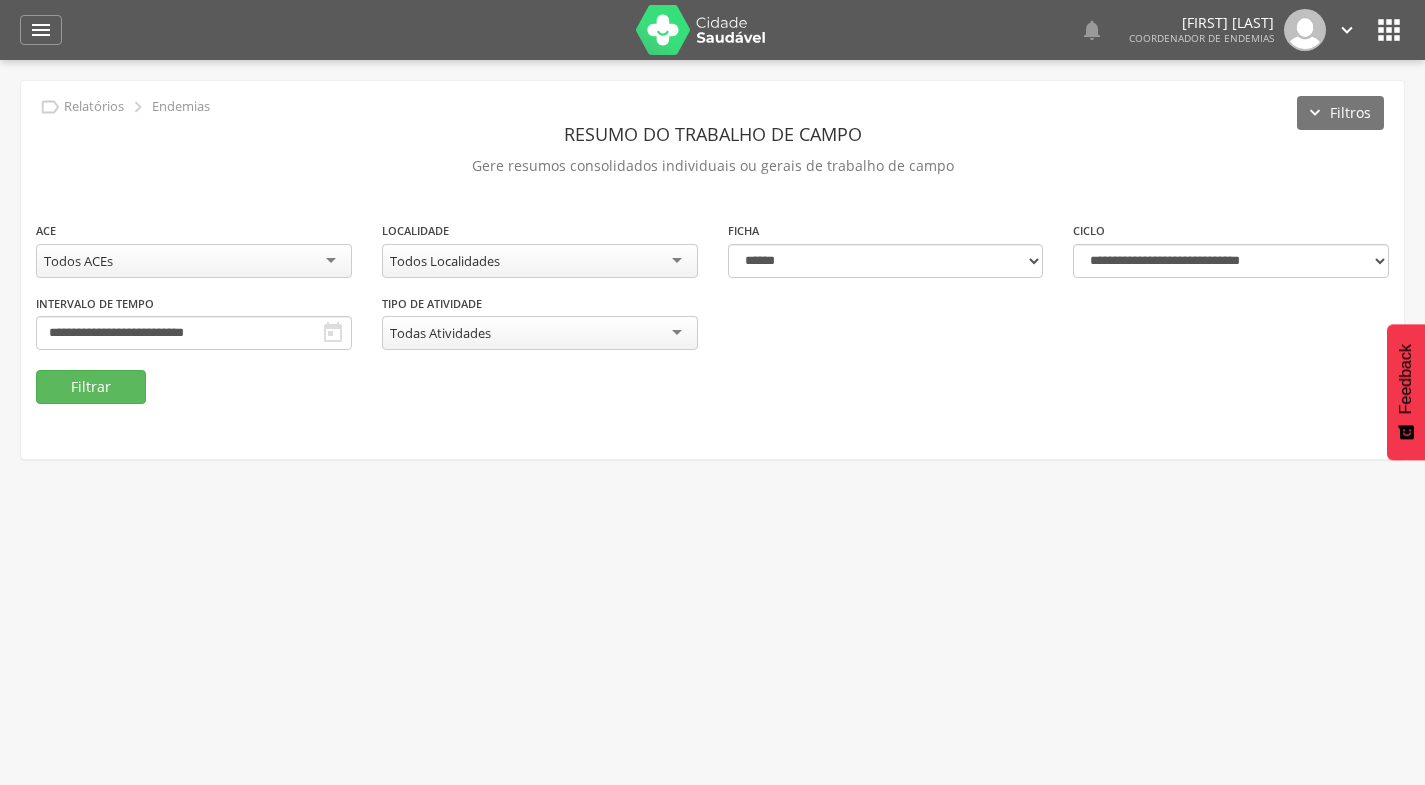 click on "Todas Atividades" at bounding box center (540, 333) 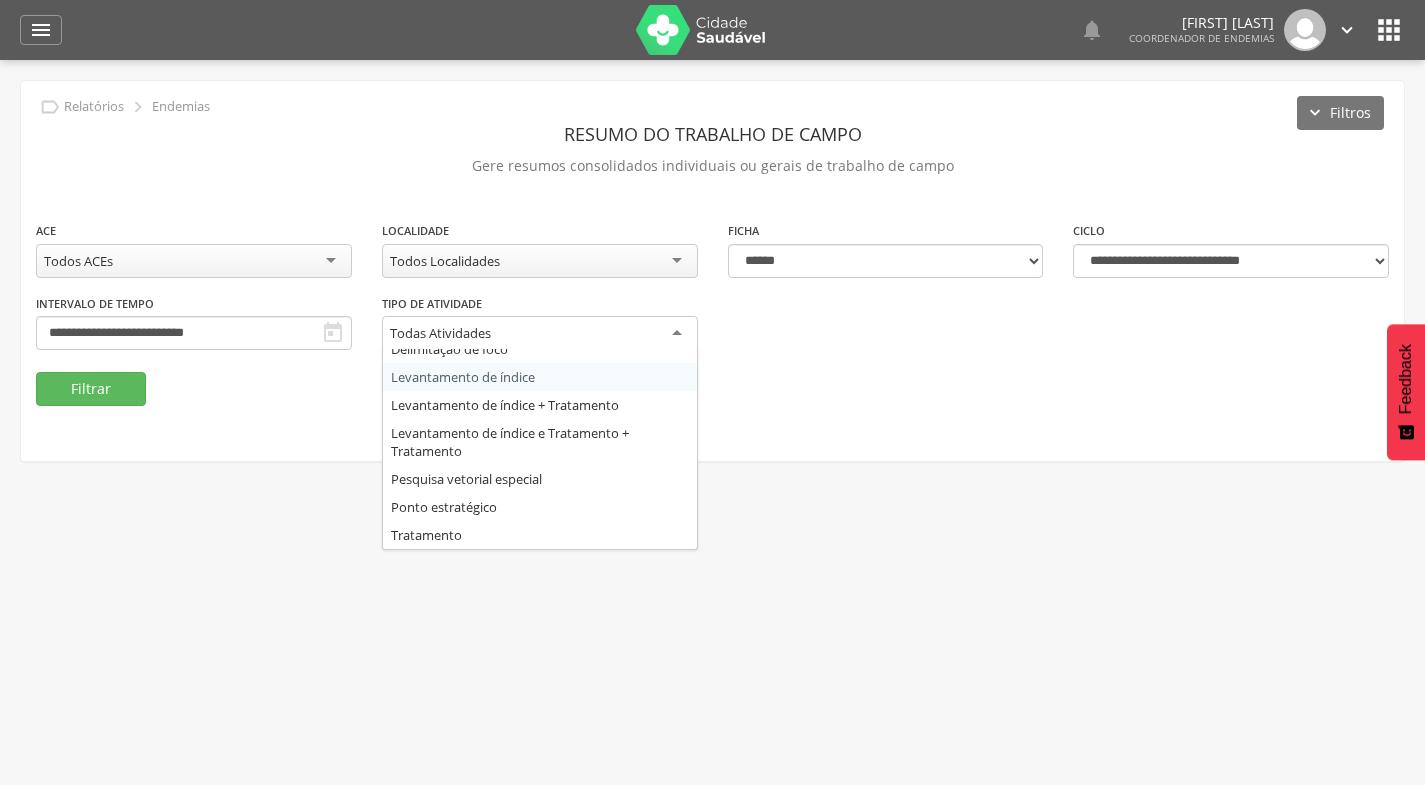 scroll, scrollTop: 0, scrollLeft: 0, axis: both 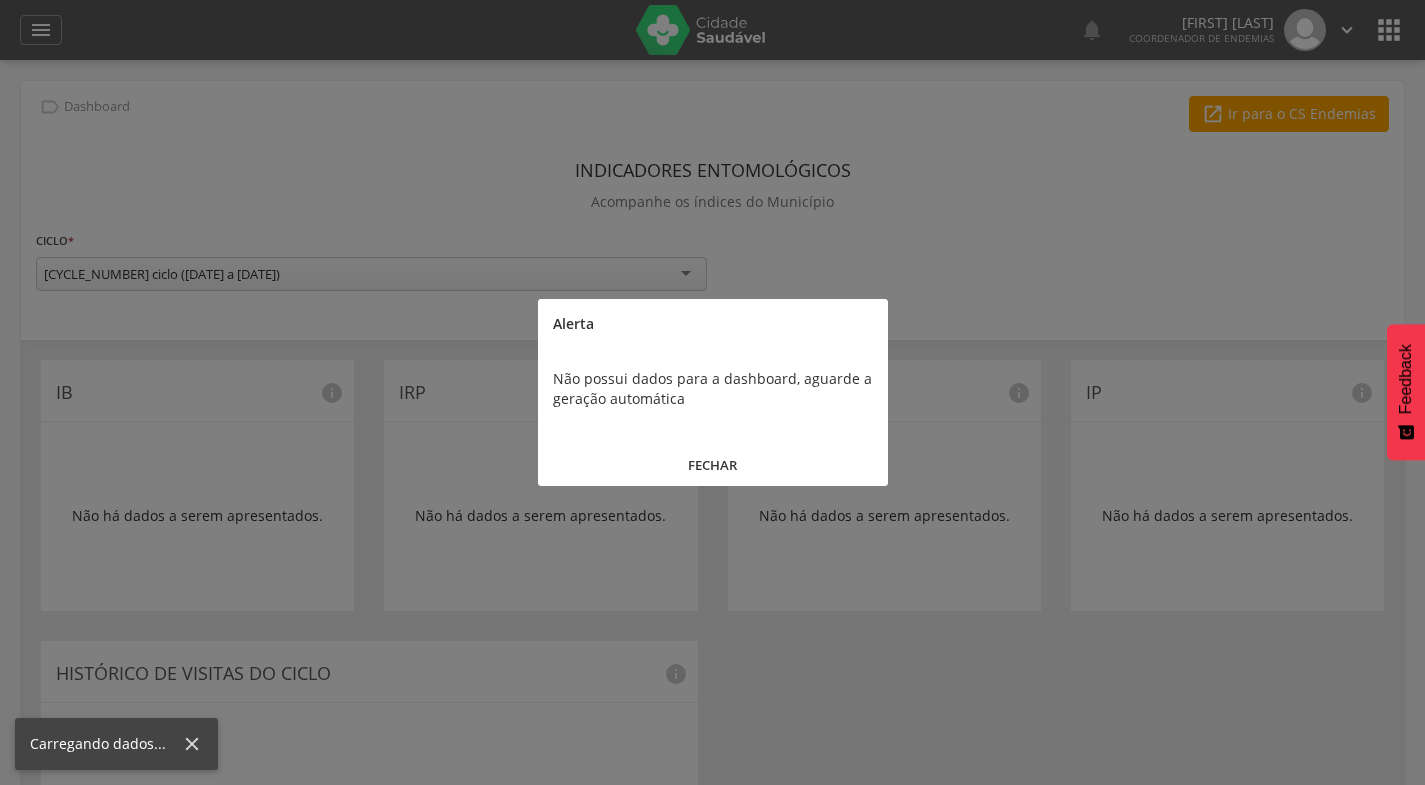 click on "FECHAR" at bounding box center [713, 465] 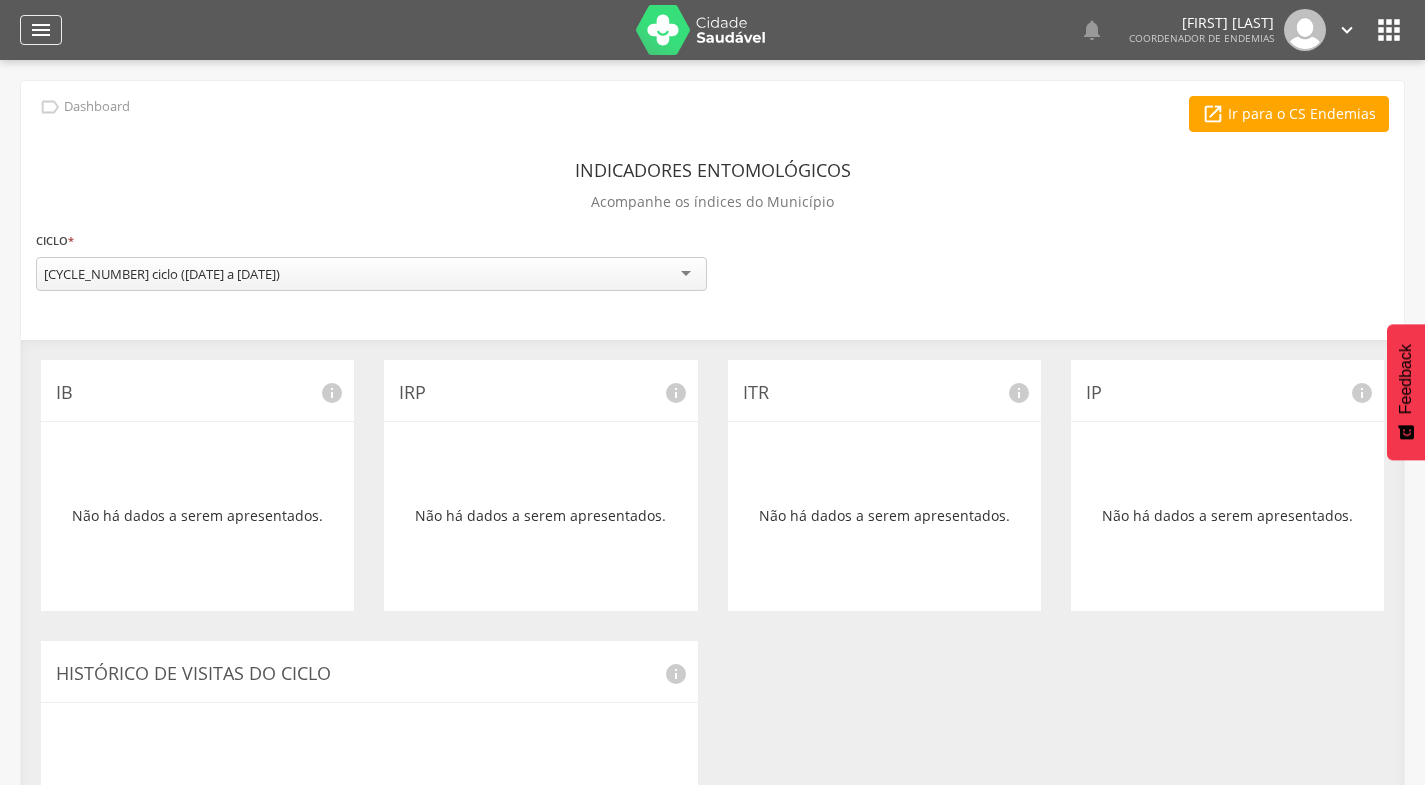 click on "" at bounding box center [41, 30] 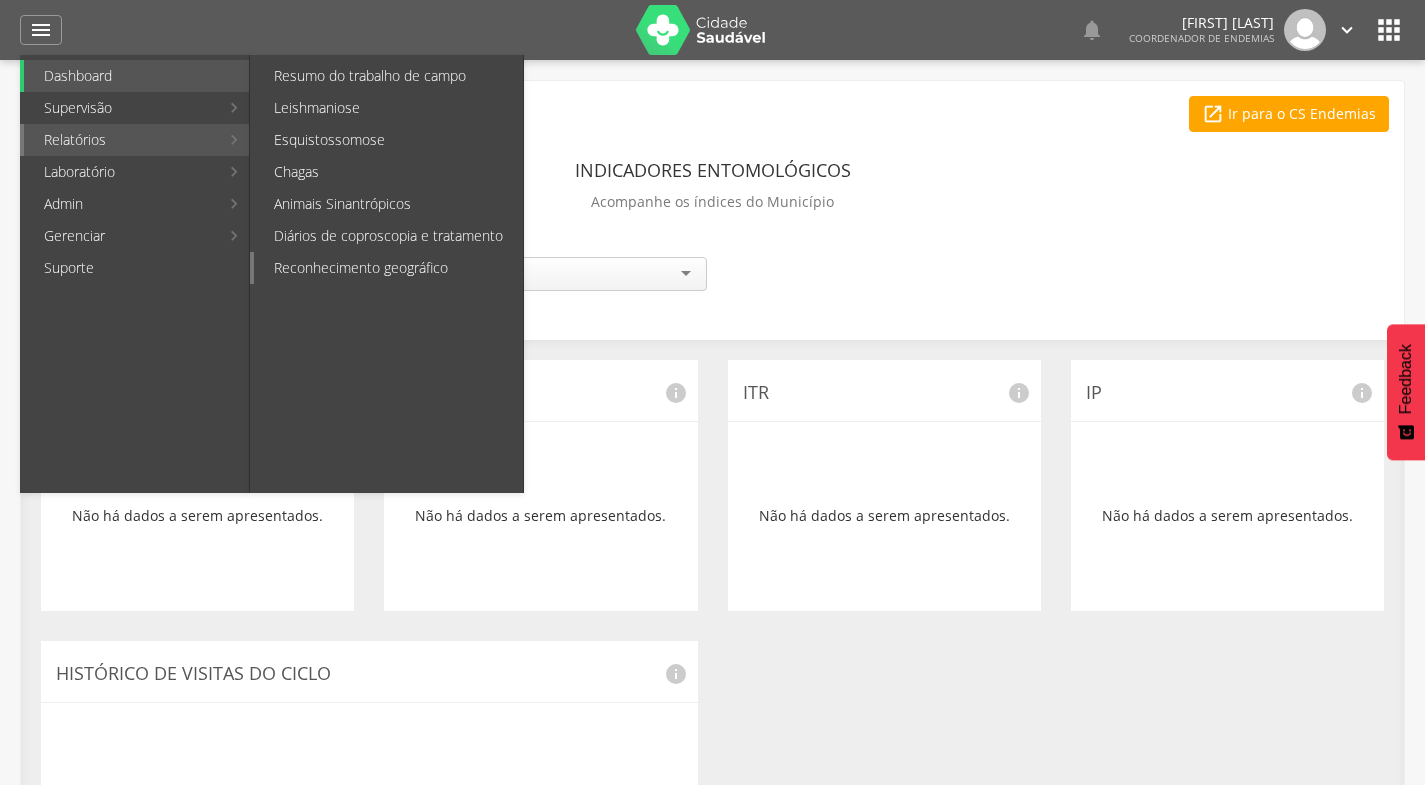 click on "Reconhecimento geográfico" at bounding box center [388, 268] 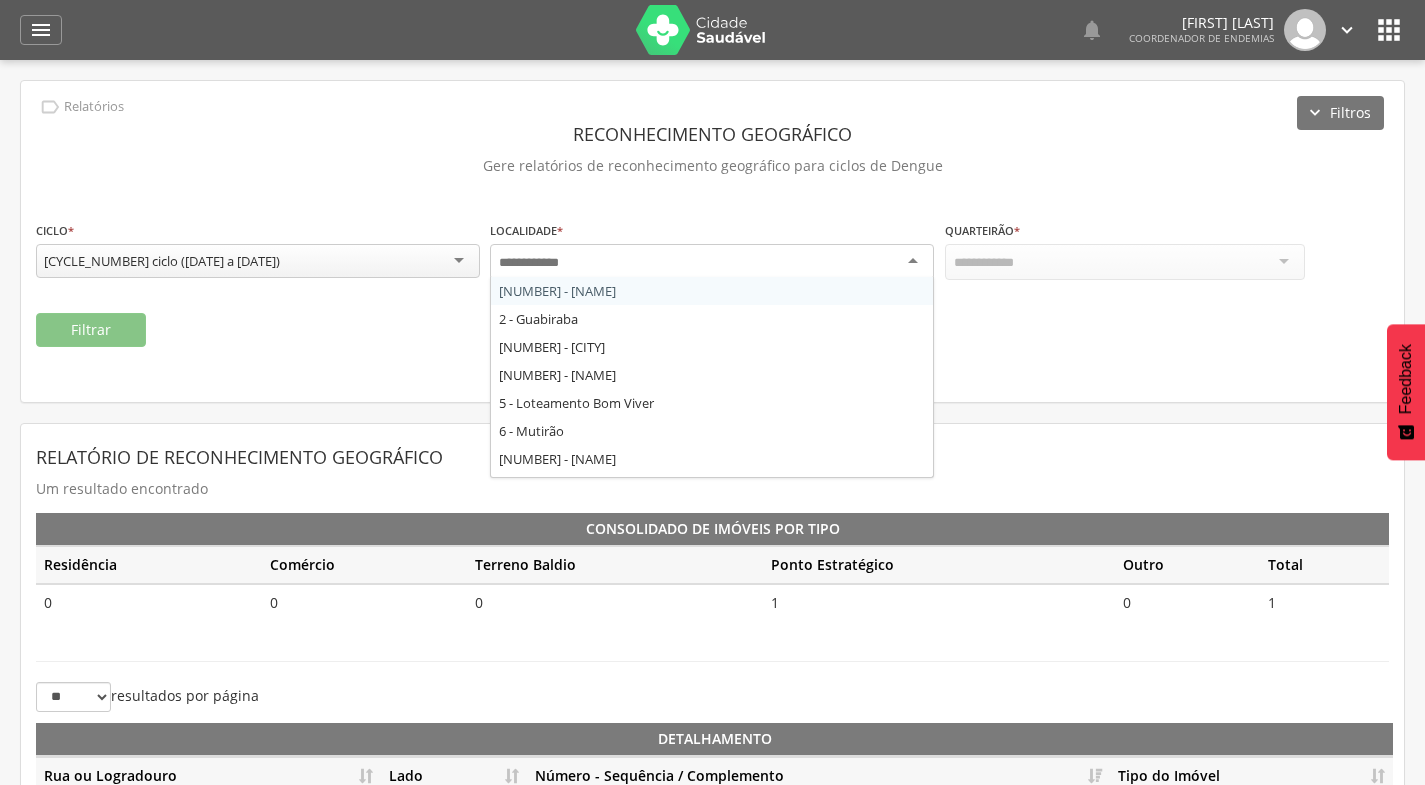 click at bounding box center (712, 262) 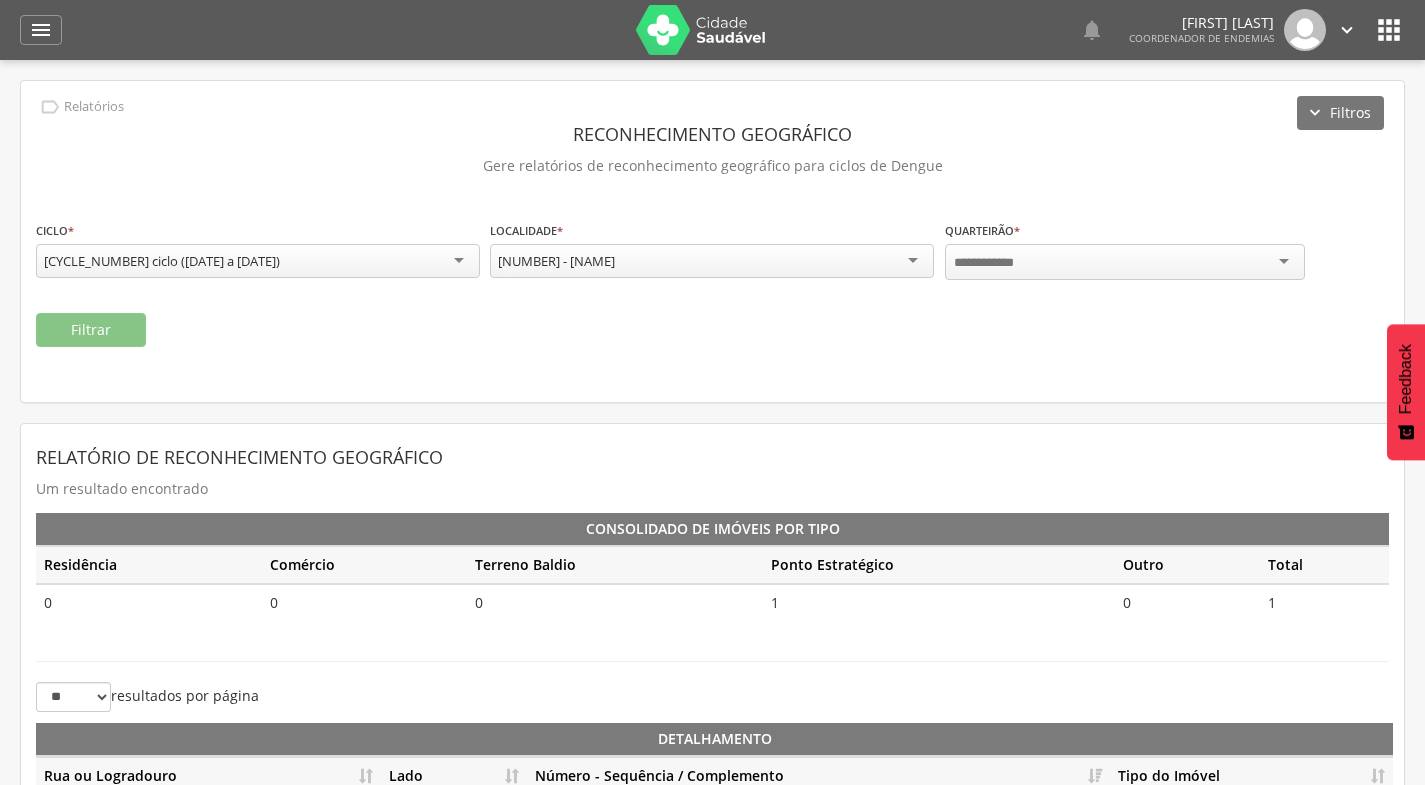 click at bounding box center (1125, 262) 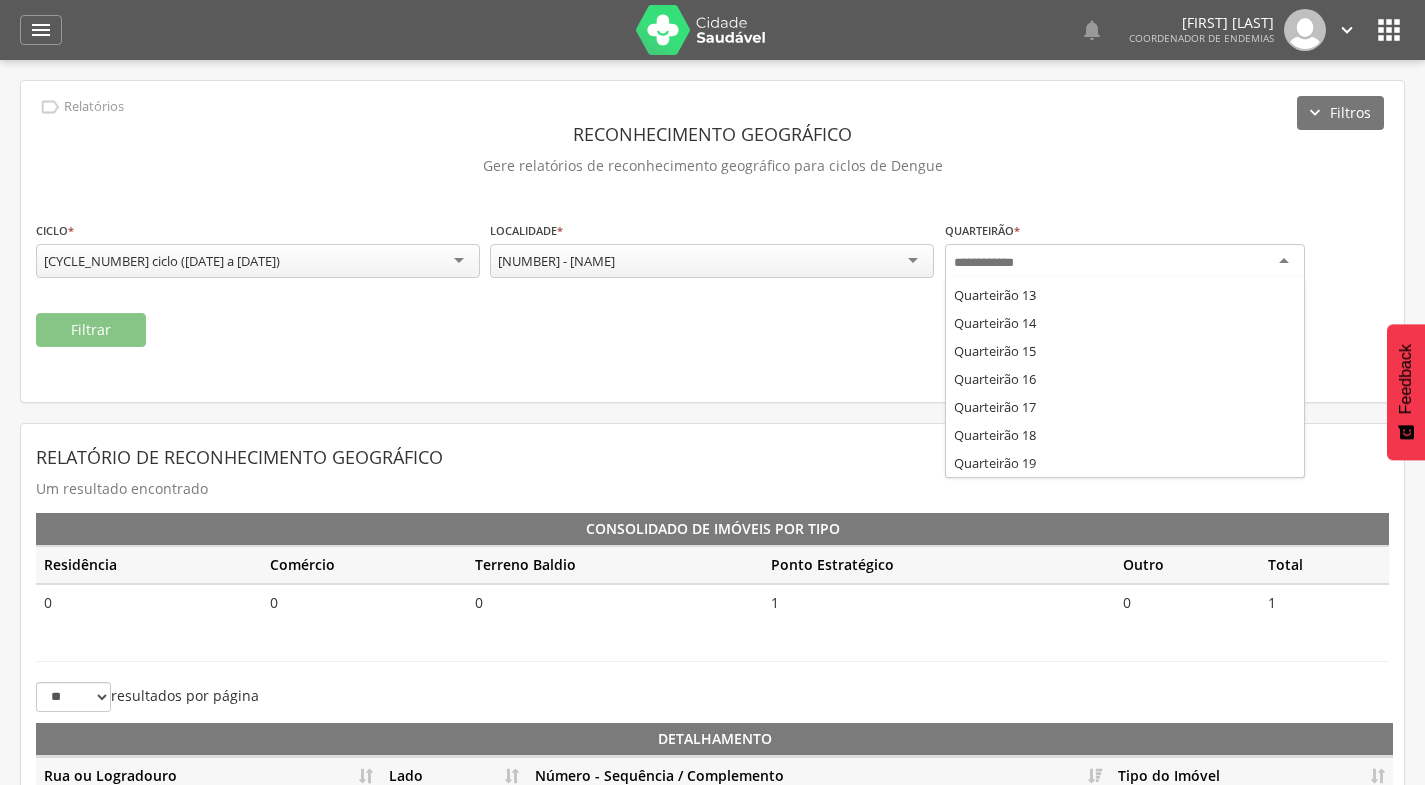 scroll, scrollTop: 0, scrollLeft: 0, axis: both 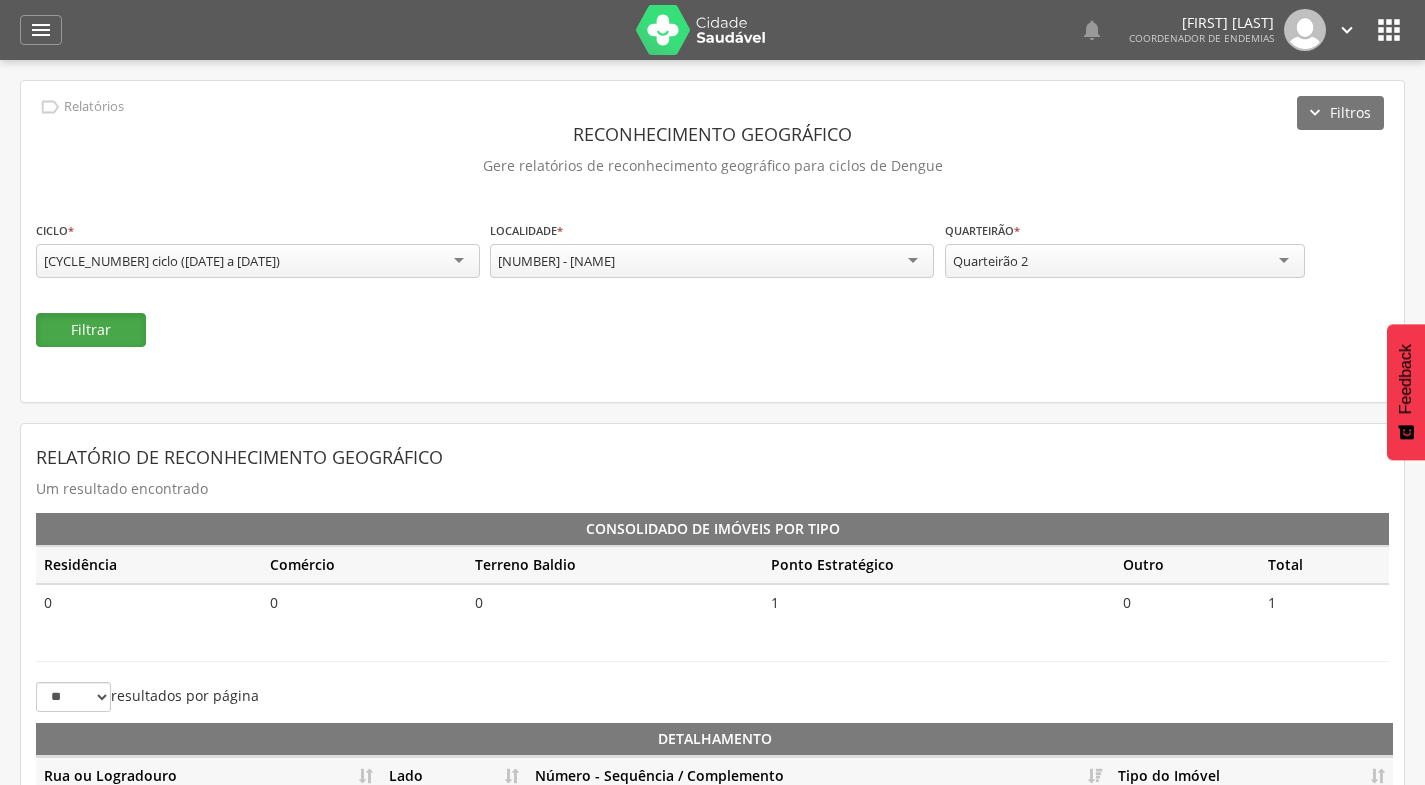click on "Filtrar" at bounding box center [91, 330] 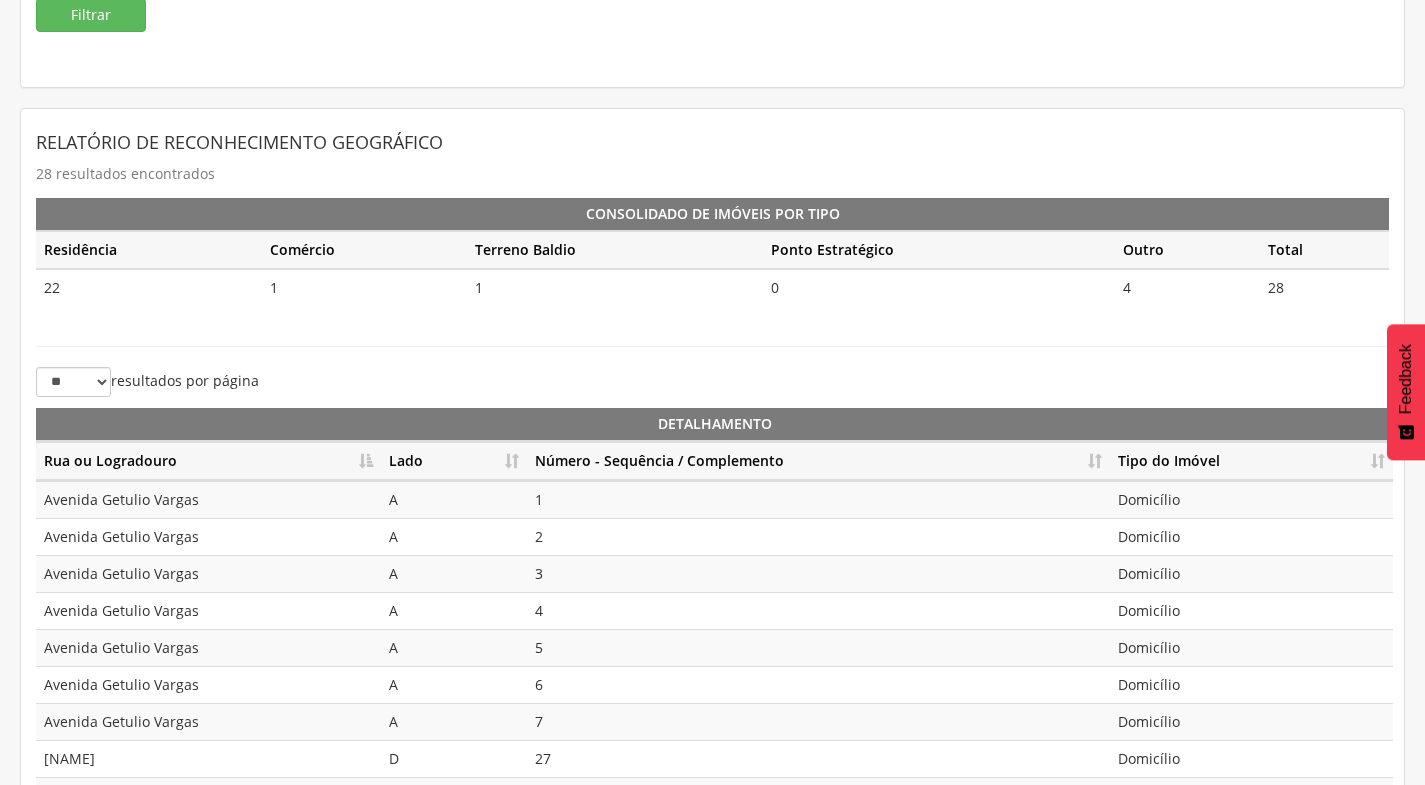 scroll, scrollTop: 446, scrollLeft: 0, axis: vertical 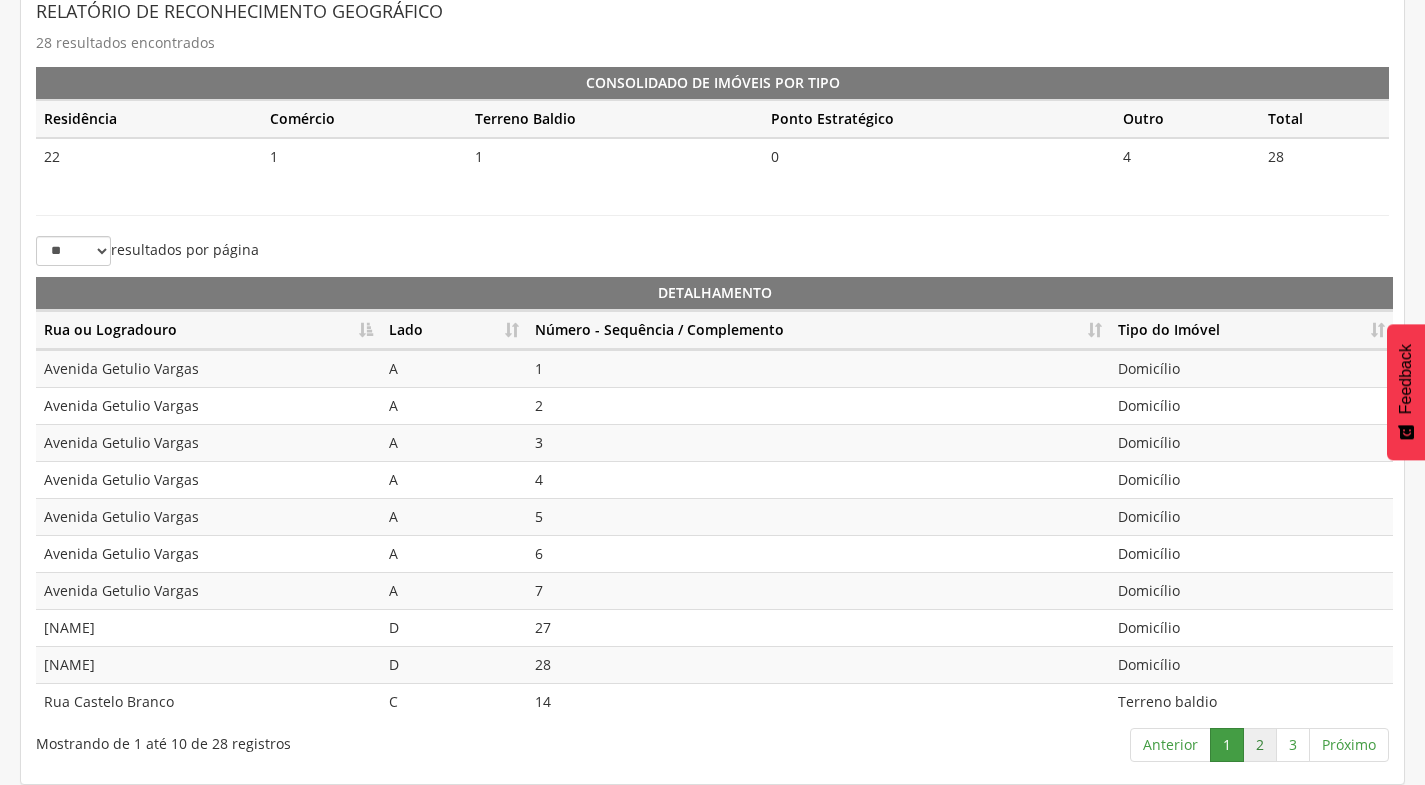 click on "2" at bounding box center (1260, 745) 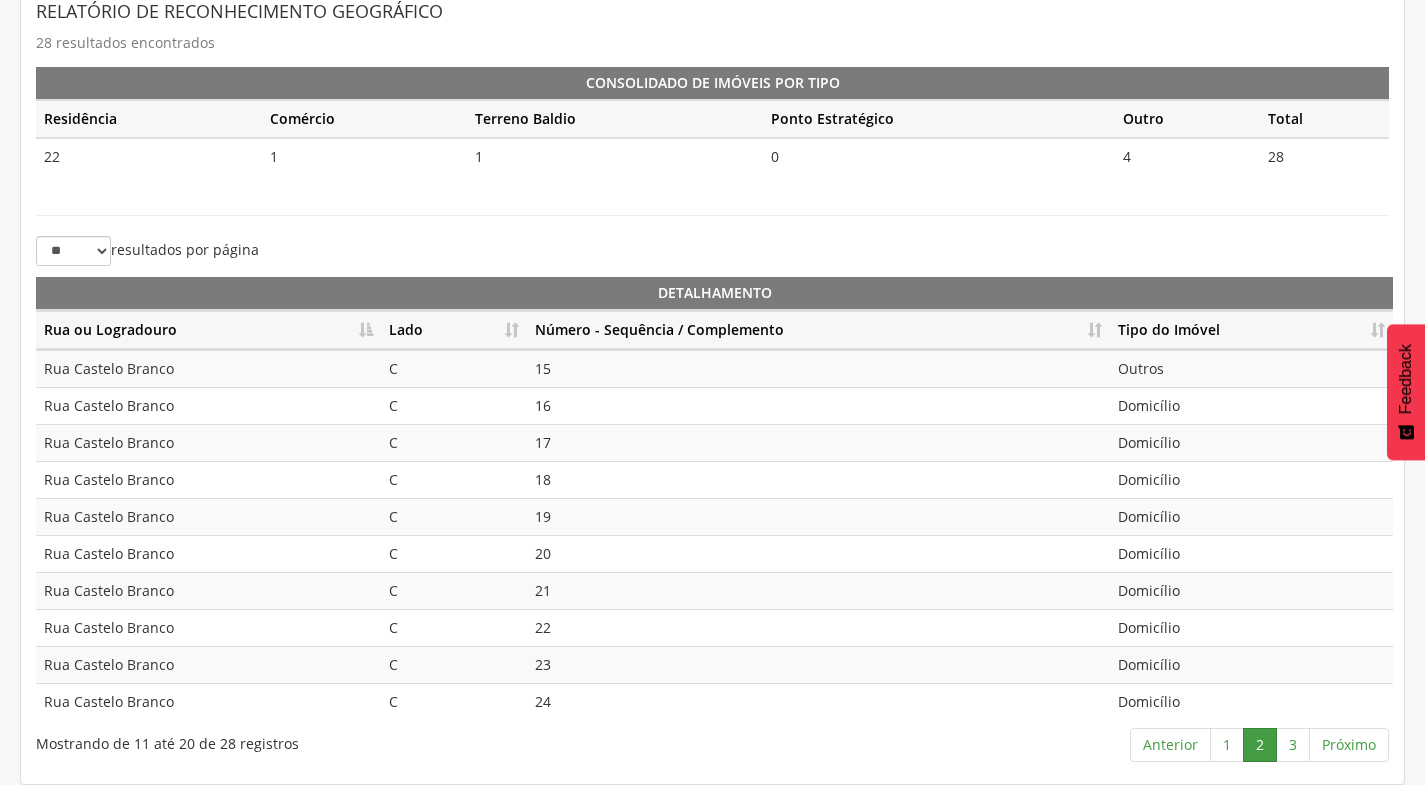 click on "2" at bounding box center (1260, 745) 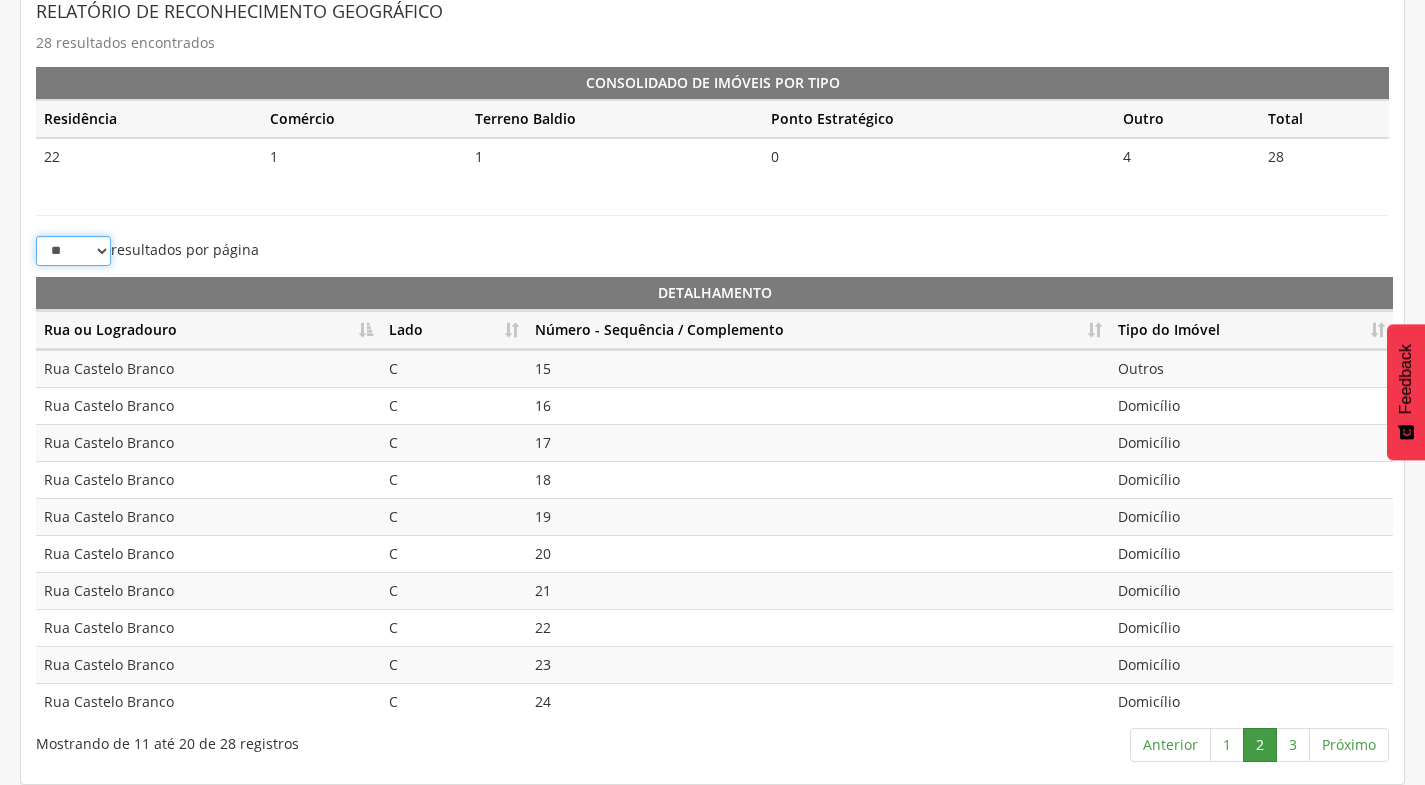 click on "** ** ** ***" at bounding box center [73, 251] 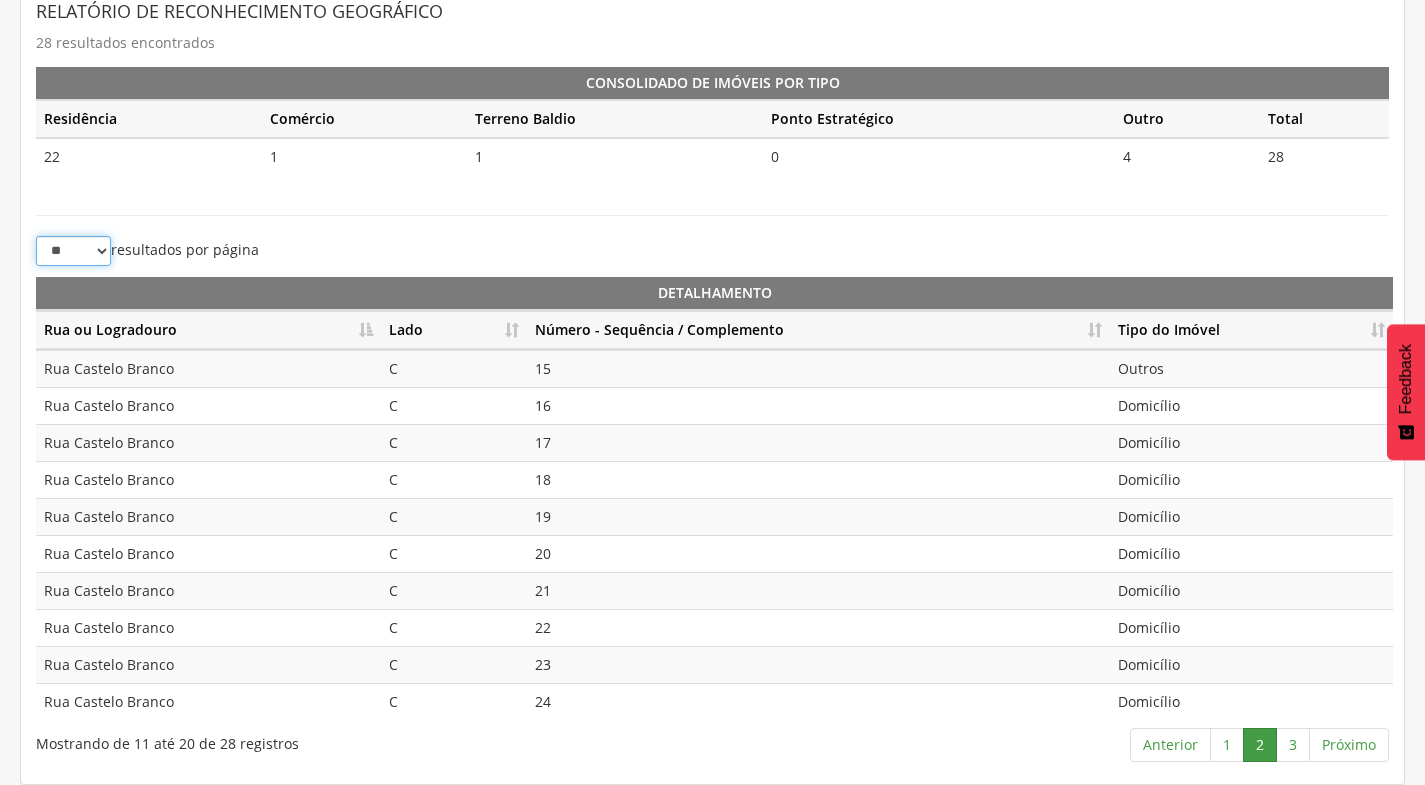 click on "** ** ** ***" at bounding box center [73, 251] 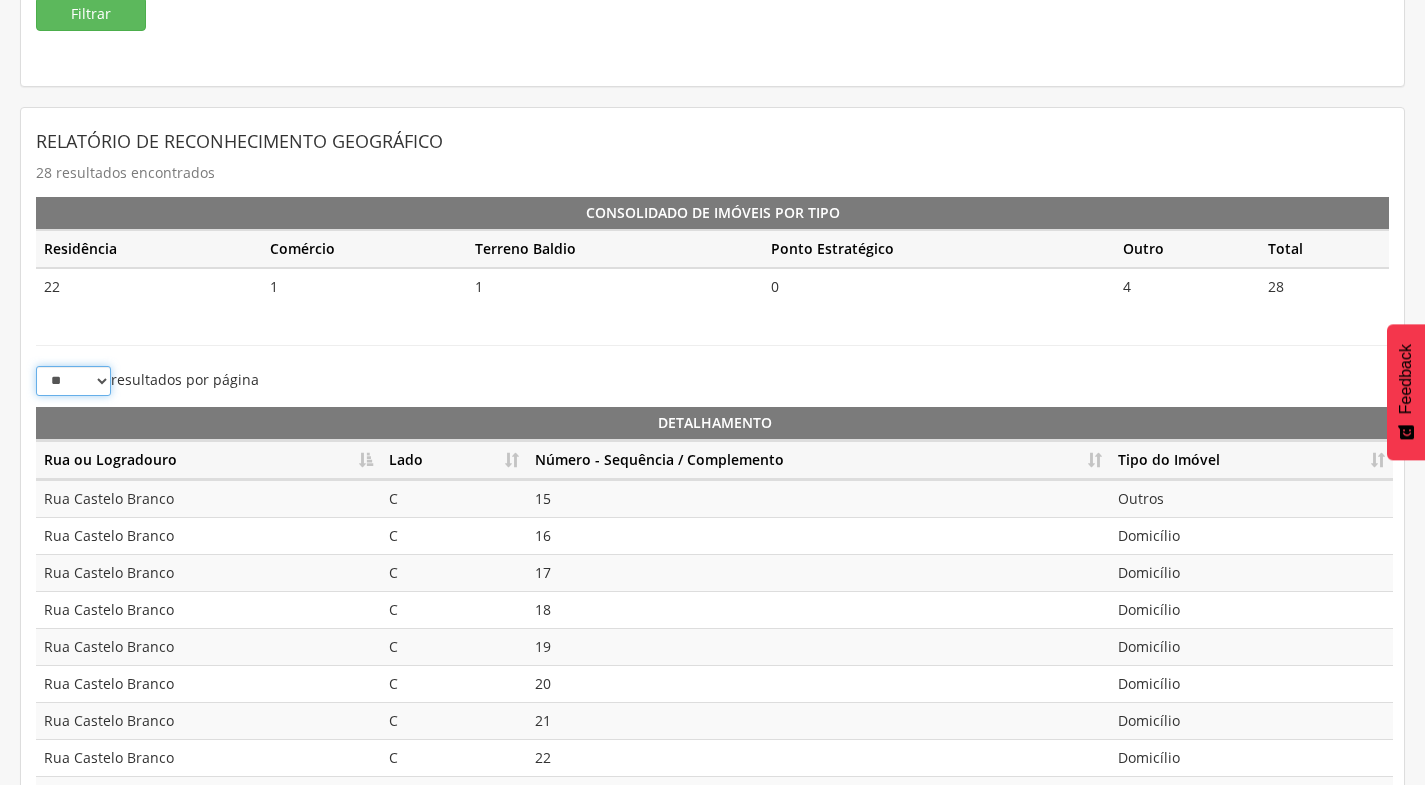 scroll, scrollTop: 446, scrollLeft: 0, axis: vertical 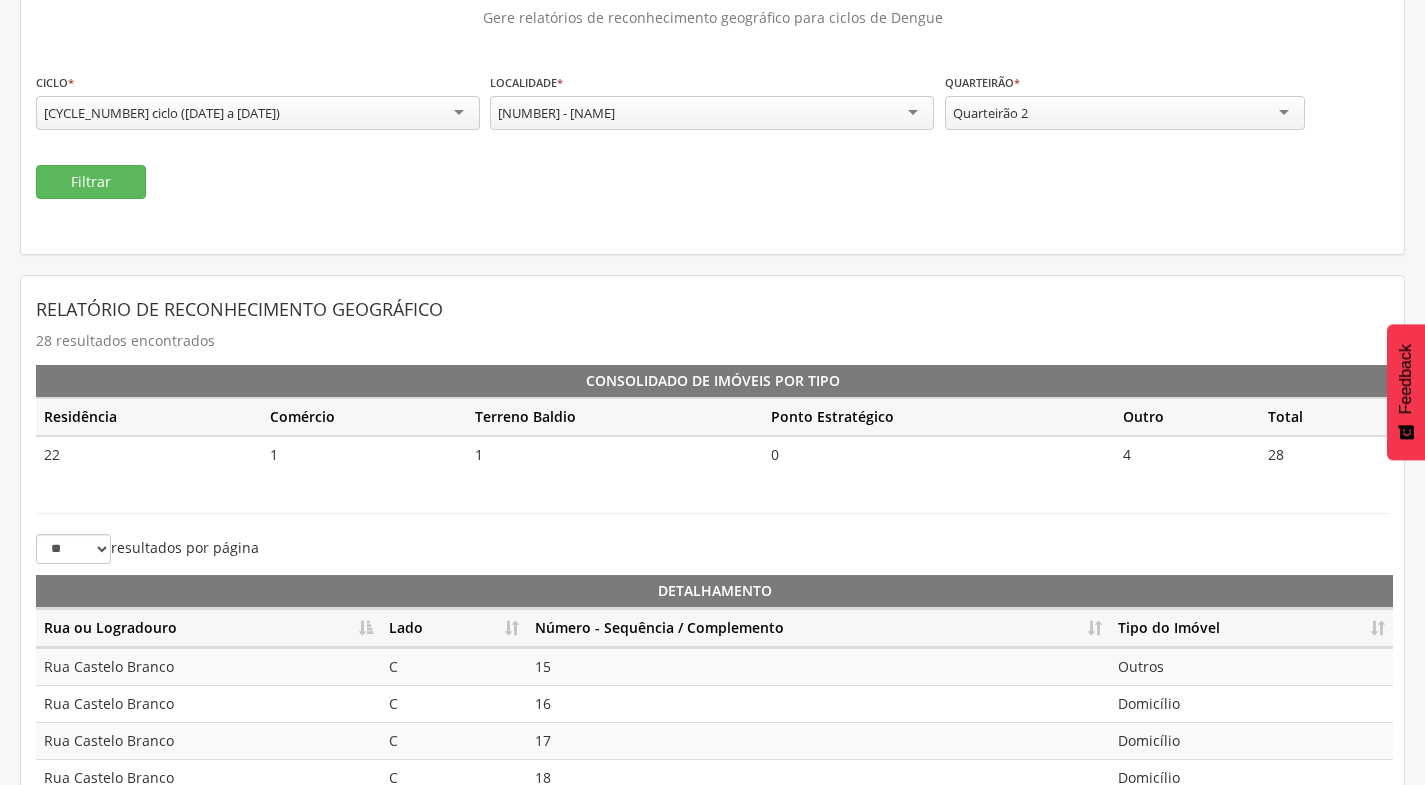 click on "Quarteirão 2" at bounding box center (1125, 113) 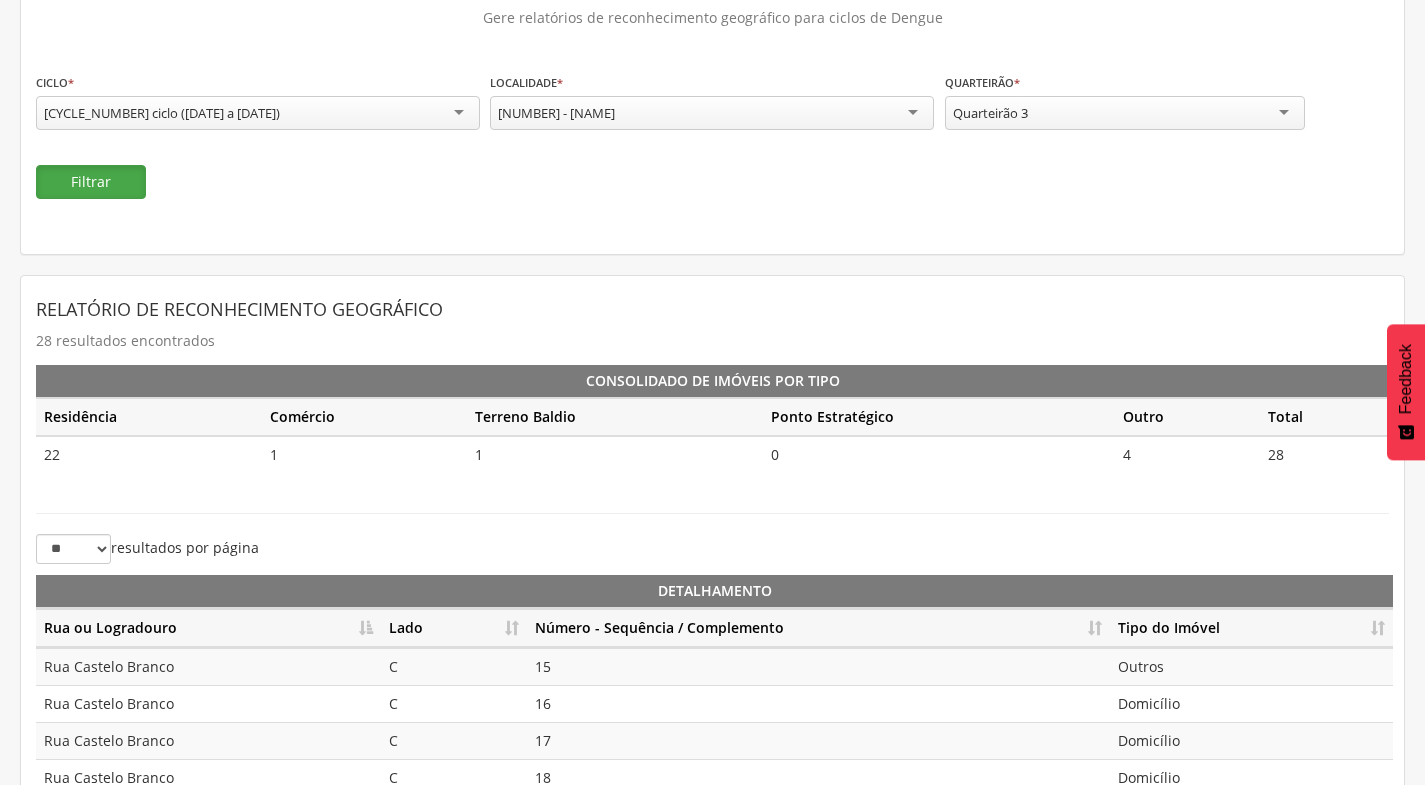 click on "Filtrar" at bounding box center [91, 182] 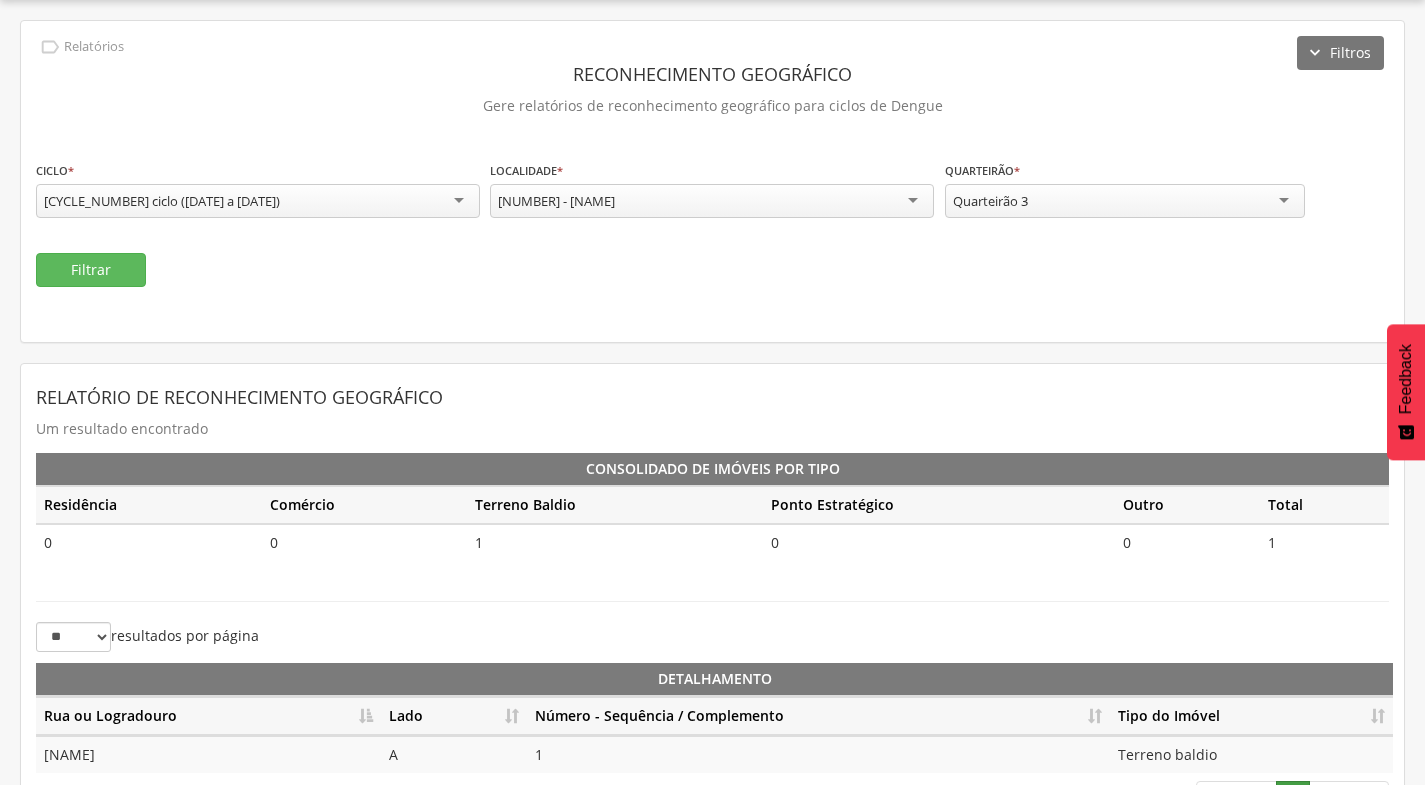 scroll, scrollTop: 113, scrollLeft: 0, axis: vertical 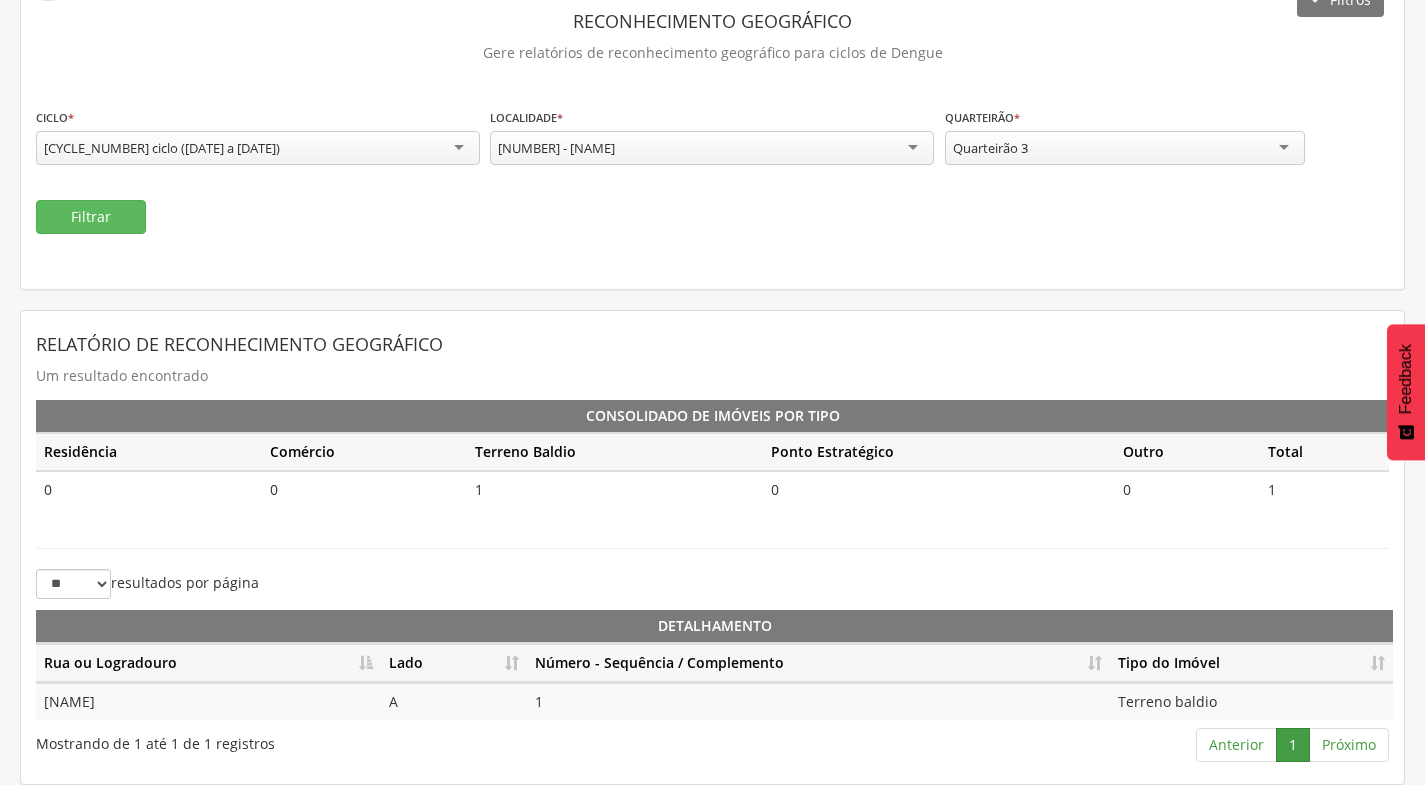 click on "Número - Sequência / Complemento" at bounding box center [818, 663] 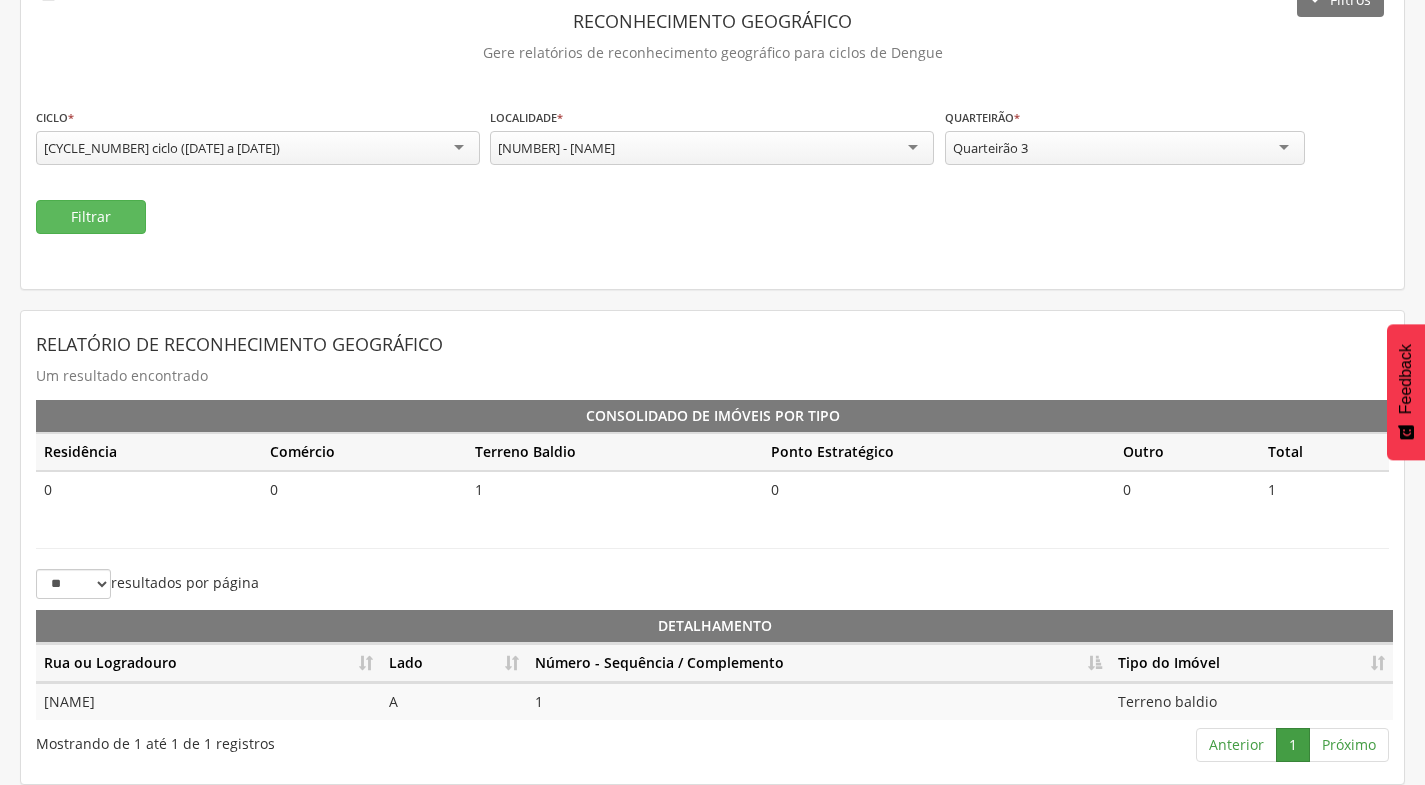 click on "Quarteirão 3" at bounding box center (1125, 148) 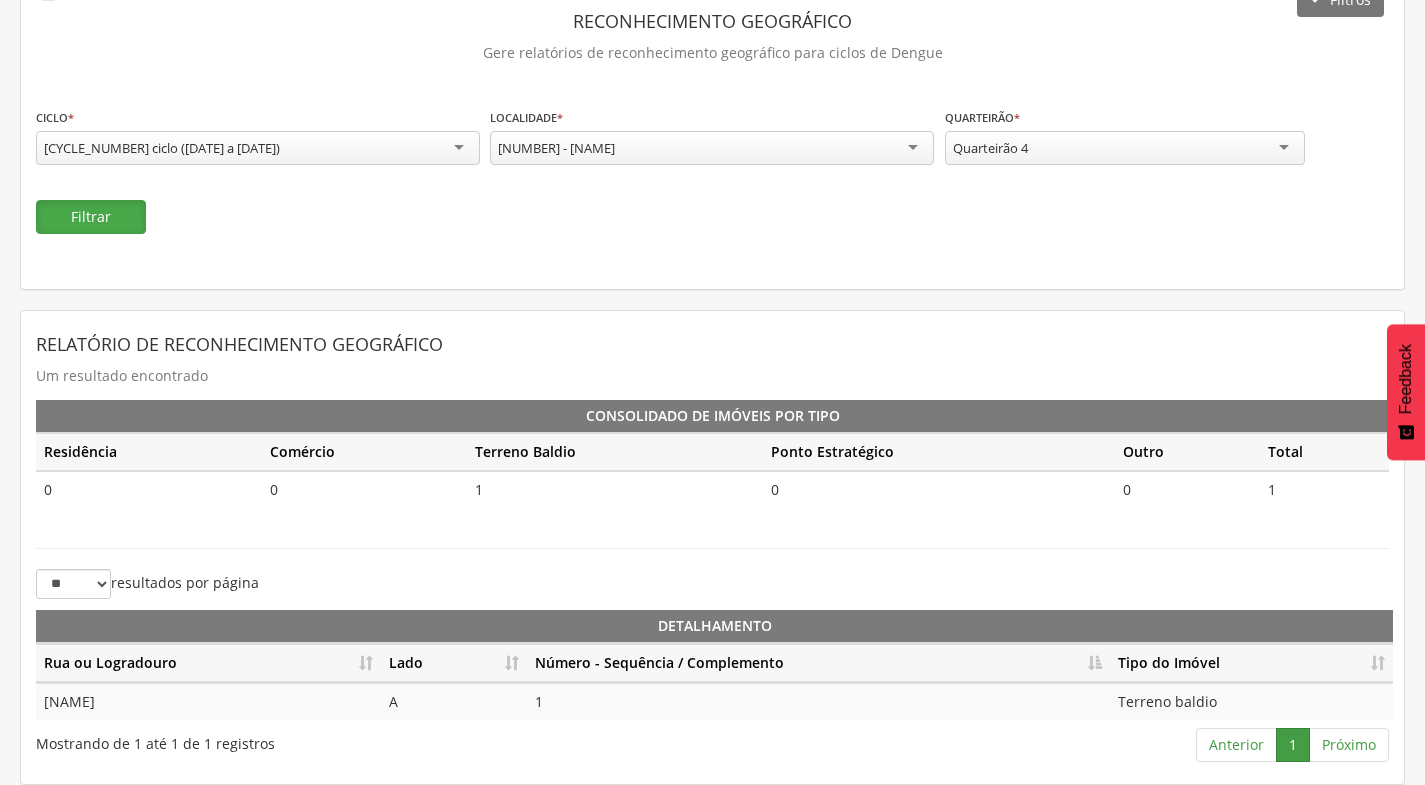 click on "Filtrar" at bounding box center [91, 217] 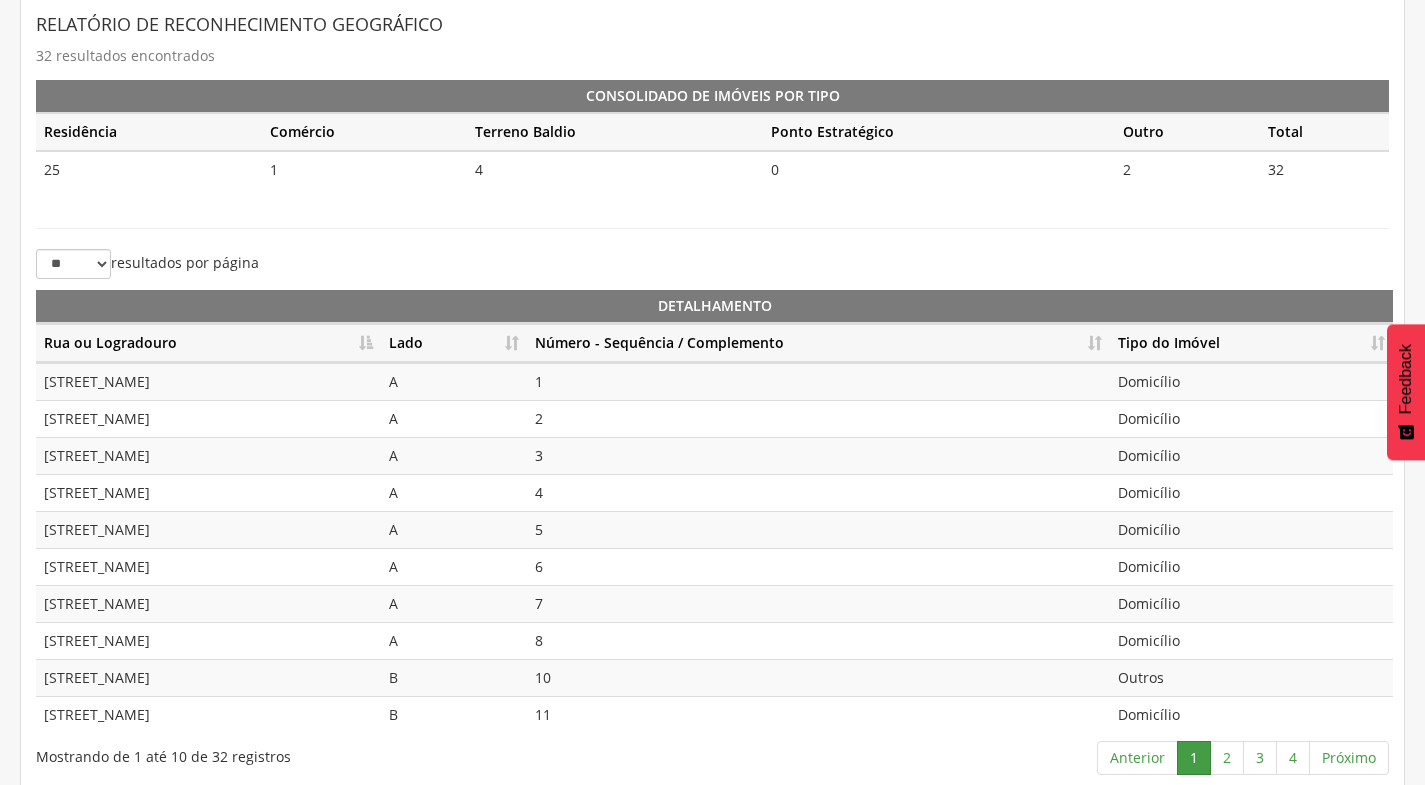 scroll, scrollTop: 446, scrollLeft: 0, axis: vertical 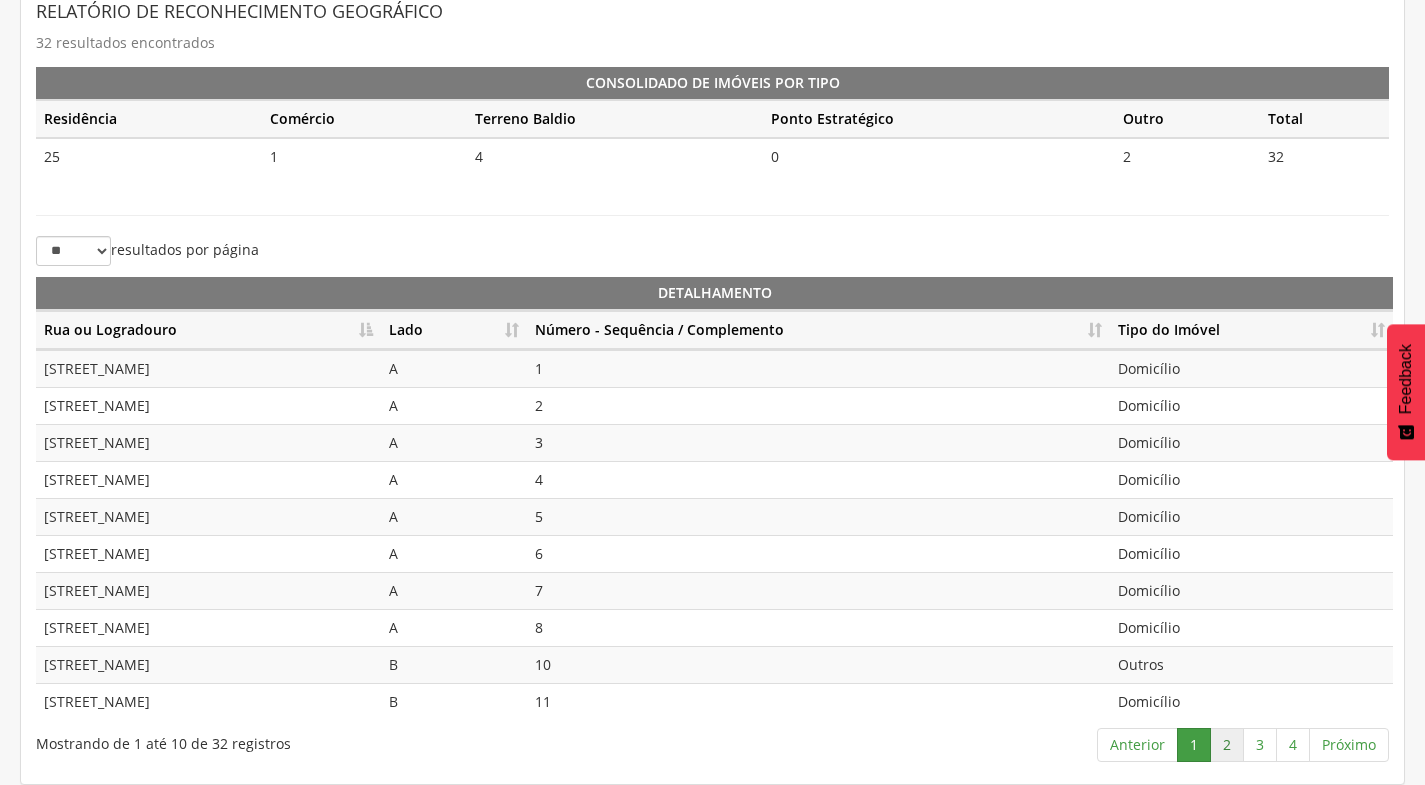 click on "2" at bounding box center [1227, 745] 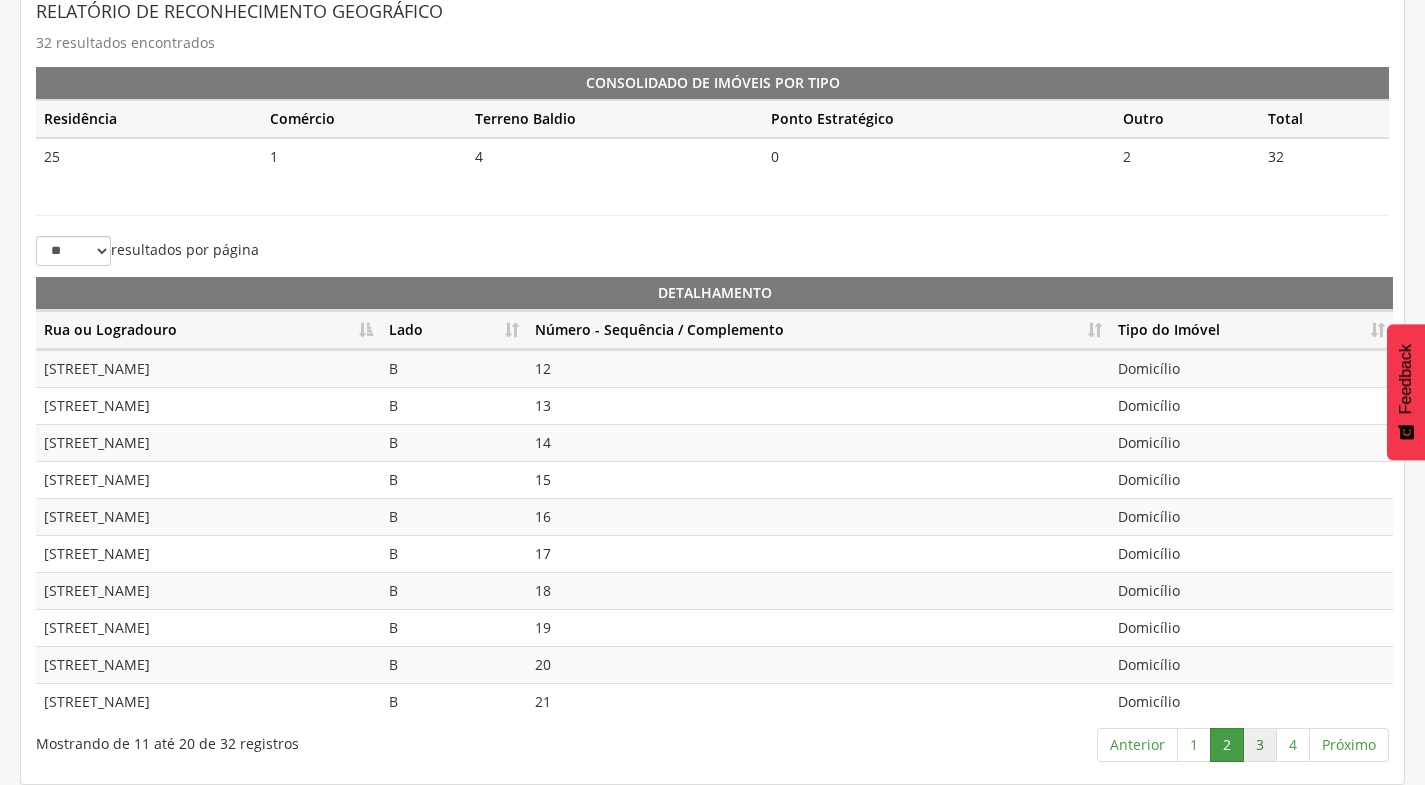 click on "3" at bounding box center (1260, 745) 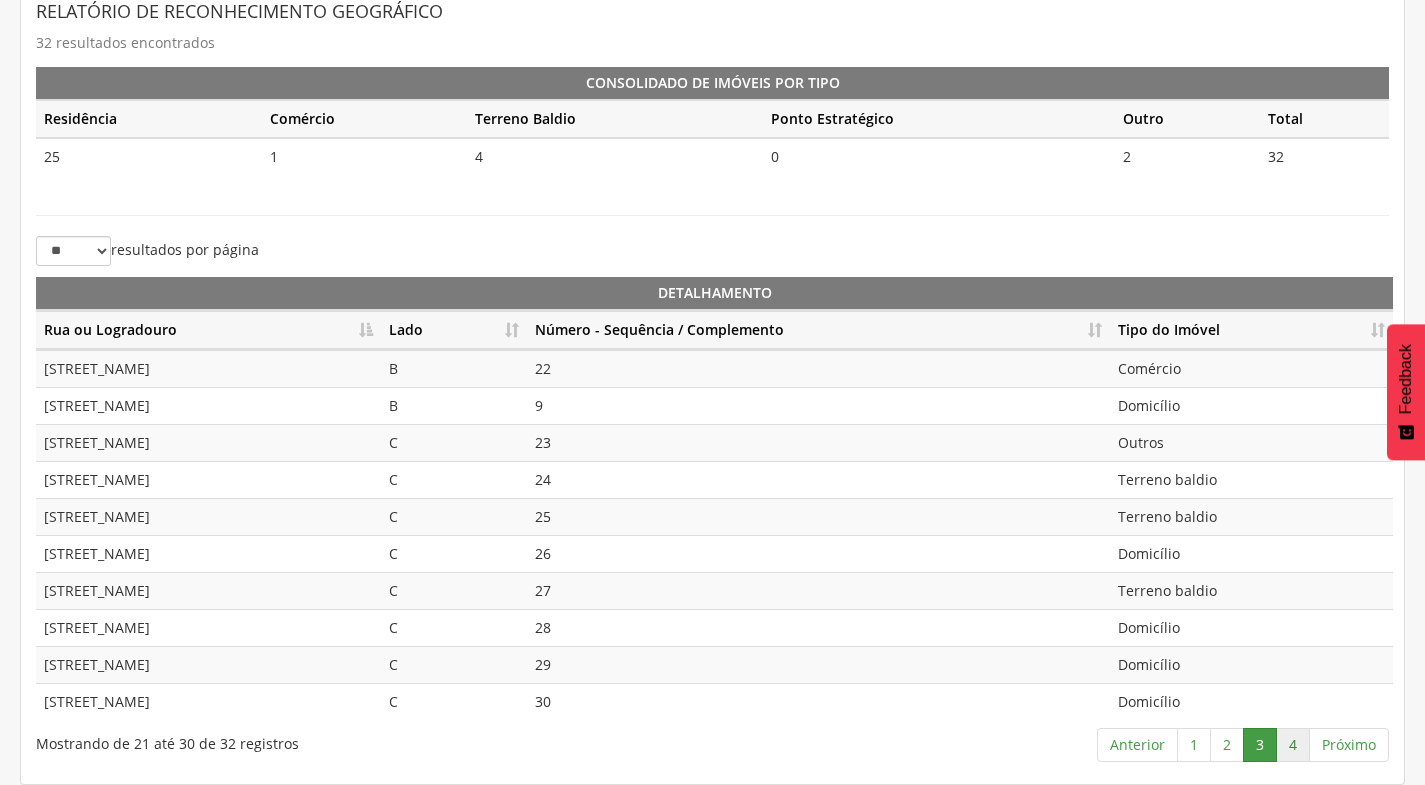 click on "4" at bounding box center (1293, 745) 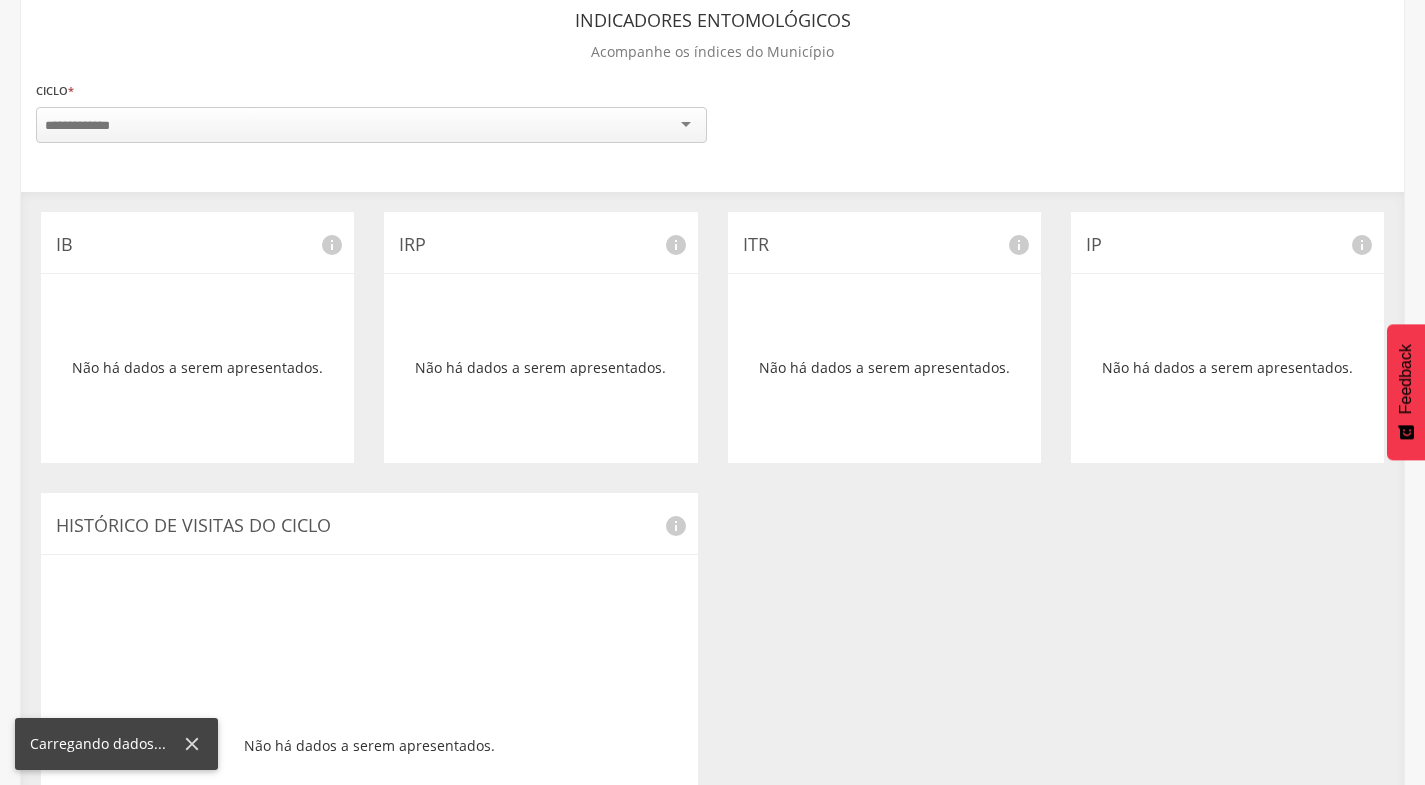 scroll, scrollTop: 0, scrollLeft: 0, axis: both 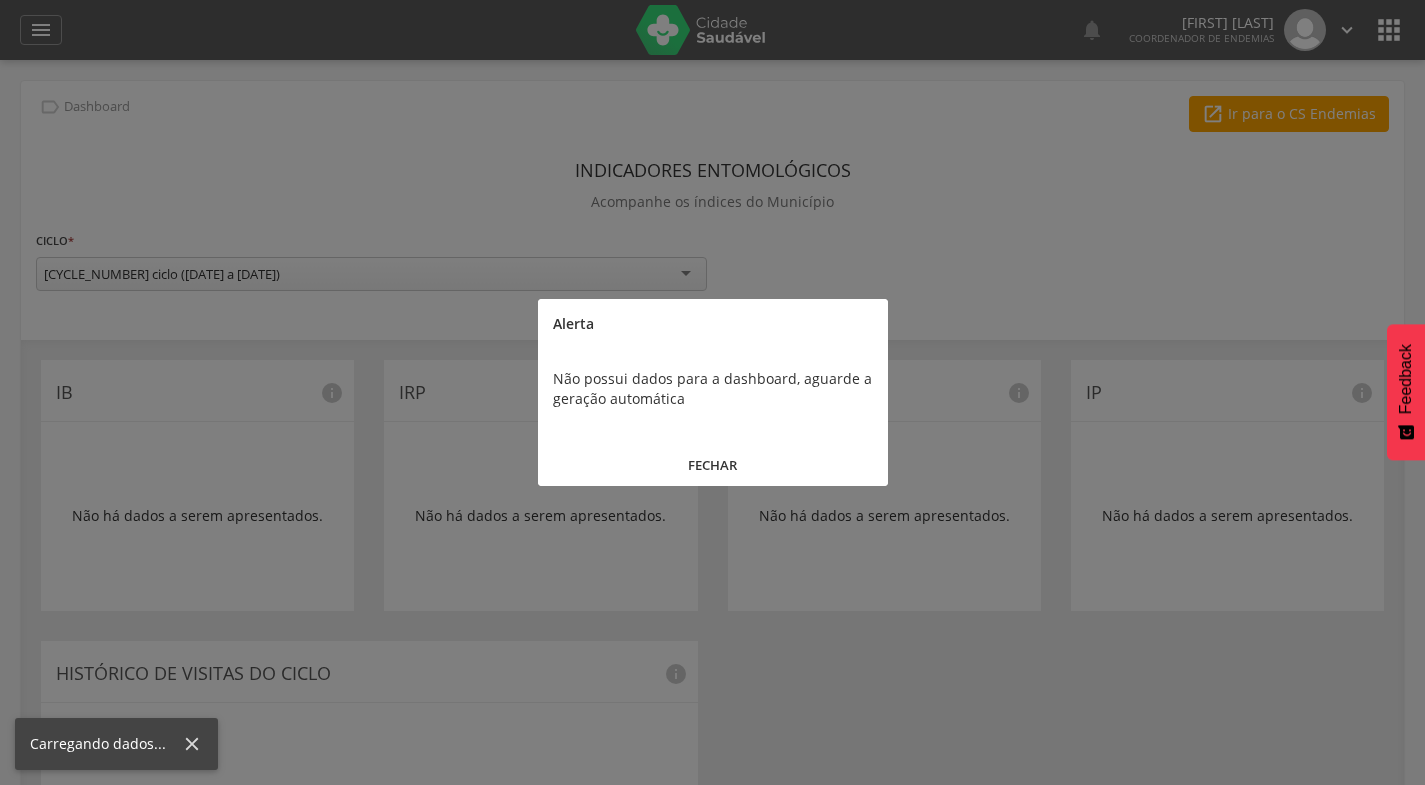 click on "FECHAR" at bounding box center (713, 465) 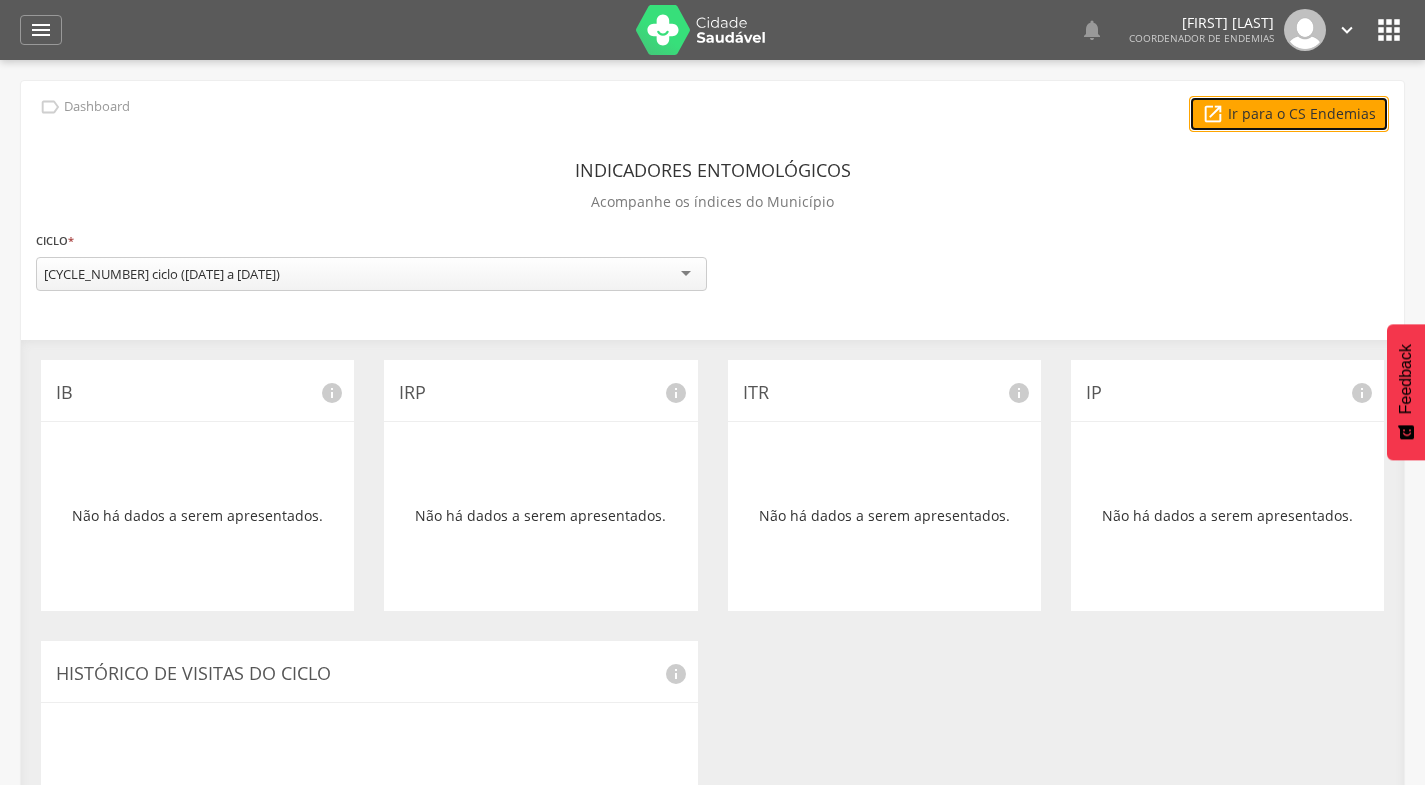 click on "
Ir para o CS Endemias" at bounding box center (1289, 114) 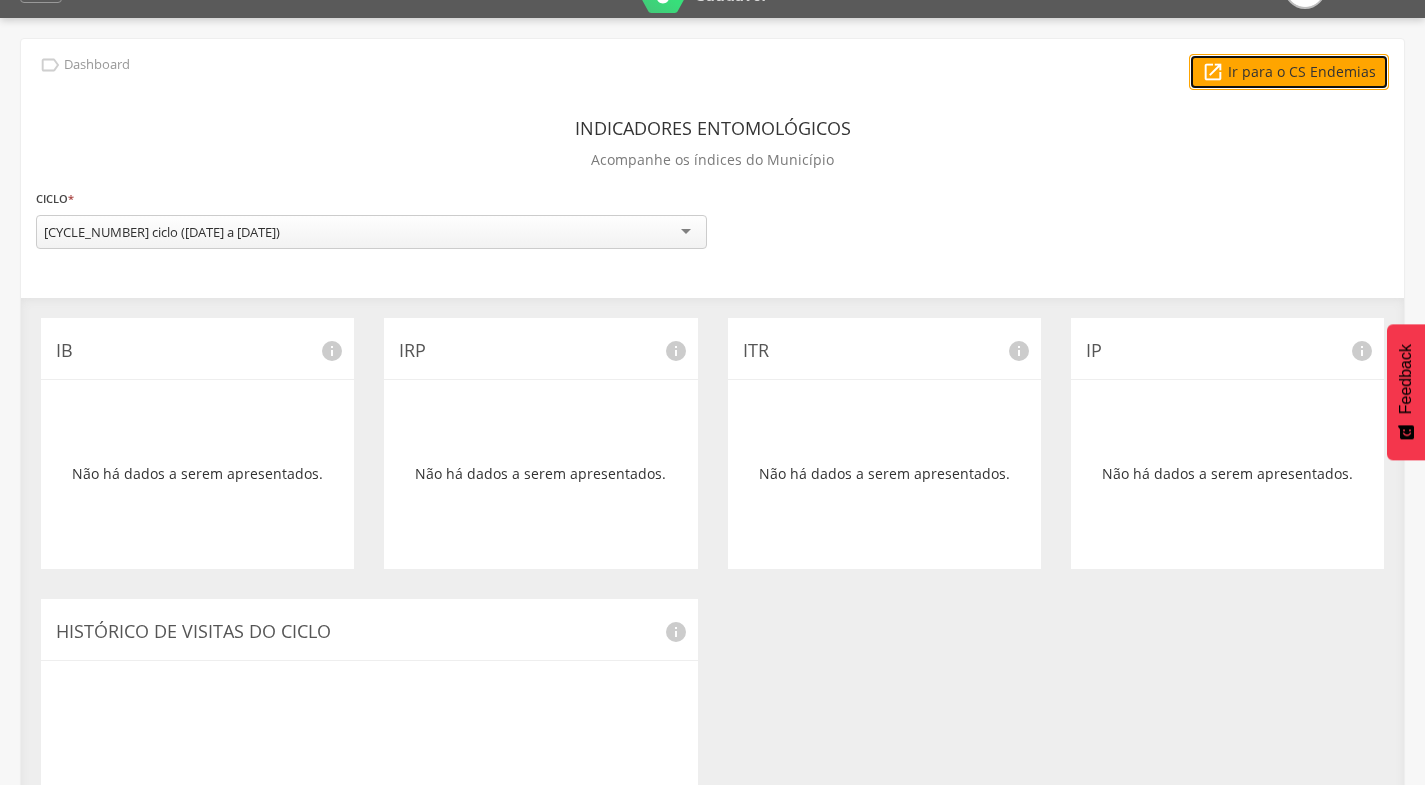 scroll, scrollTop: 0, scrollLeft: 0, axis: both 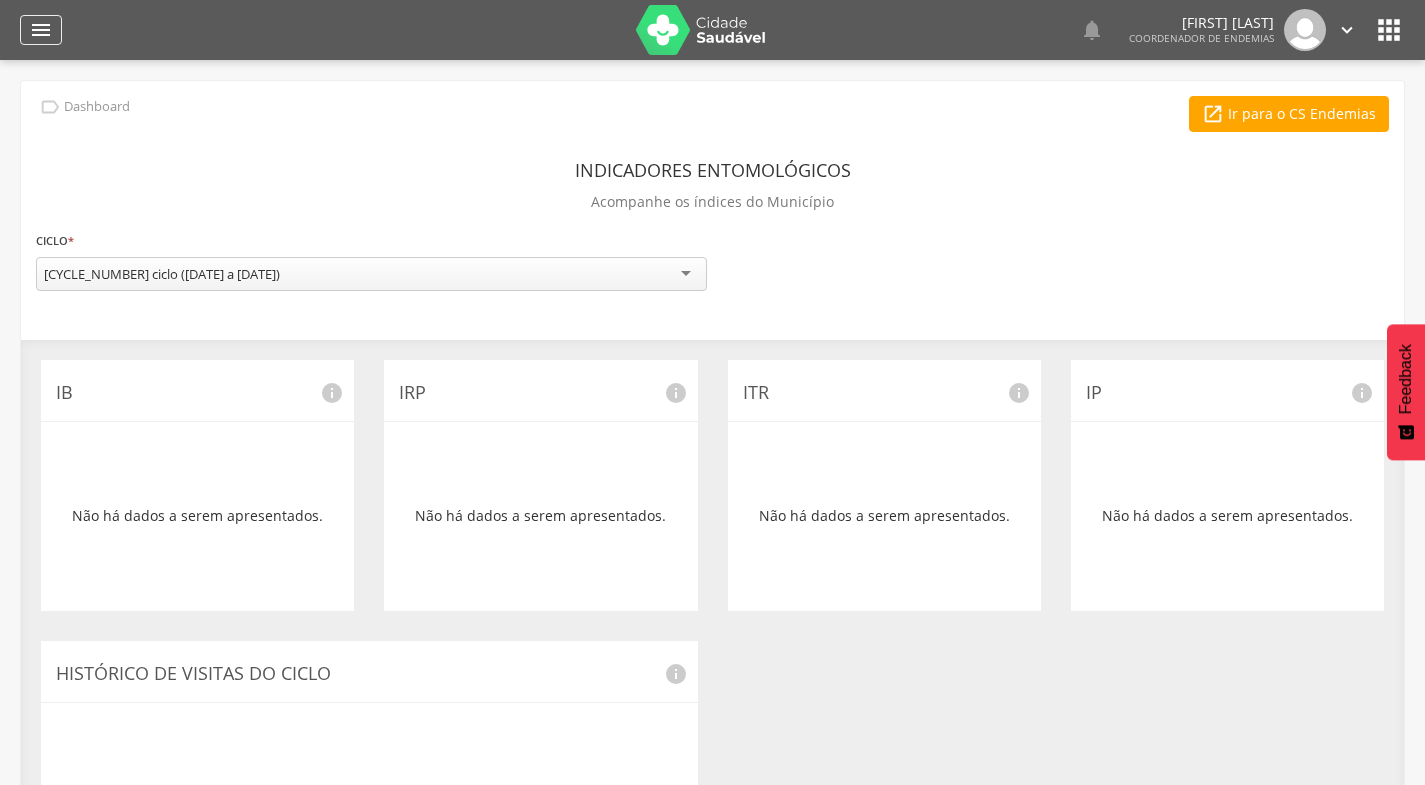 click on "" at bounding box center (41, 30) 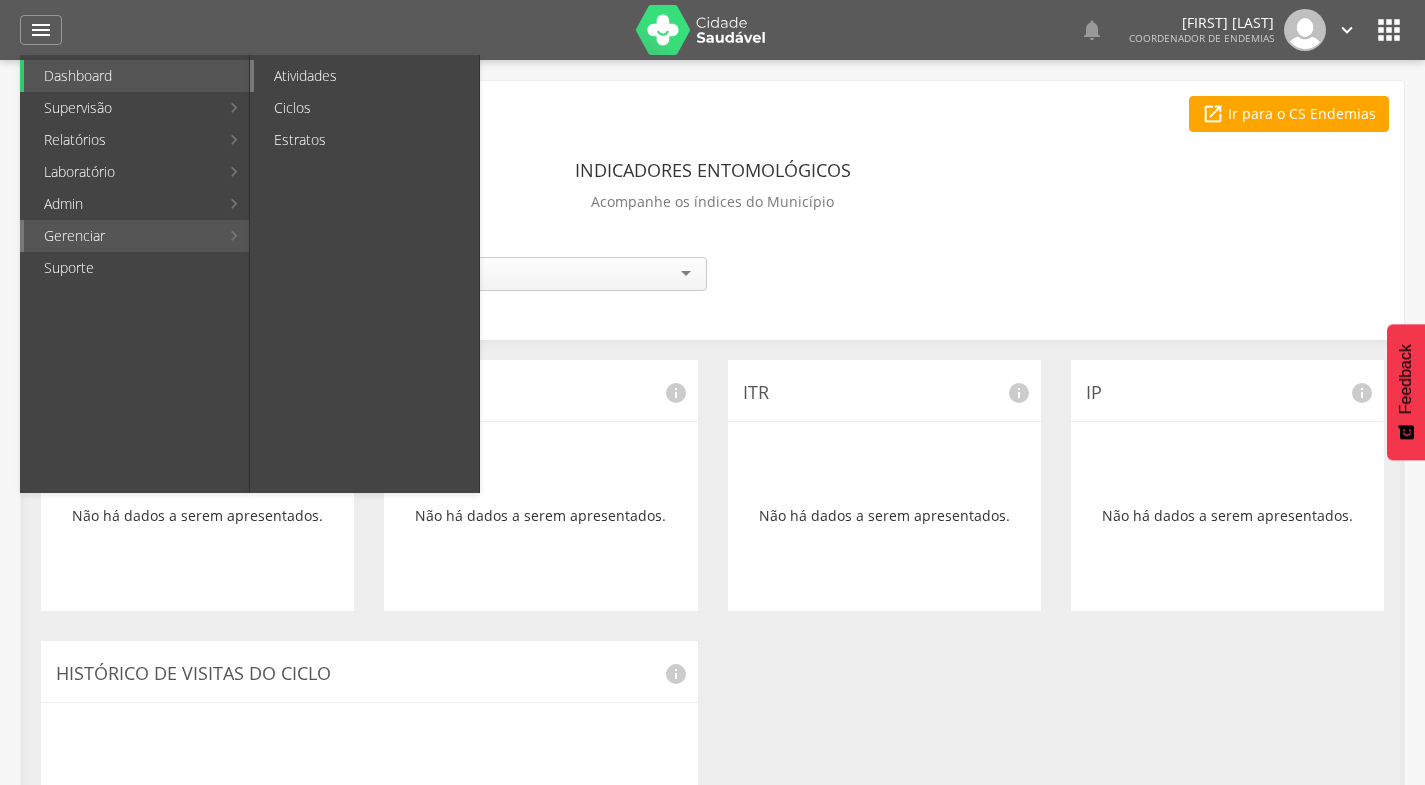 click on "Atividades" at bounding box center [366, 76] 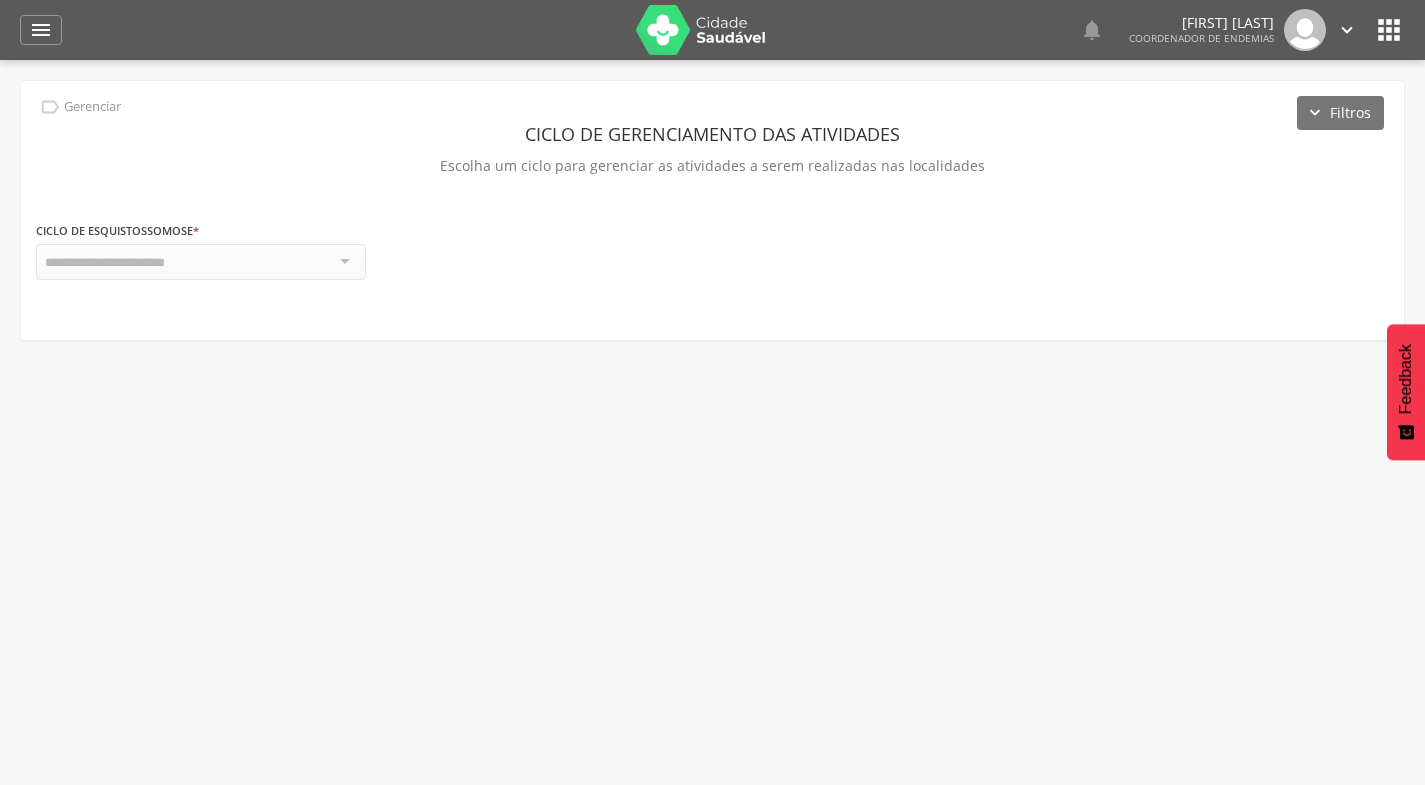 click at bounding box center [201, 262] 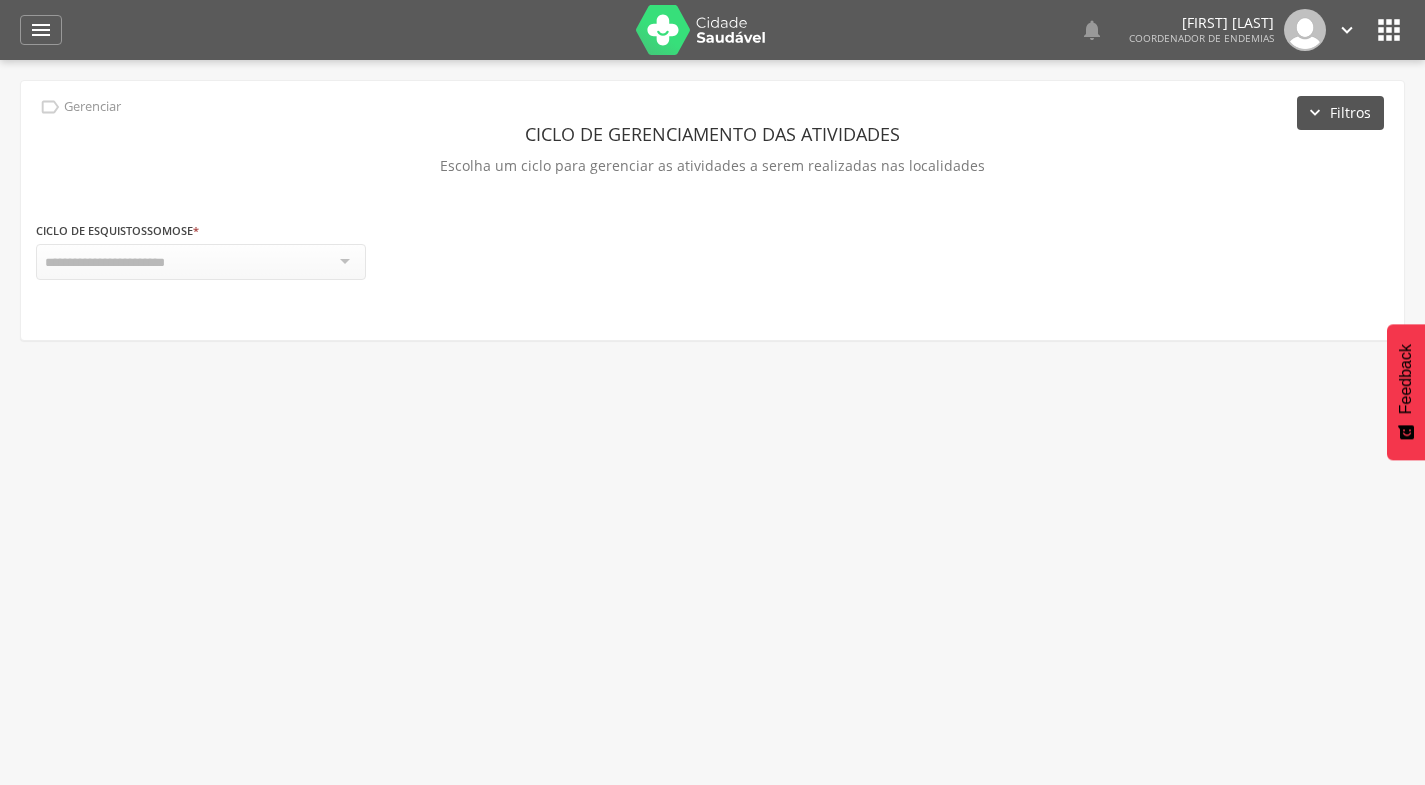 click on "Filtros" at bounding box center (1340, 113) 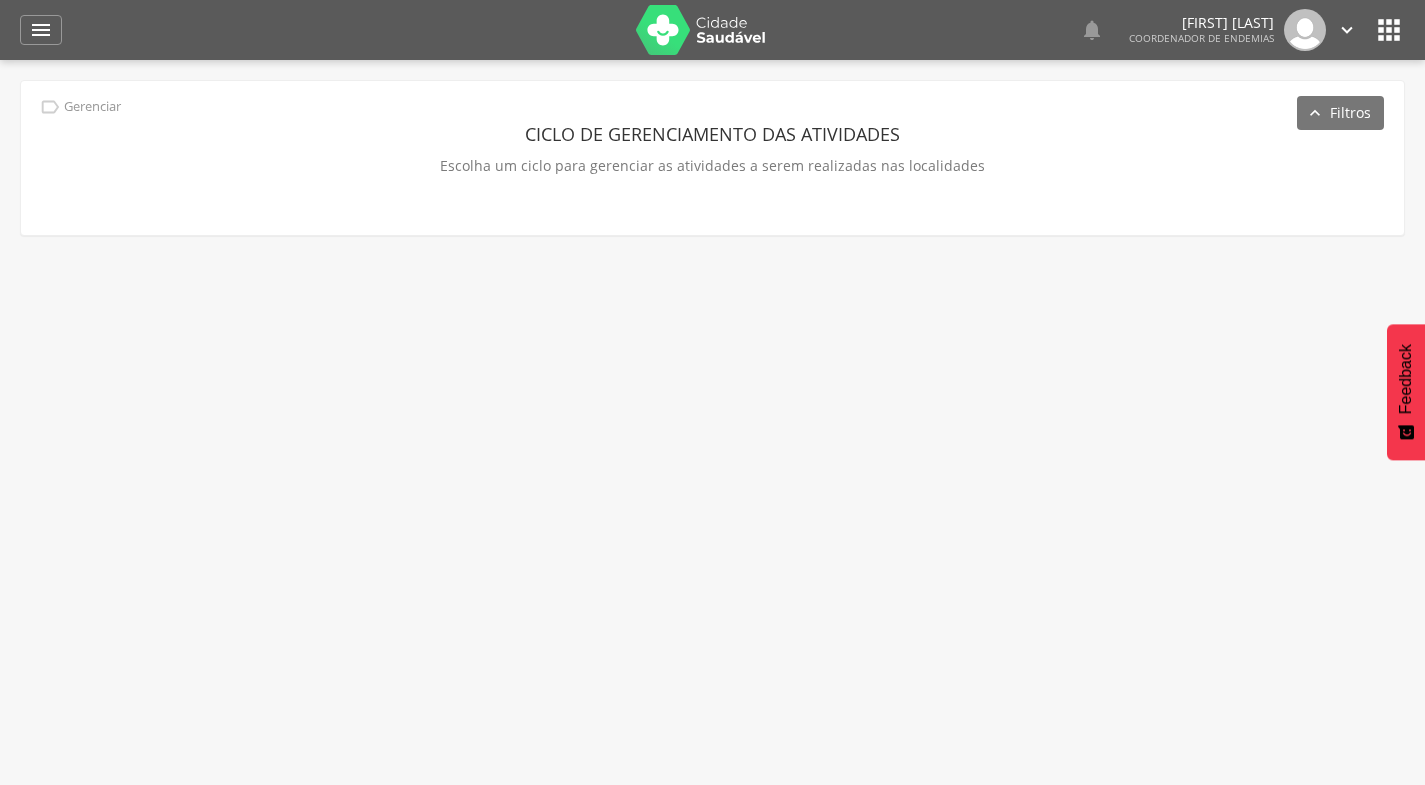 click on "" at bounding box center [50, 107] 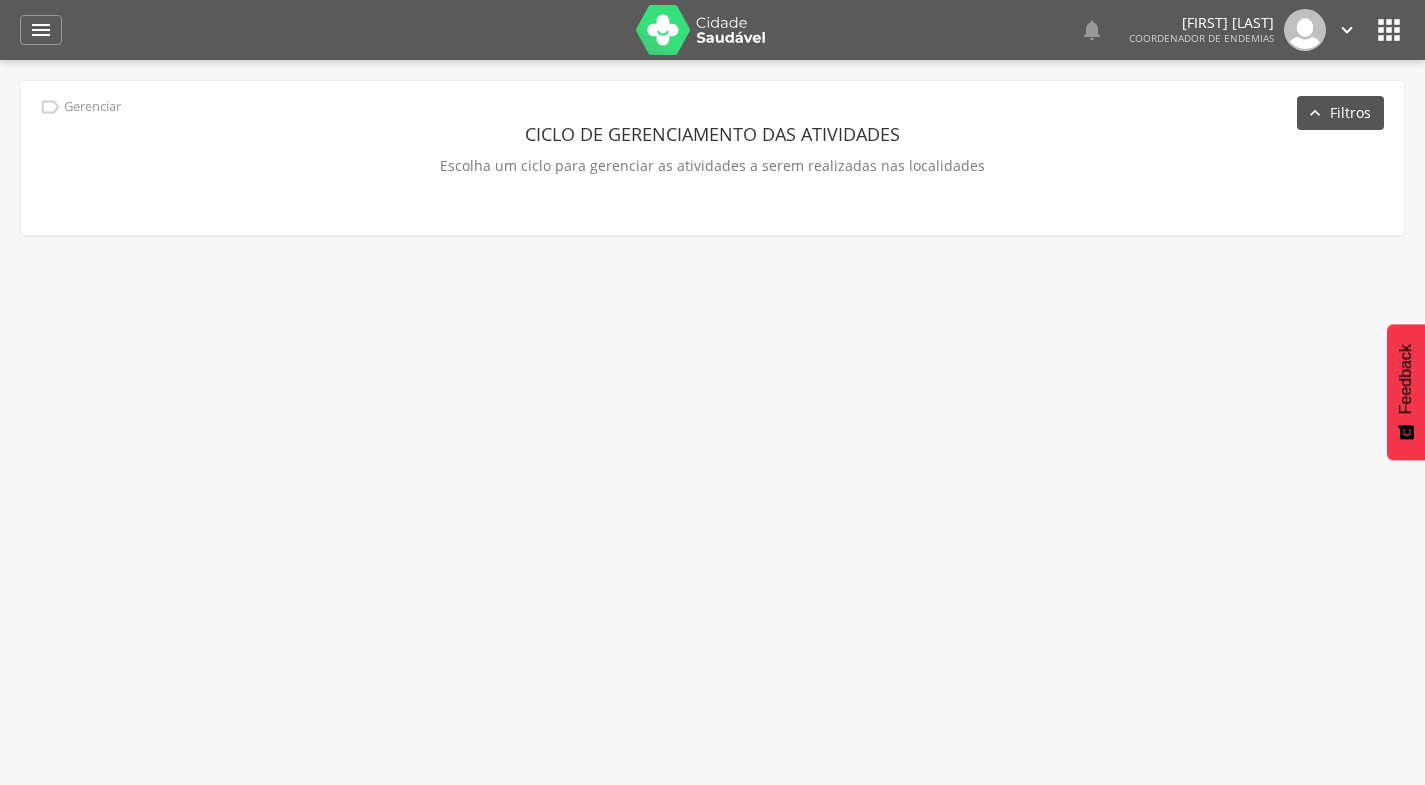click on "Filtros" at bounding box center (1340, 113) 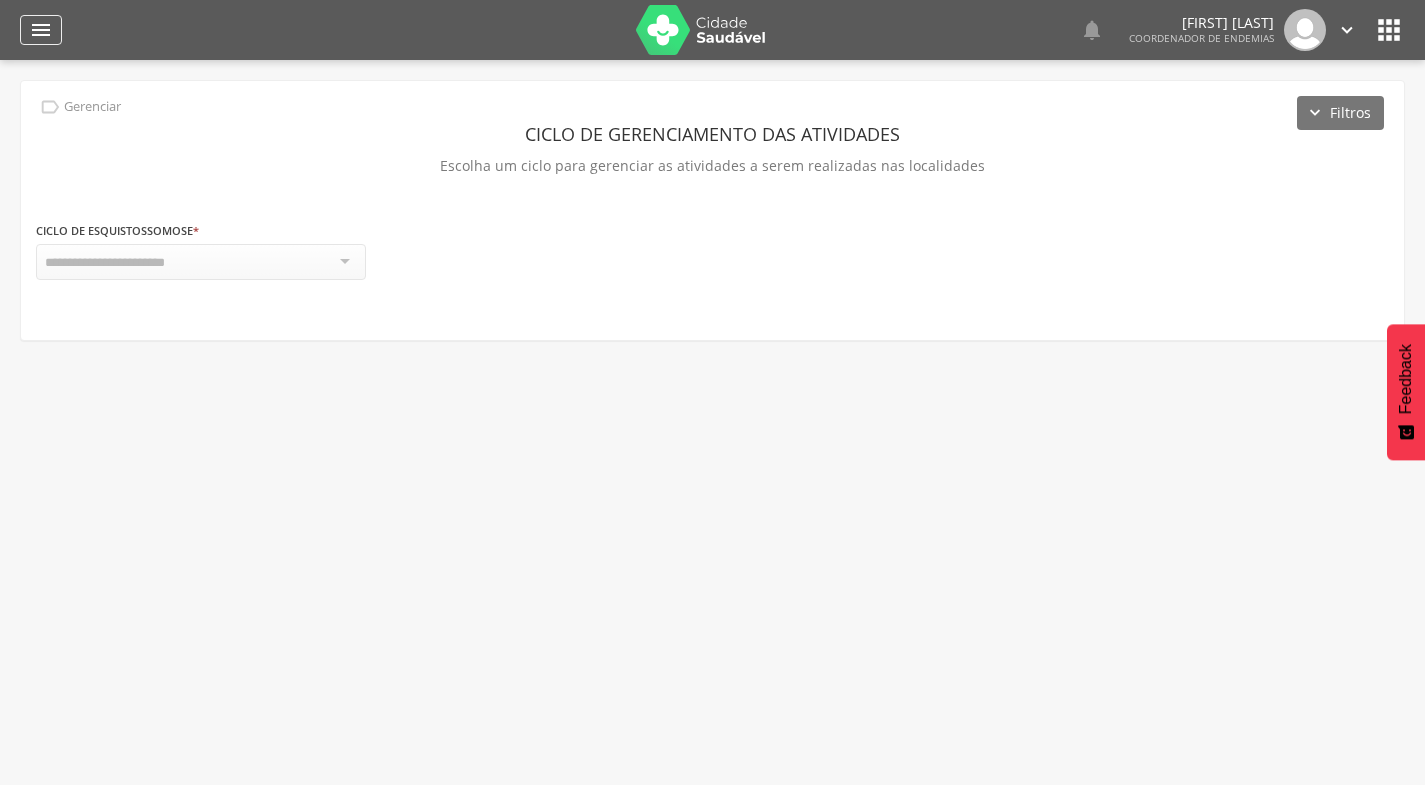 click on "" at bounding box center [41, 30] 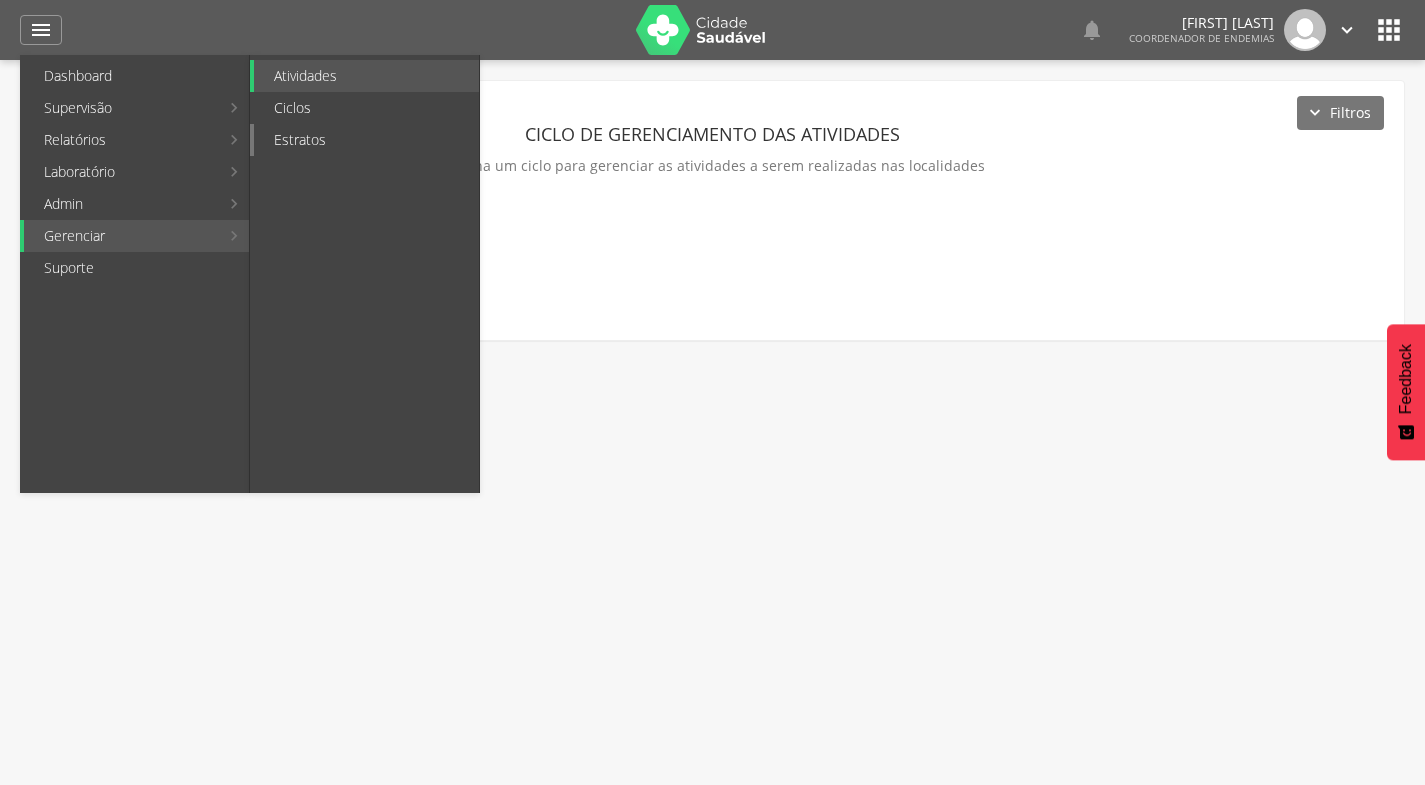 click on "Estratos" at bounding box center (366, 140) 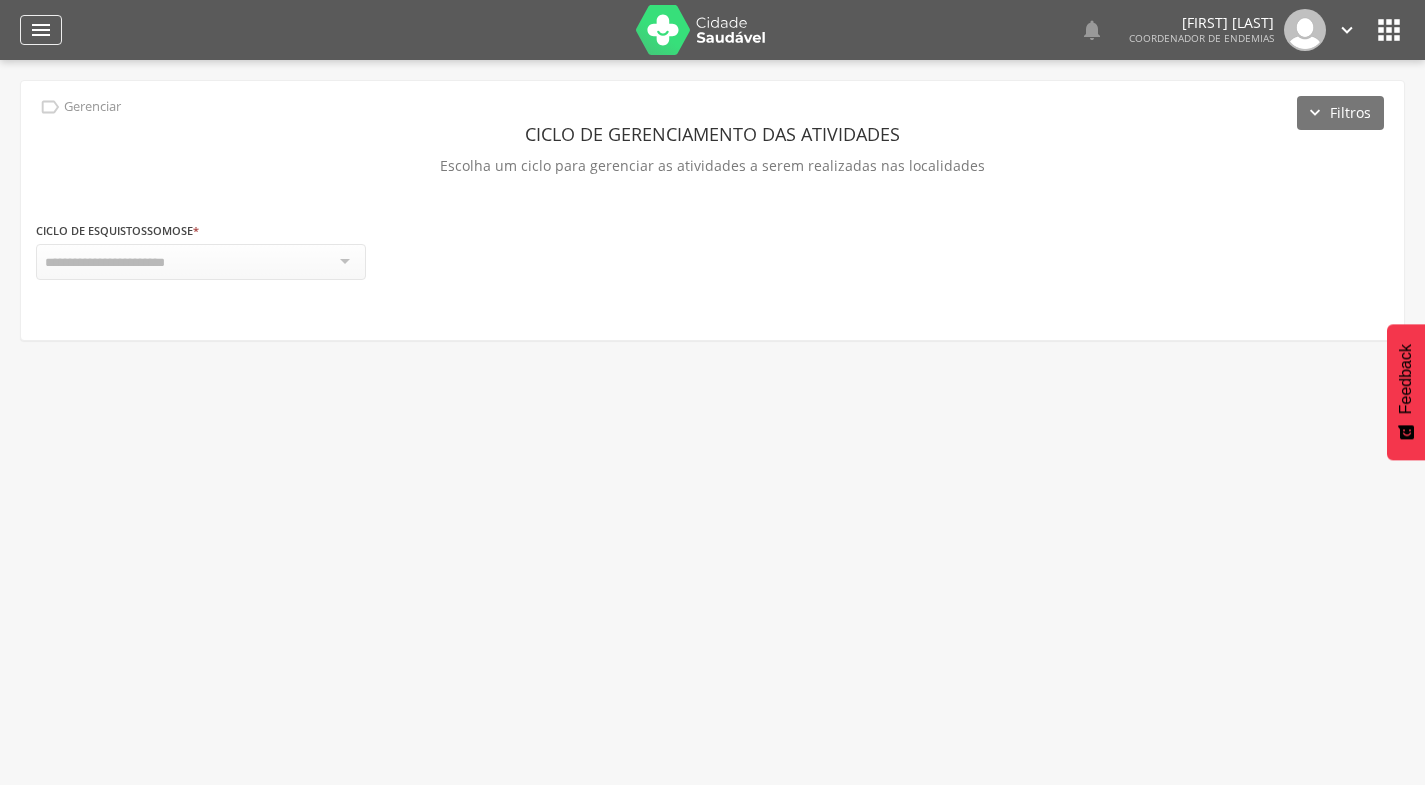 click on "" at bounding box center (41, 30) 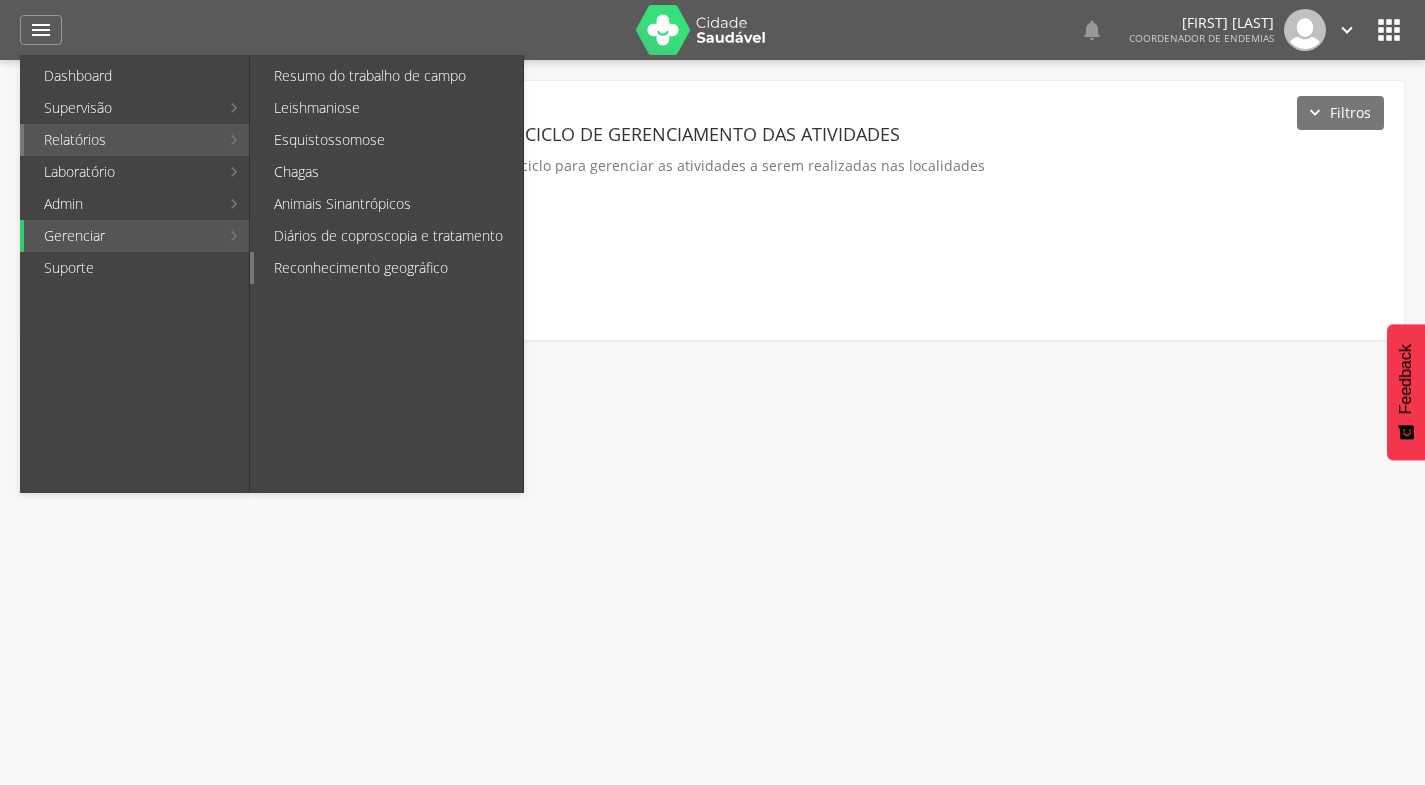 click on "Reconhecimento geográfico" at bounding box center (388, 268) 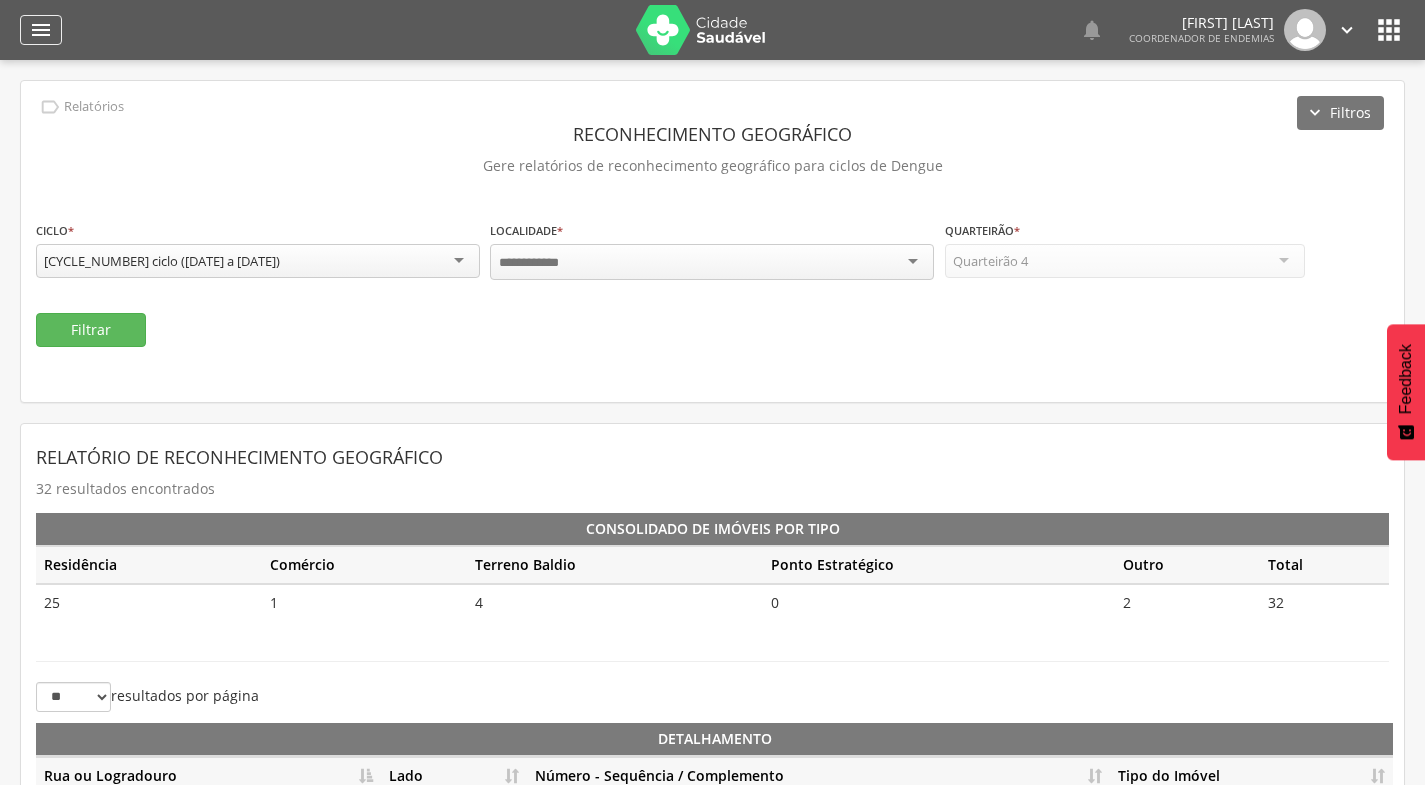 click on "" at bounding box center [41, 30] 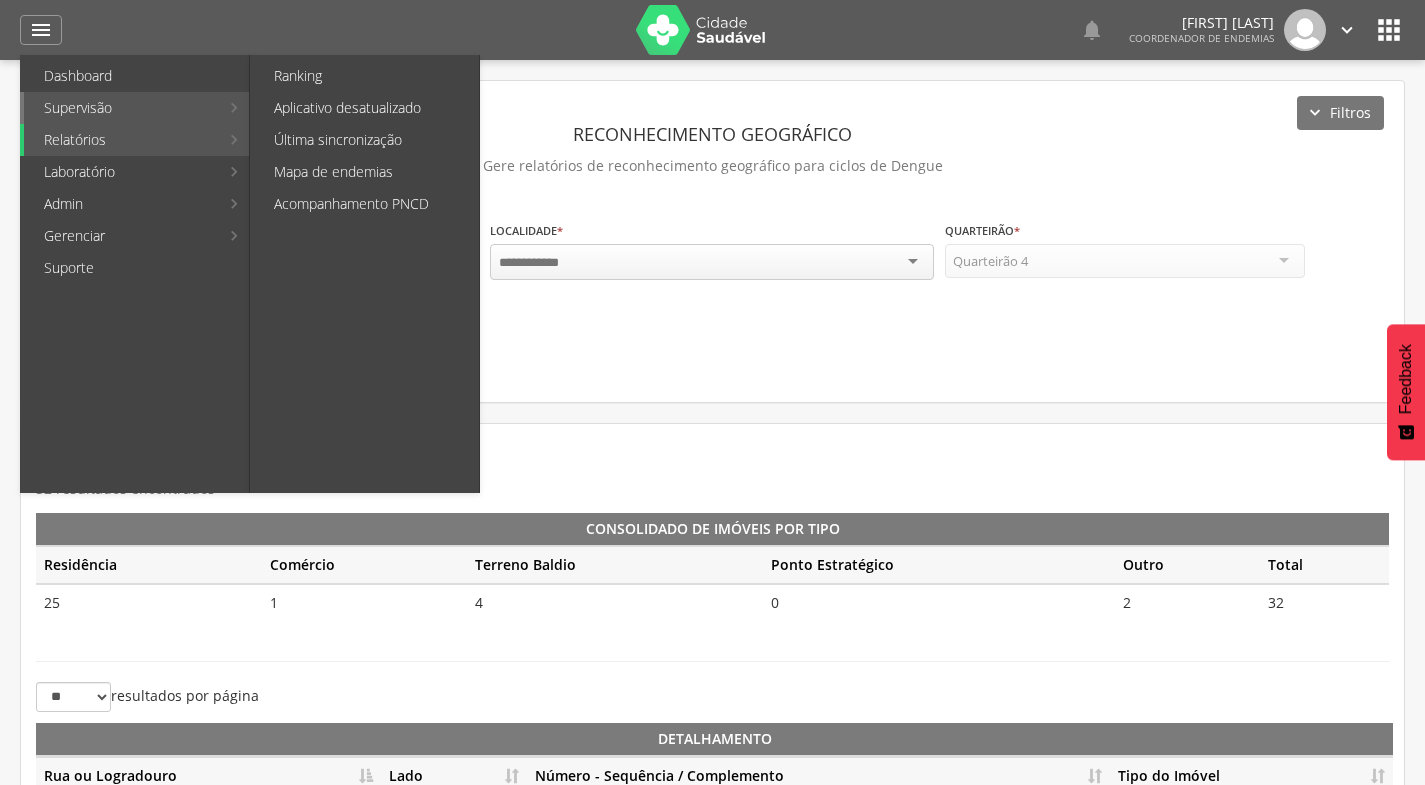 drag, startPoint x: 165, startPoint y: 100, endPoint x: 211, endPoint y: 100, distance: 46 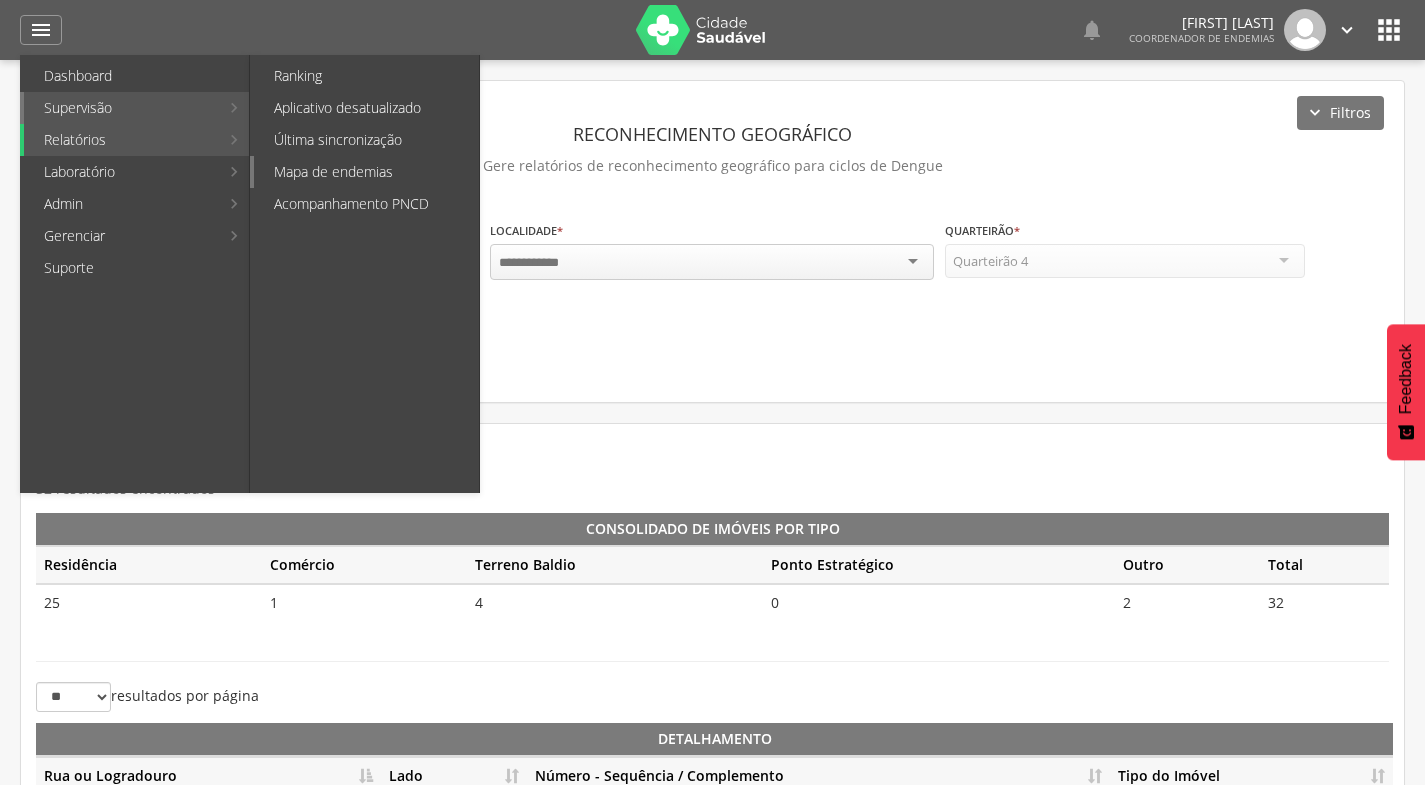 click on "Mapa de endemias" at bounding box center [366, 172] 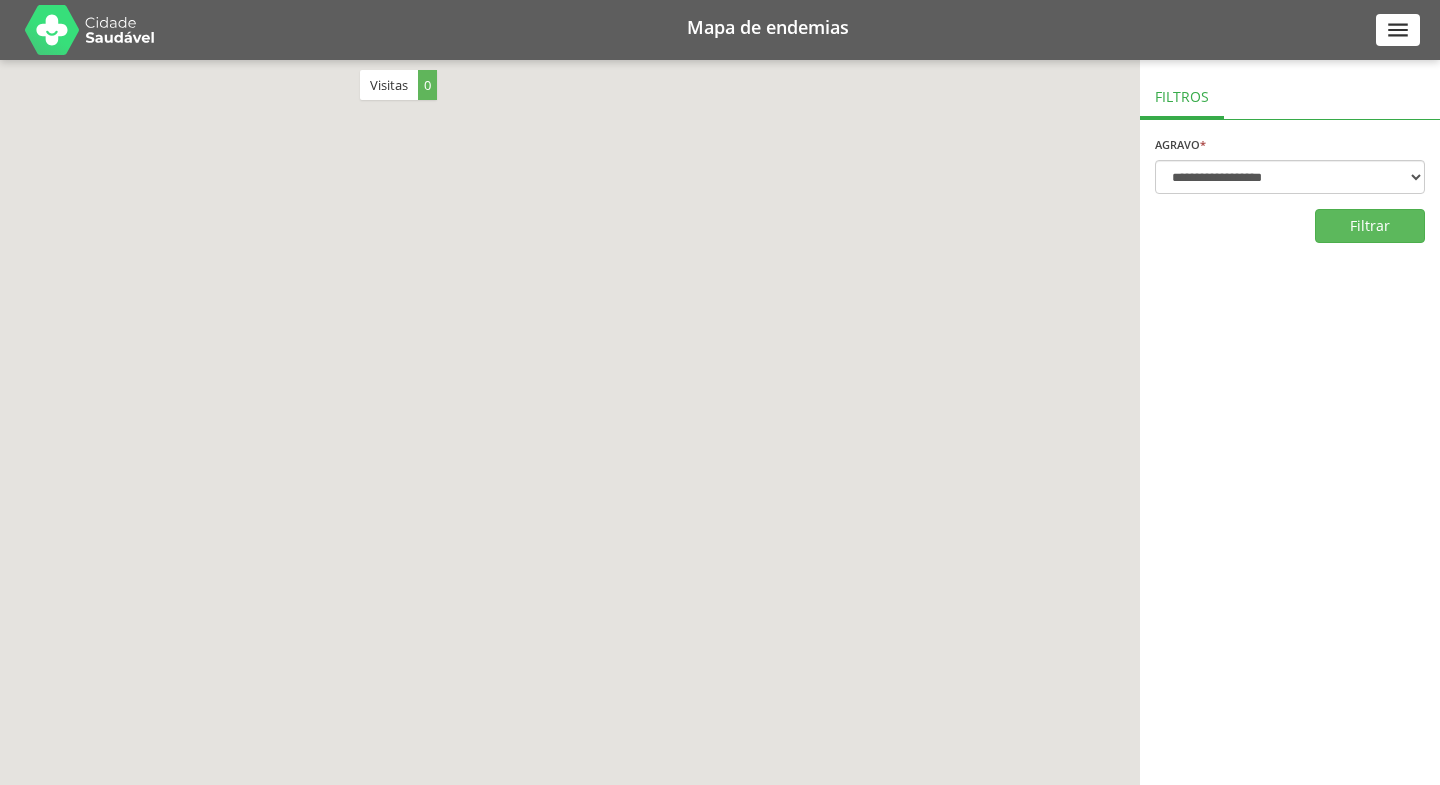 scroll, scrollTop: 0, scrollLeft: 0, axis: both 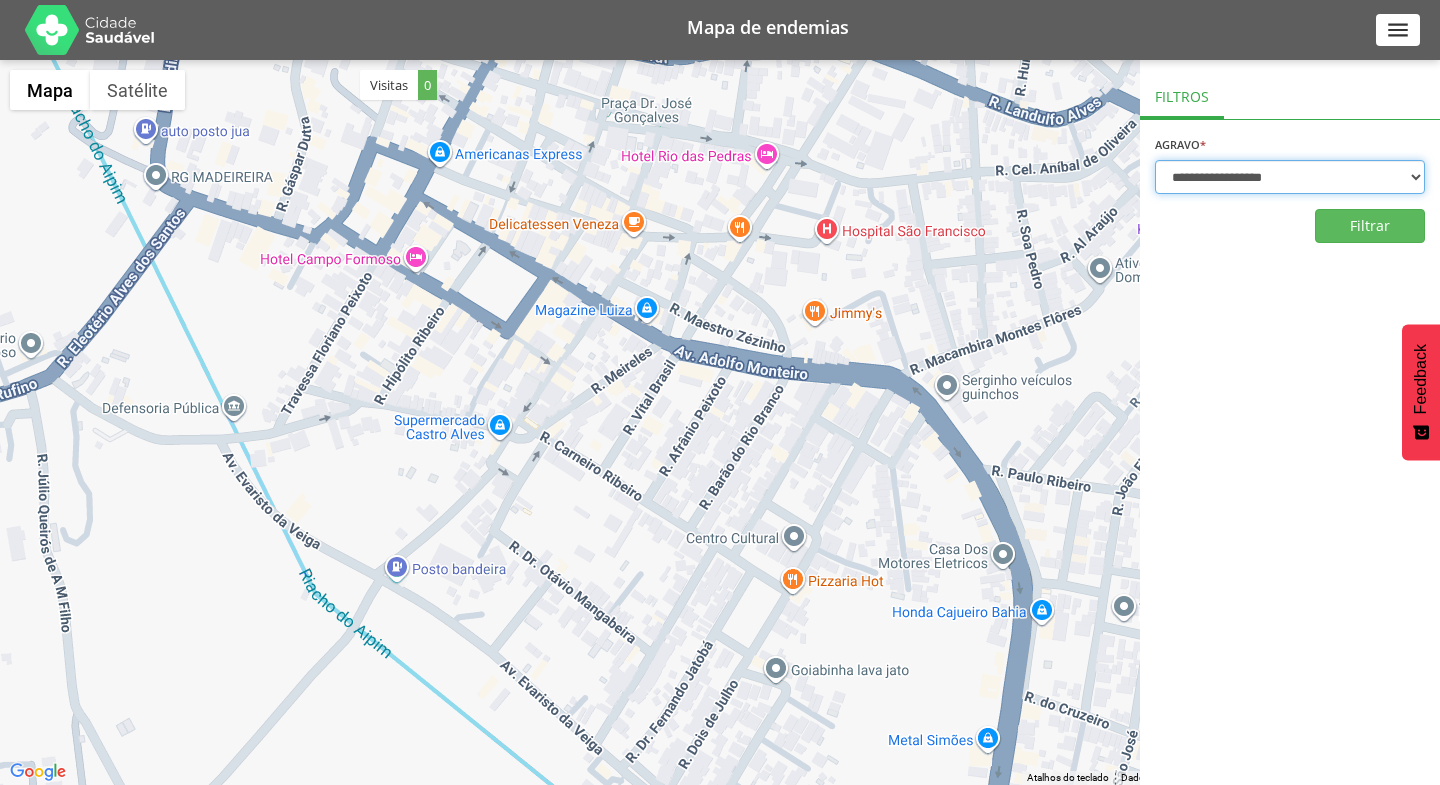 click on "**********" at bounding box center (1290, 177) 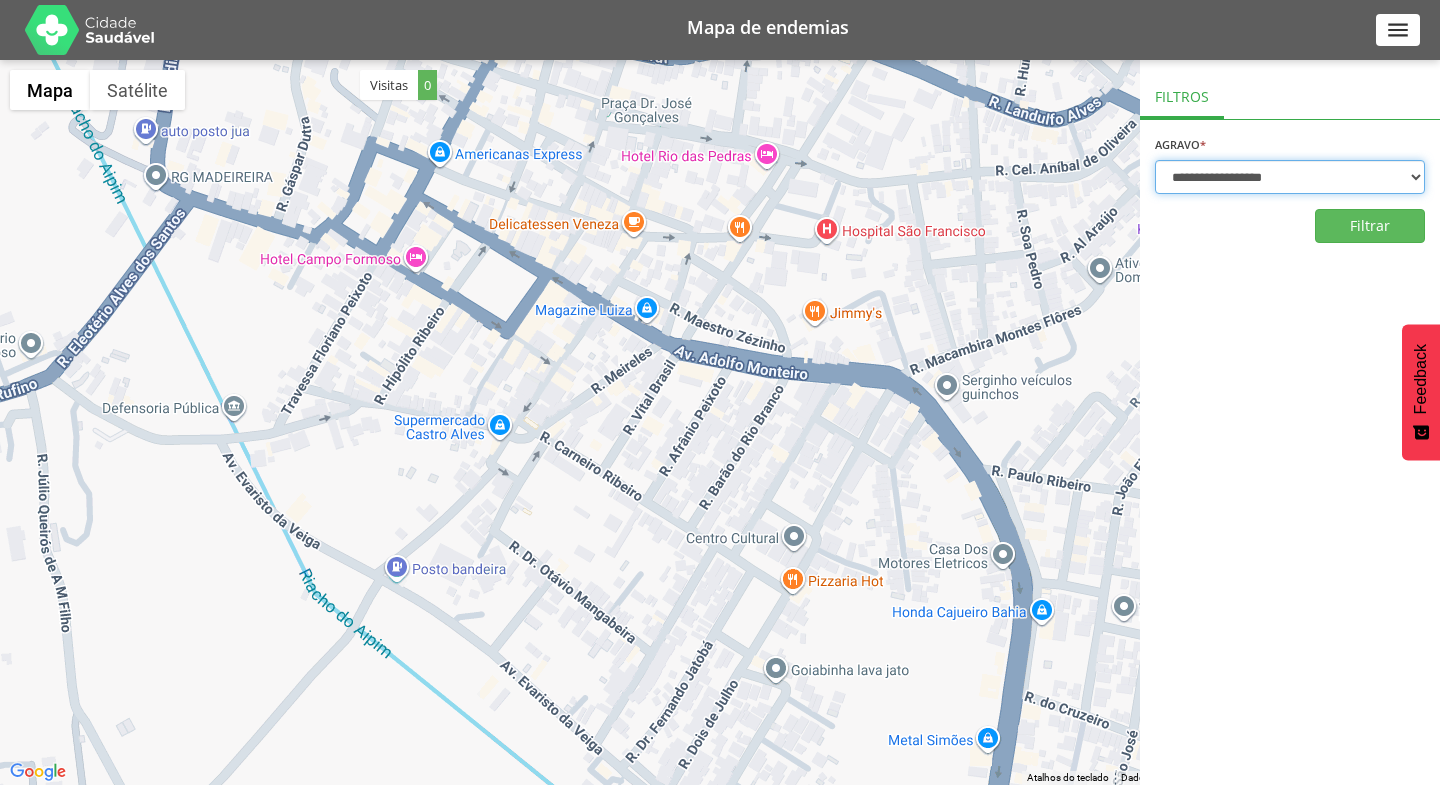 select on "*" 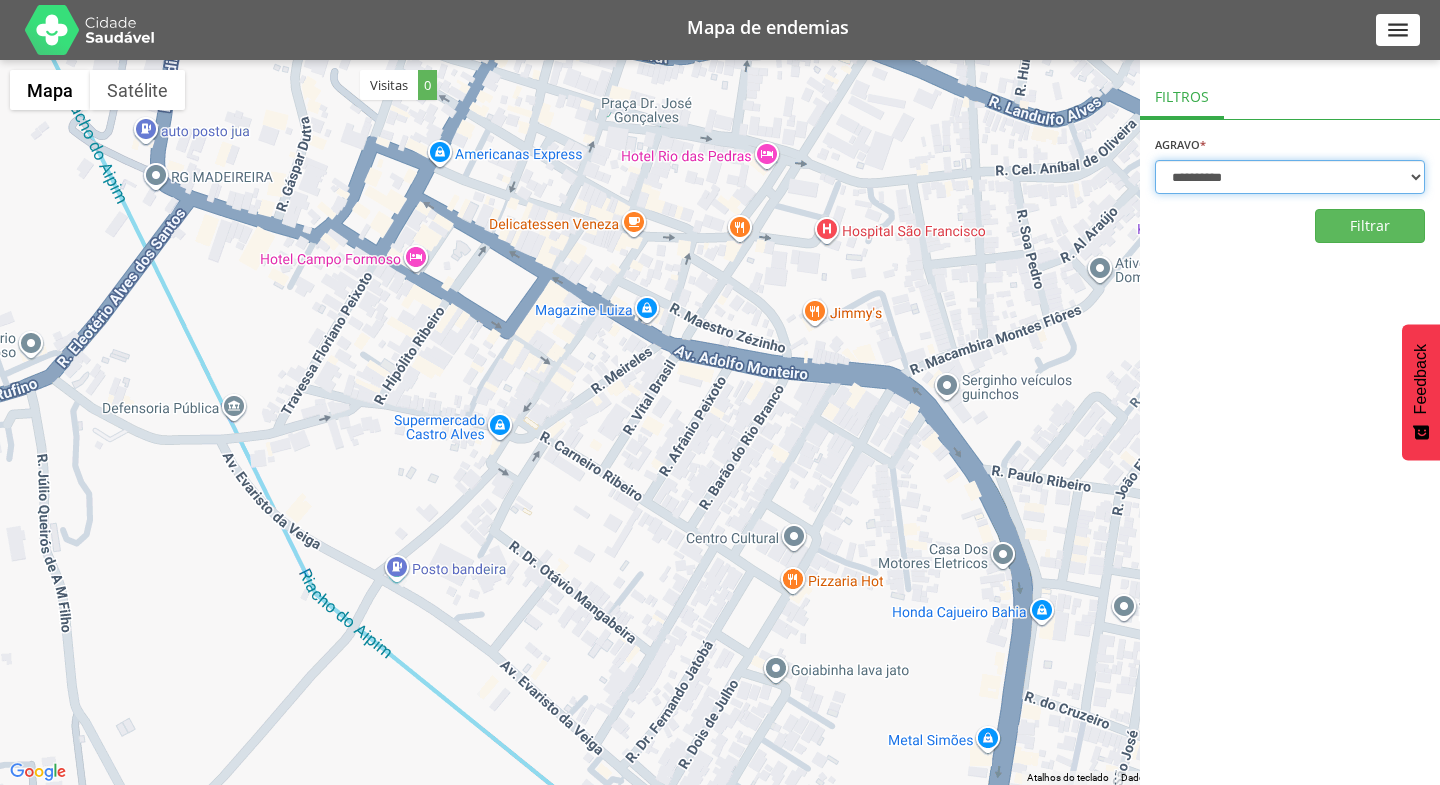 click on "**********" at bounding box center [1290, 177] 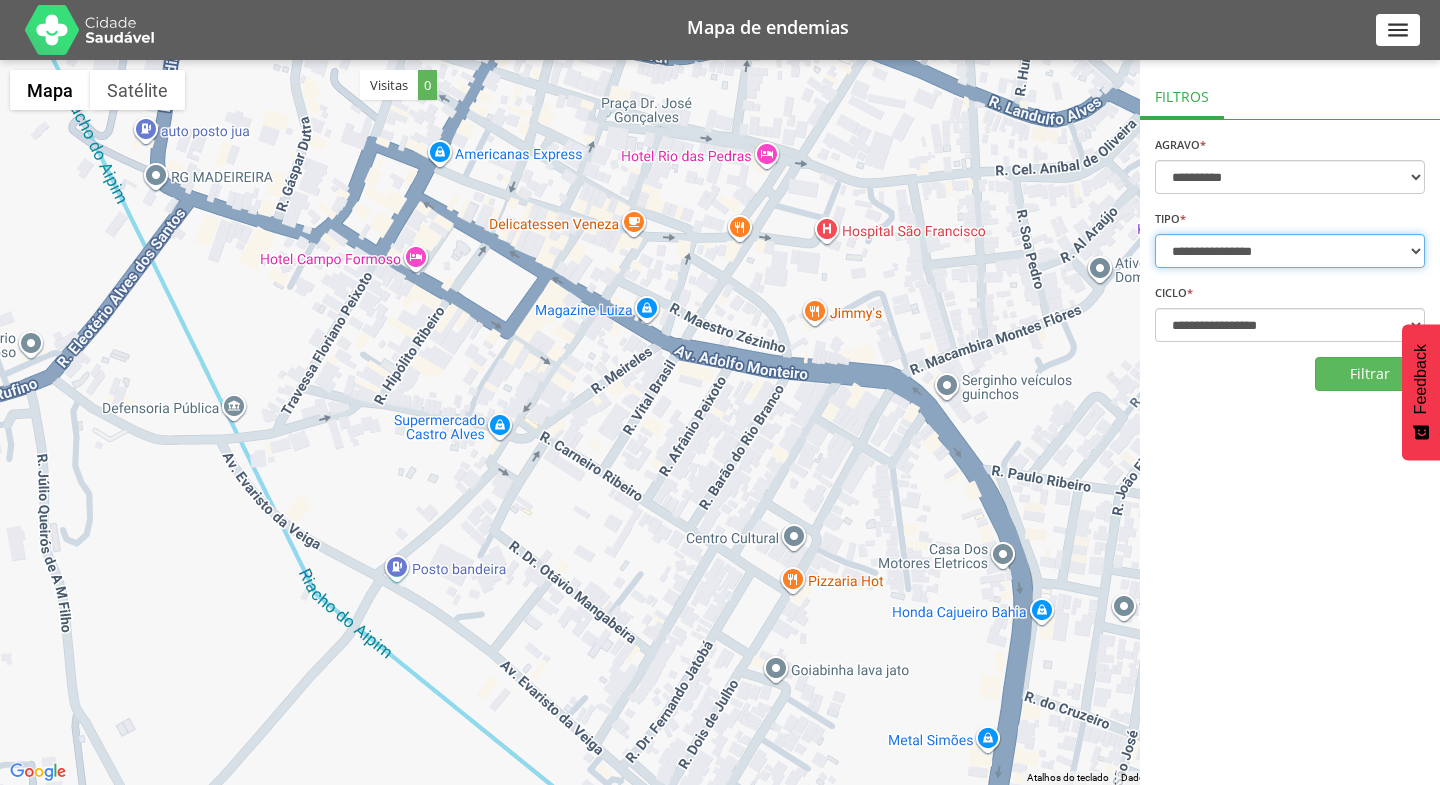 click on "**********" at bounding box center (1290, 251) 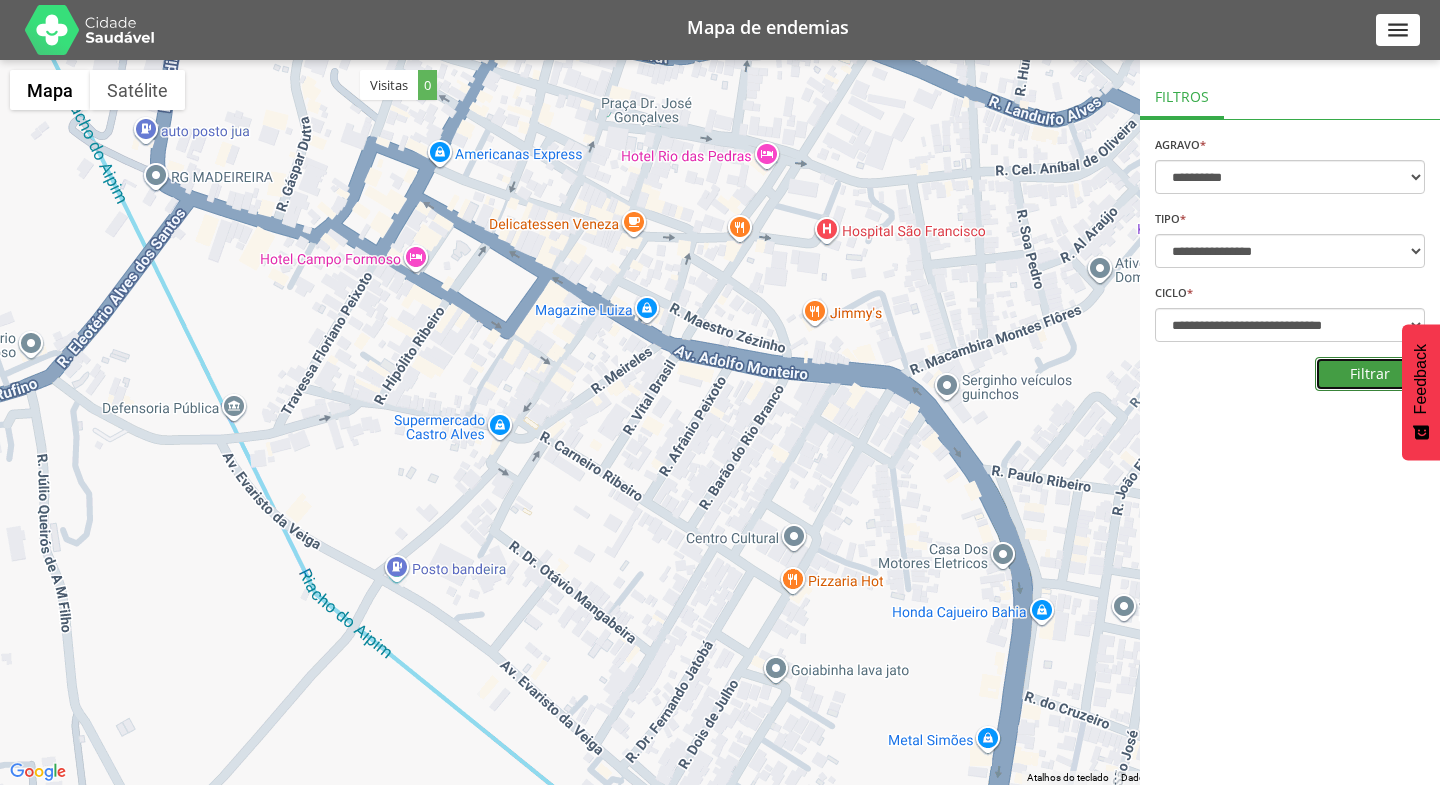 click on "Filtrar" at bounding box center (1370, 374) 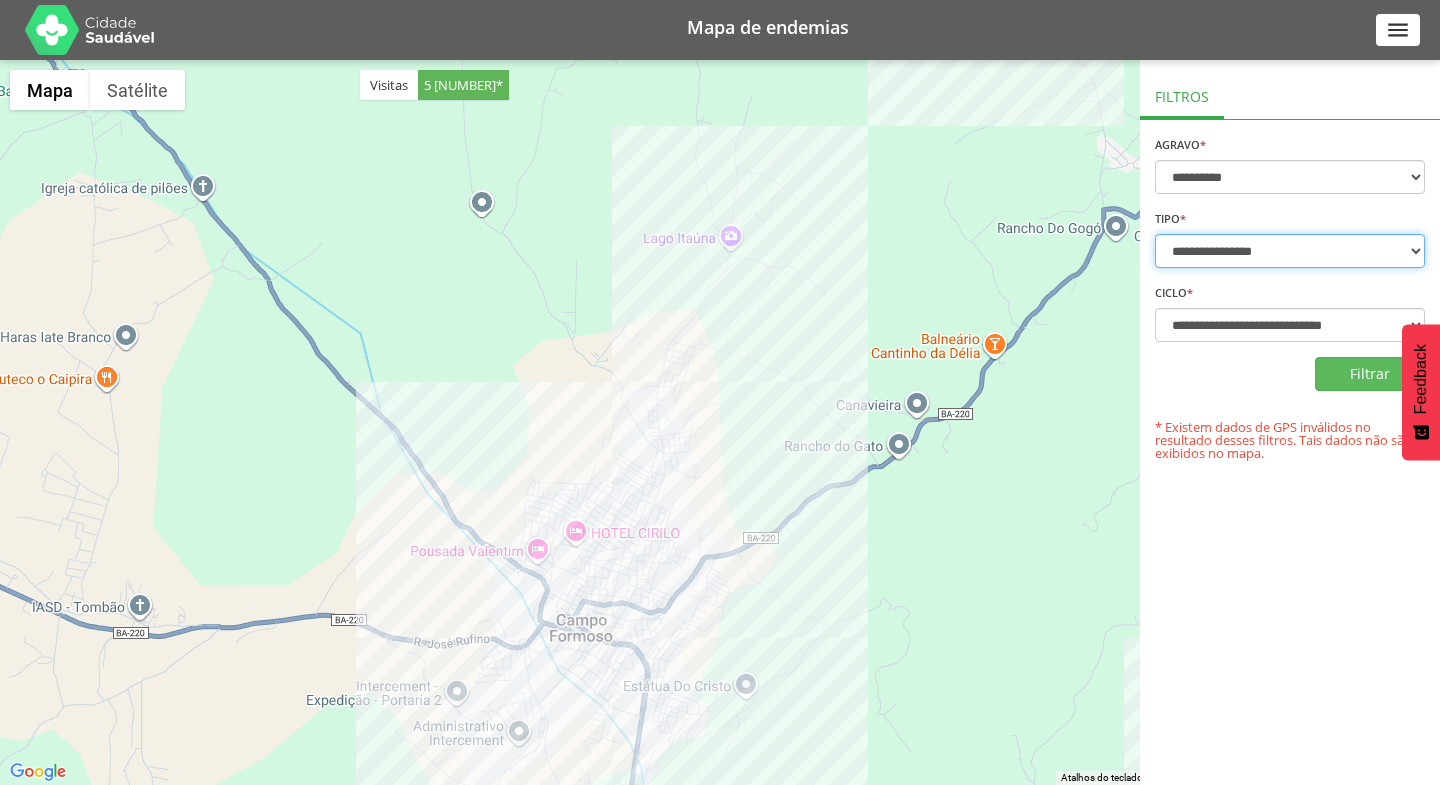 click on "**********" at bounding box center [1290, 251] 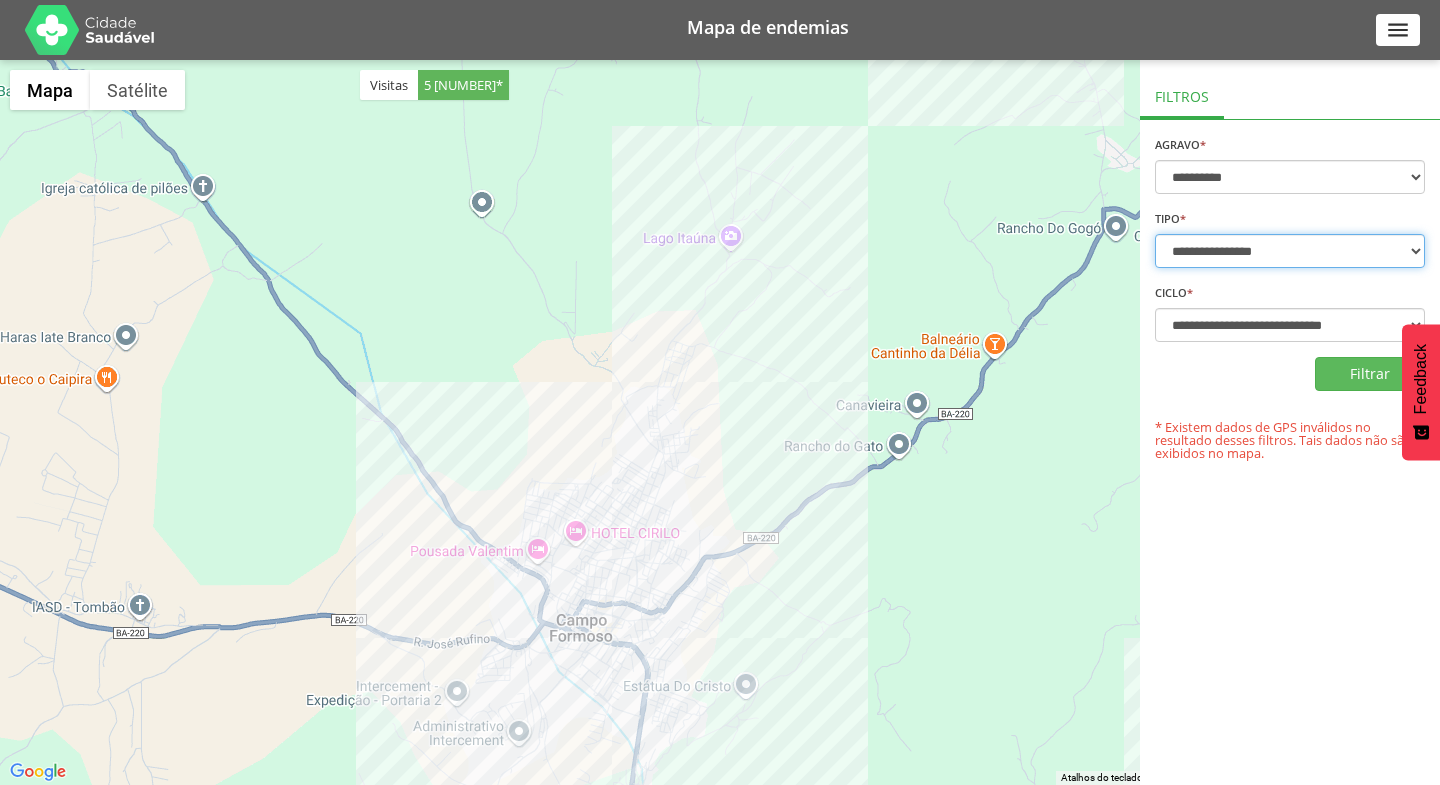 click on "**********" at bounding box center [1290, 251] 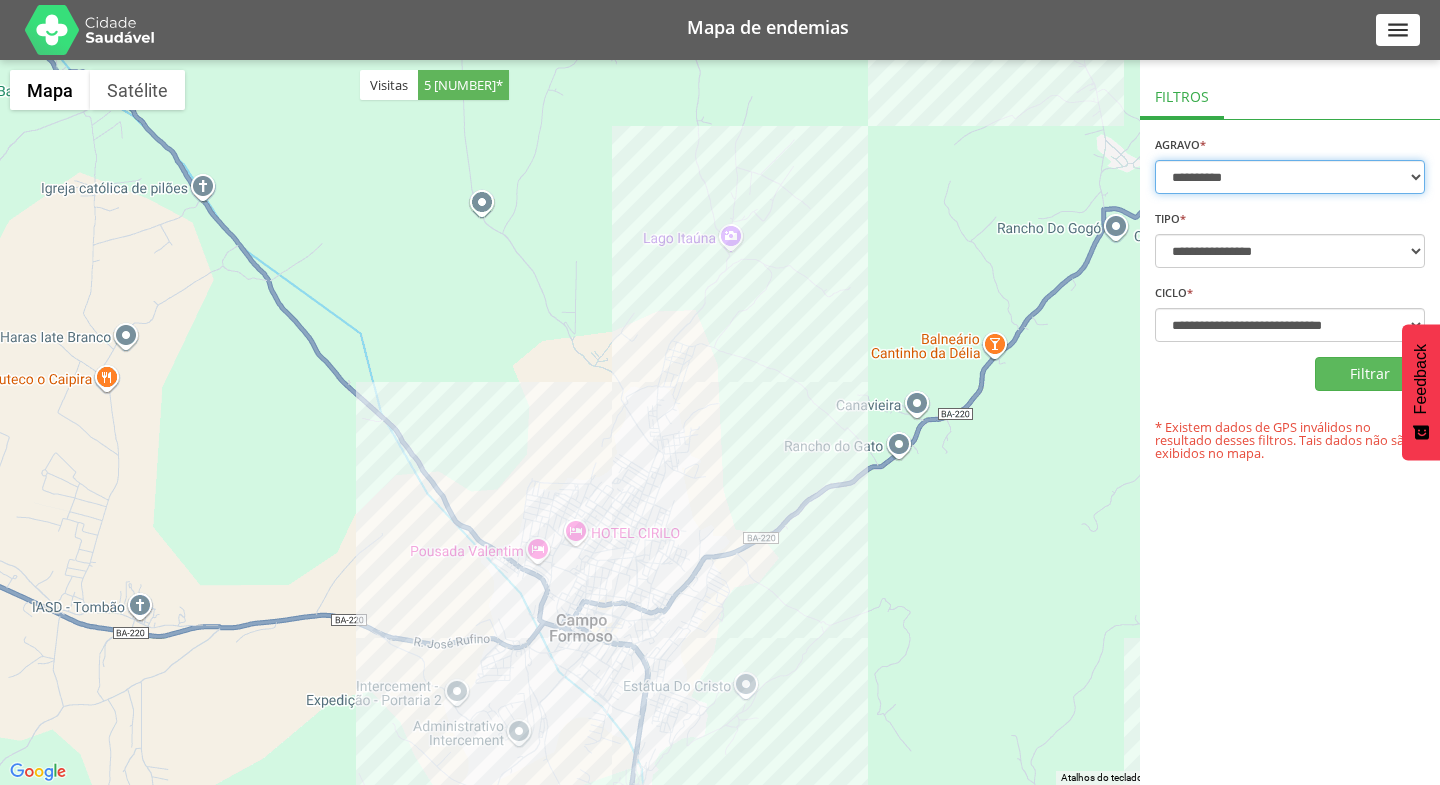 click on "**********" at bounding box center [1290, 177] 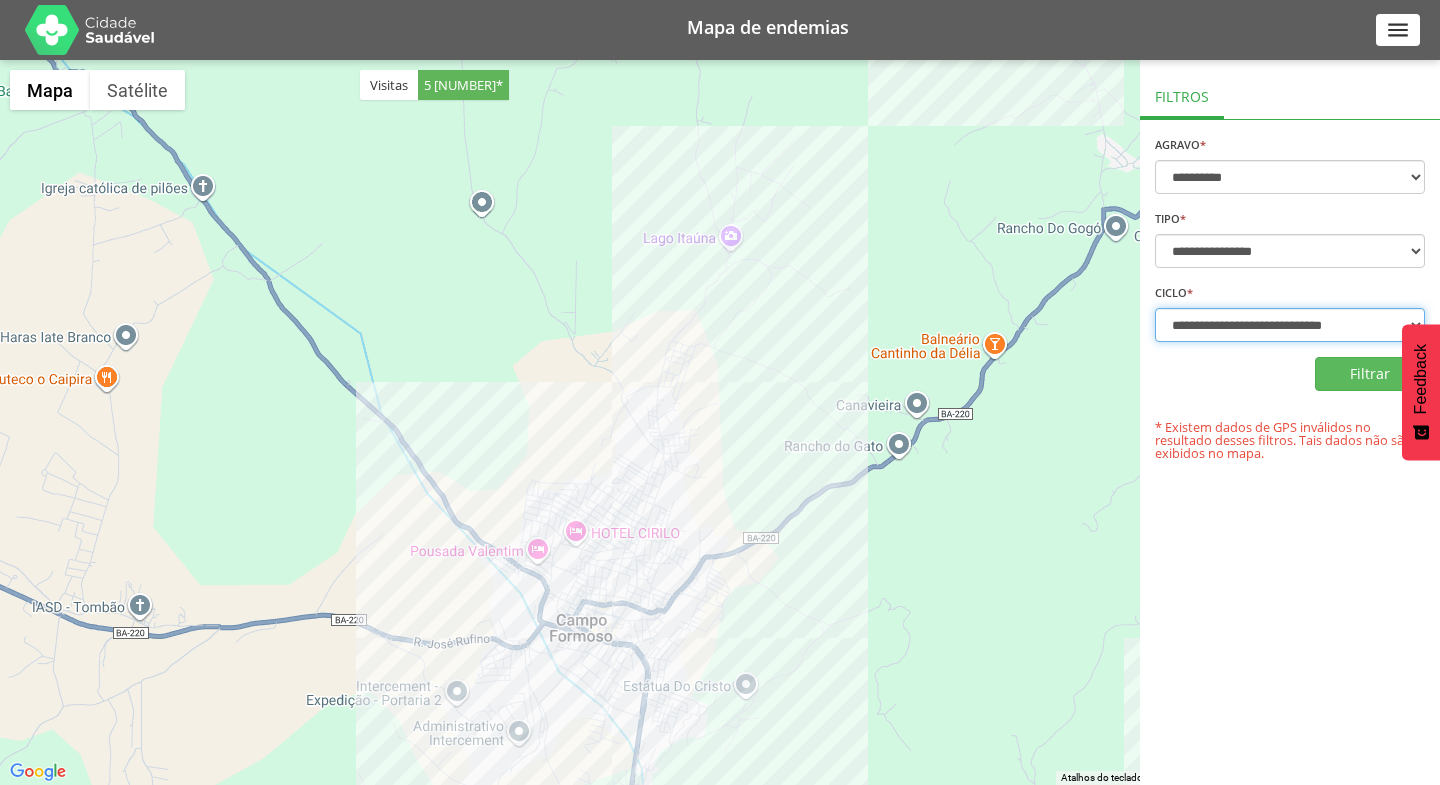 click on "**********" at bounding box center [1290, 325] 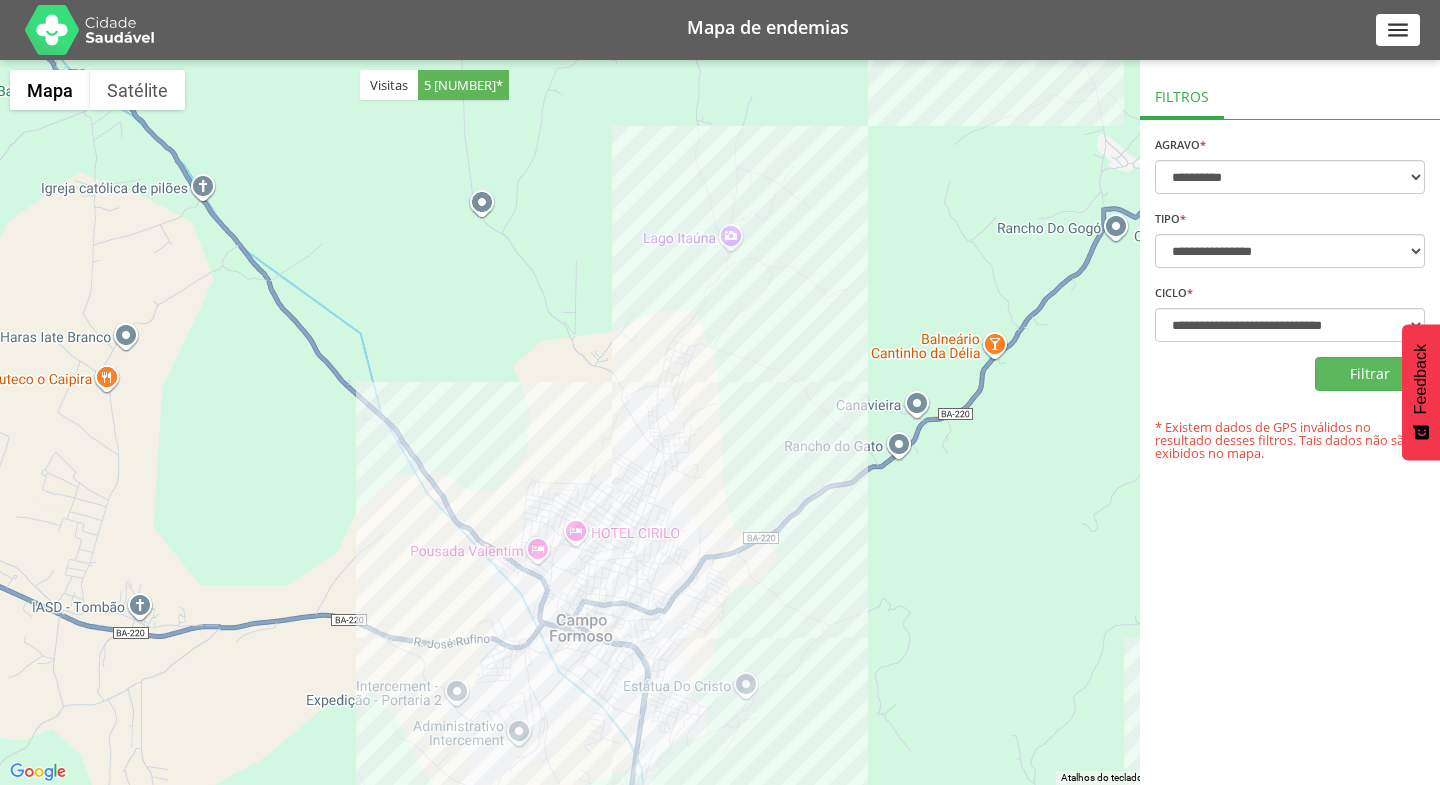 click on "" at bounding box center [1398, 30] 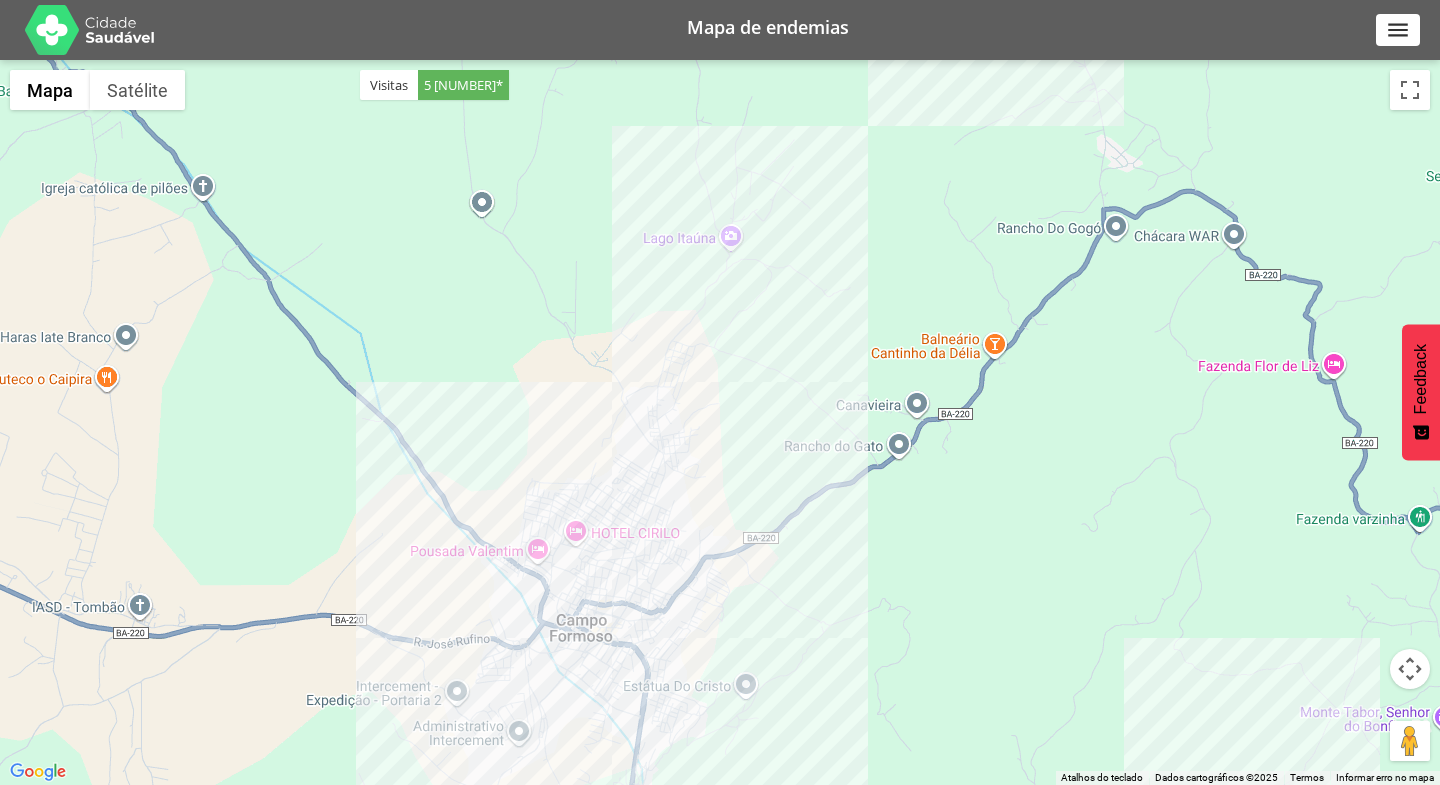 click on "" at bounding box center (1398, 30) 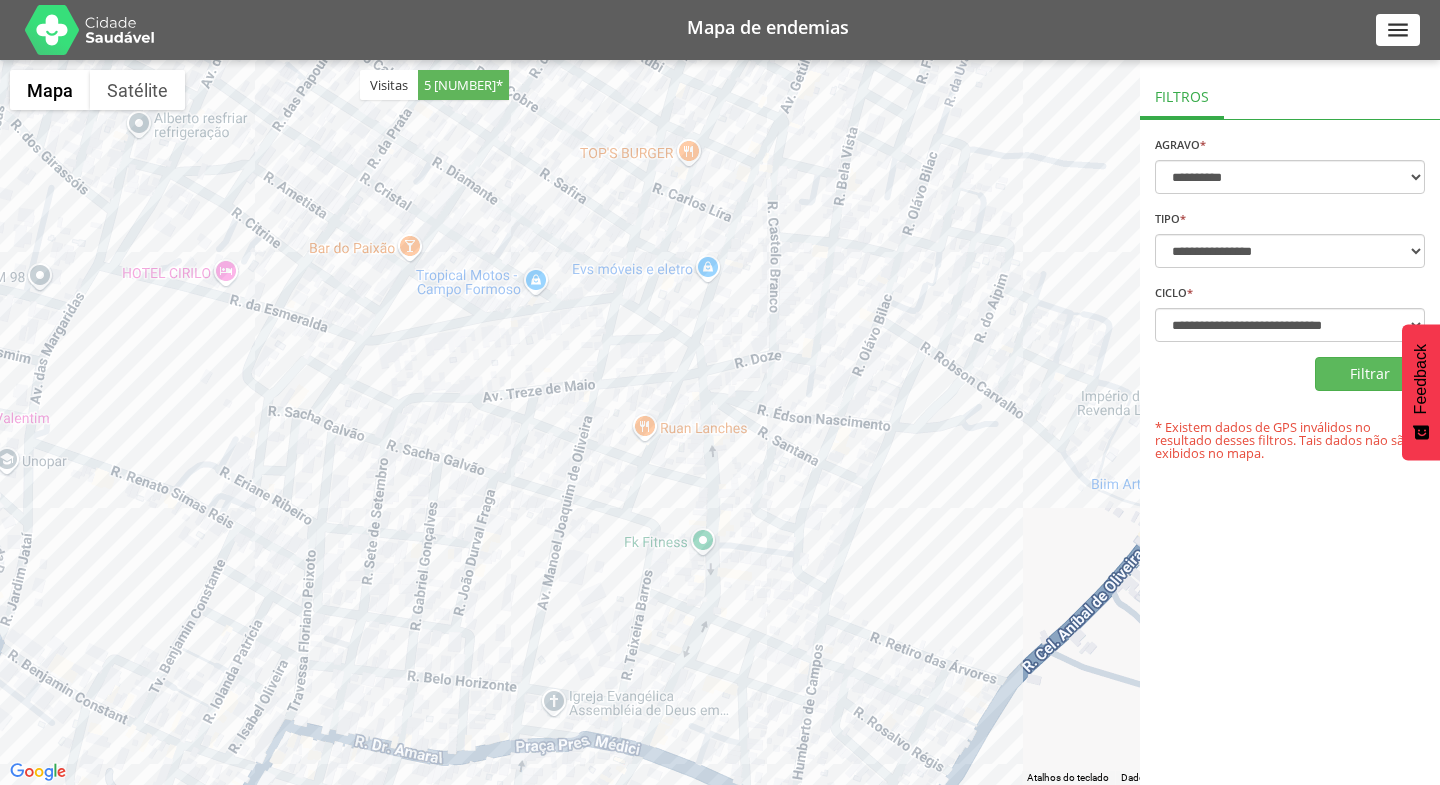drag, startPoint x: 673, startPoint y: 583, endPoint x: 747, endPoint y: 114, distance: 474.80206 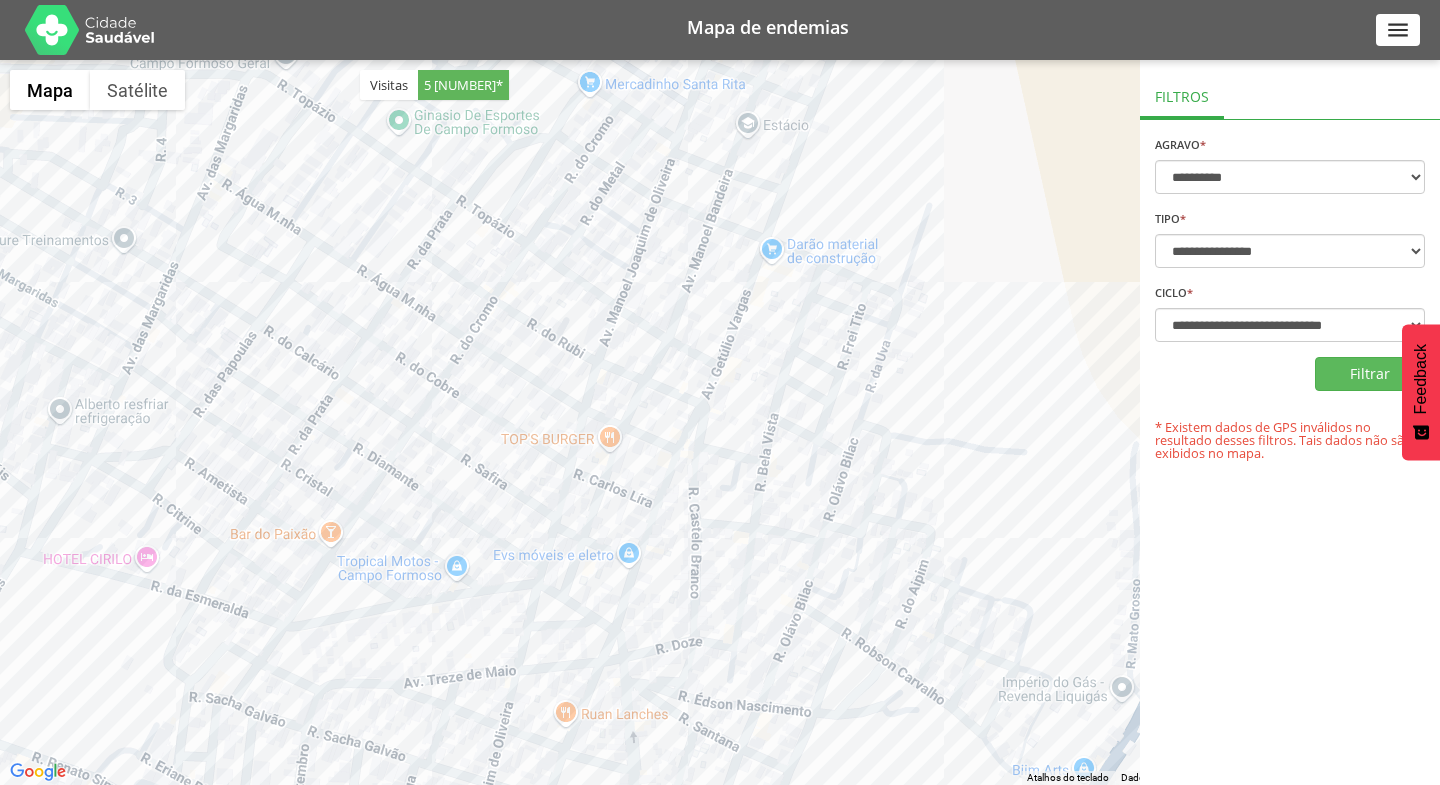 drag, startPoint x: 579, startPoint y: 307, endPoint x: 498, endPoint y: 593, distance: 297.24905 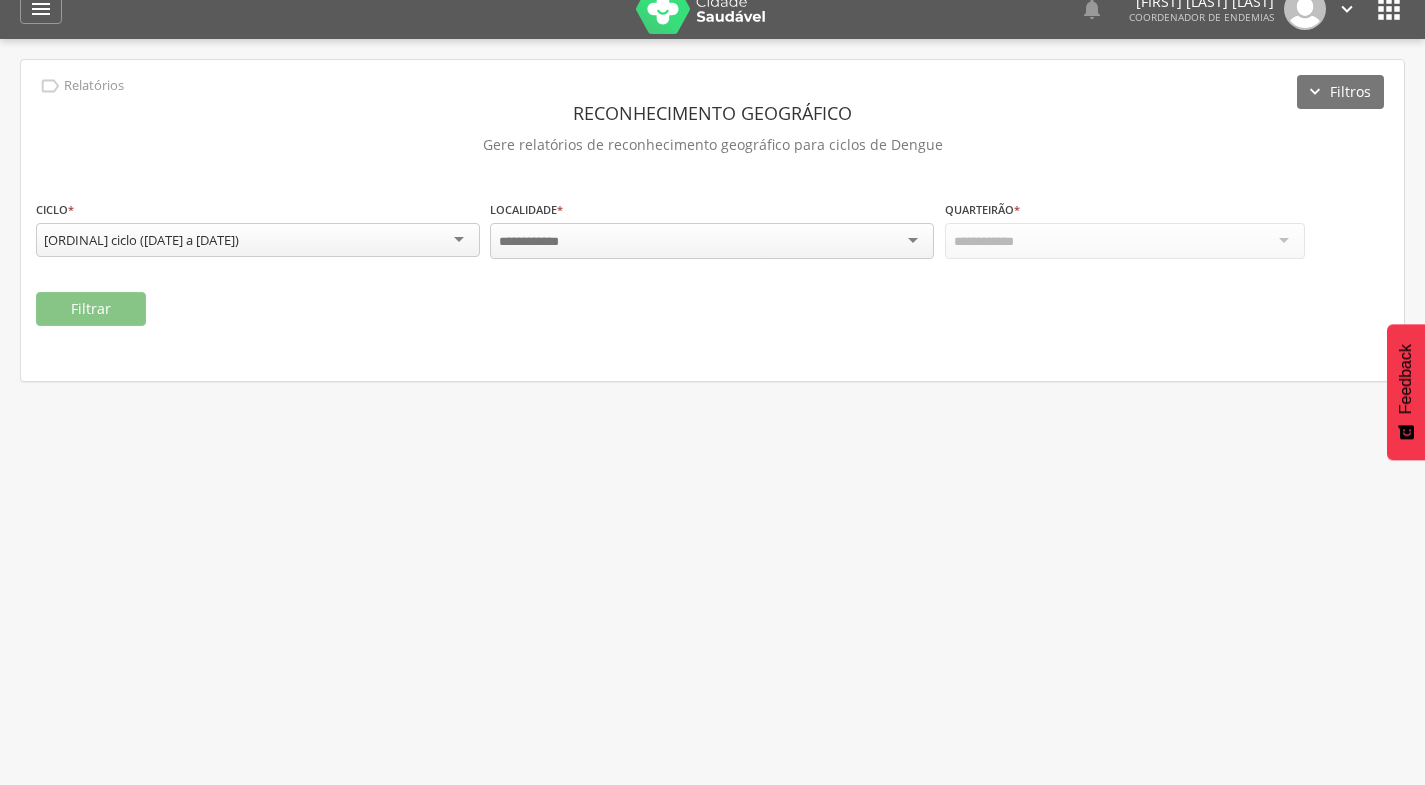 scroll, scrollTop: 0, scrollLeft: 0, axis: both 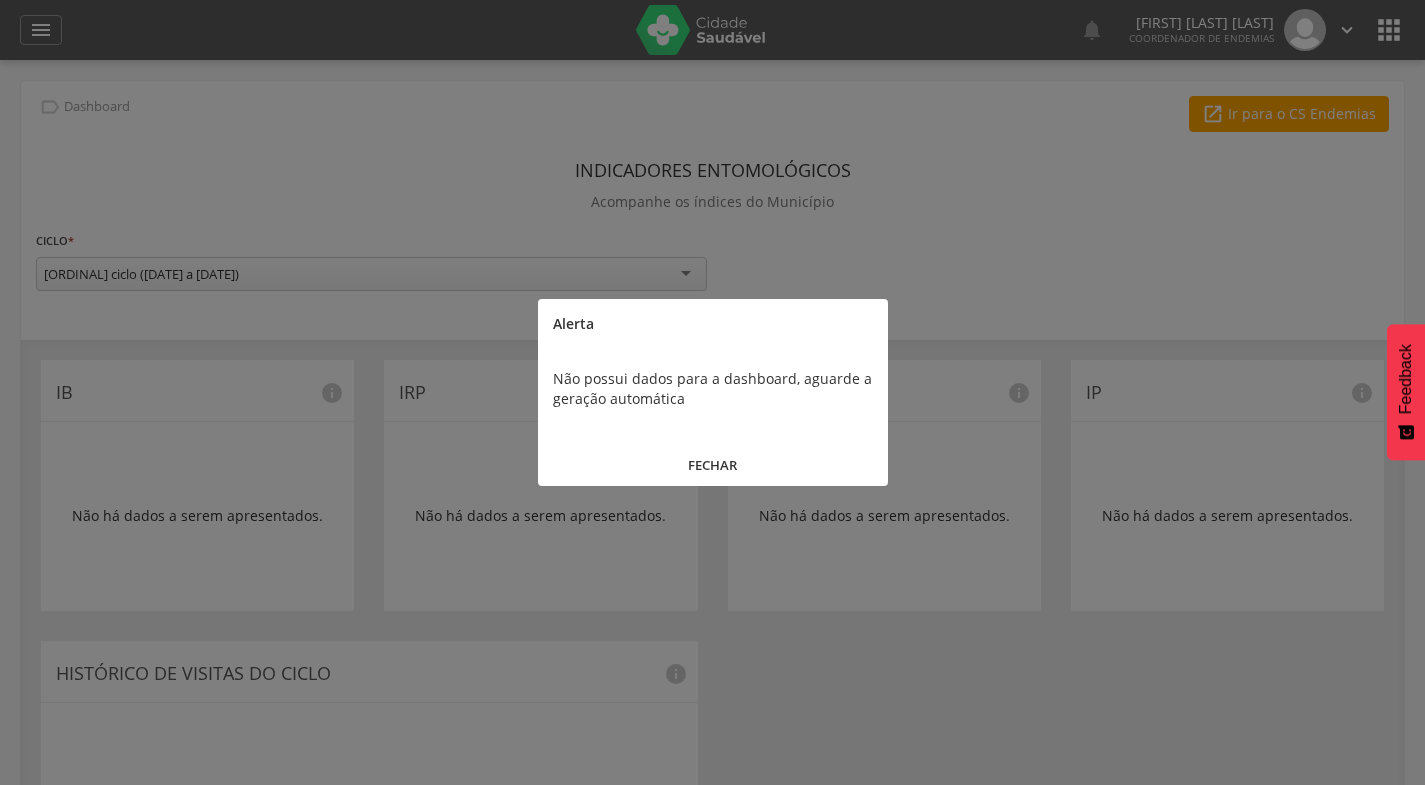 click on "FECHAR" at bounding box center (713, 465) 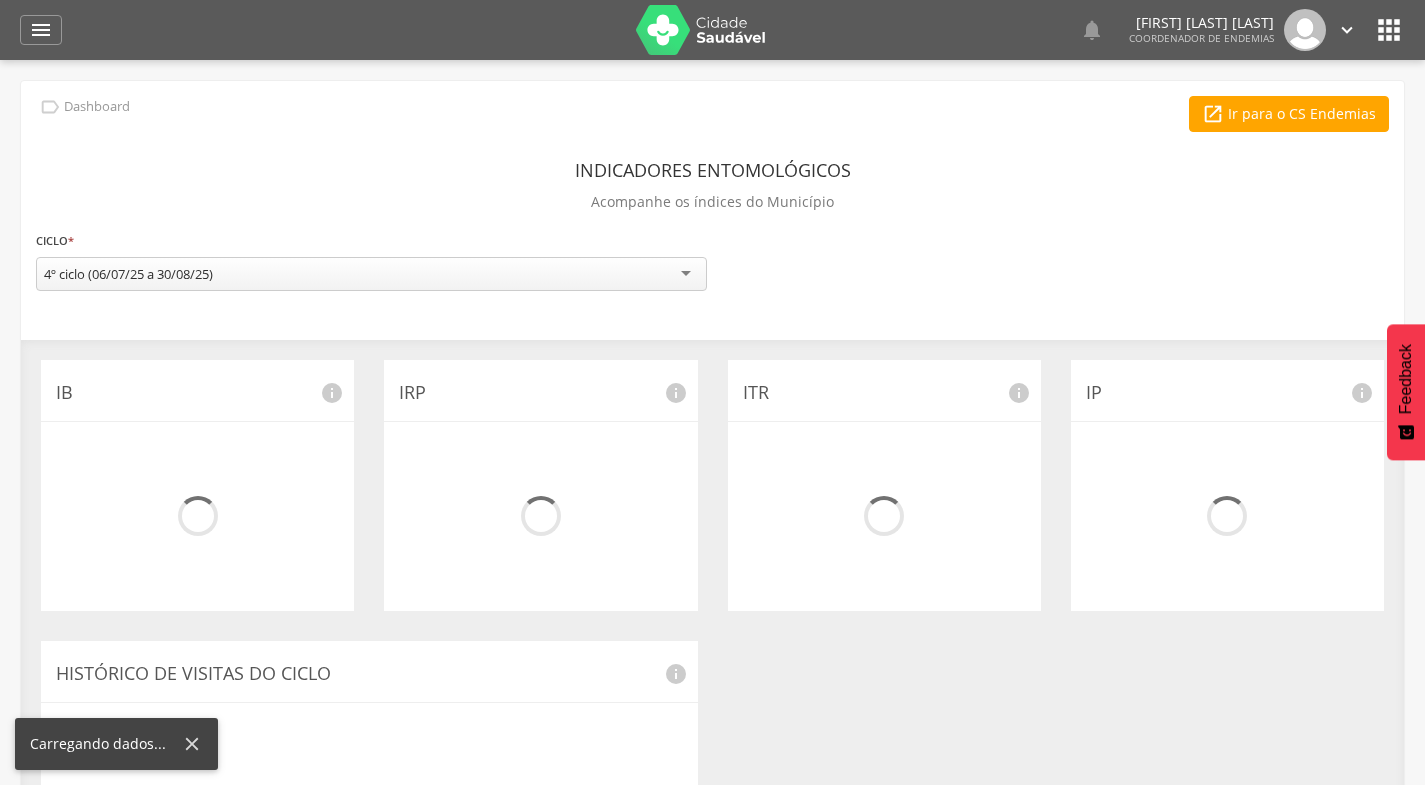 scroll, scrollTop: 0, scrollLeft: 0, axis: both 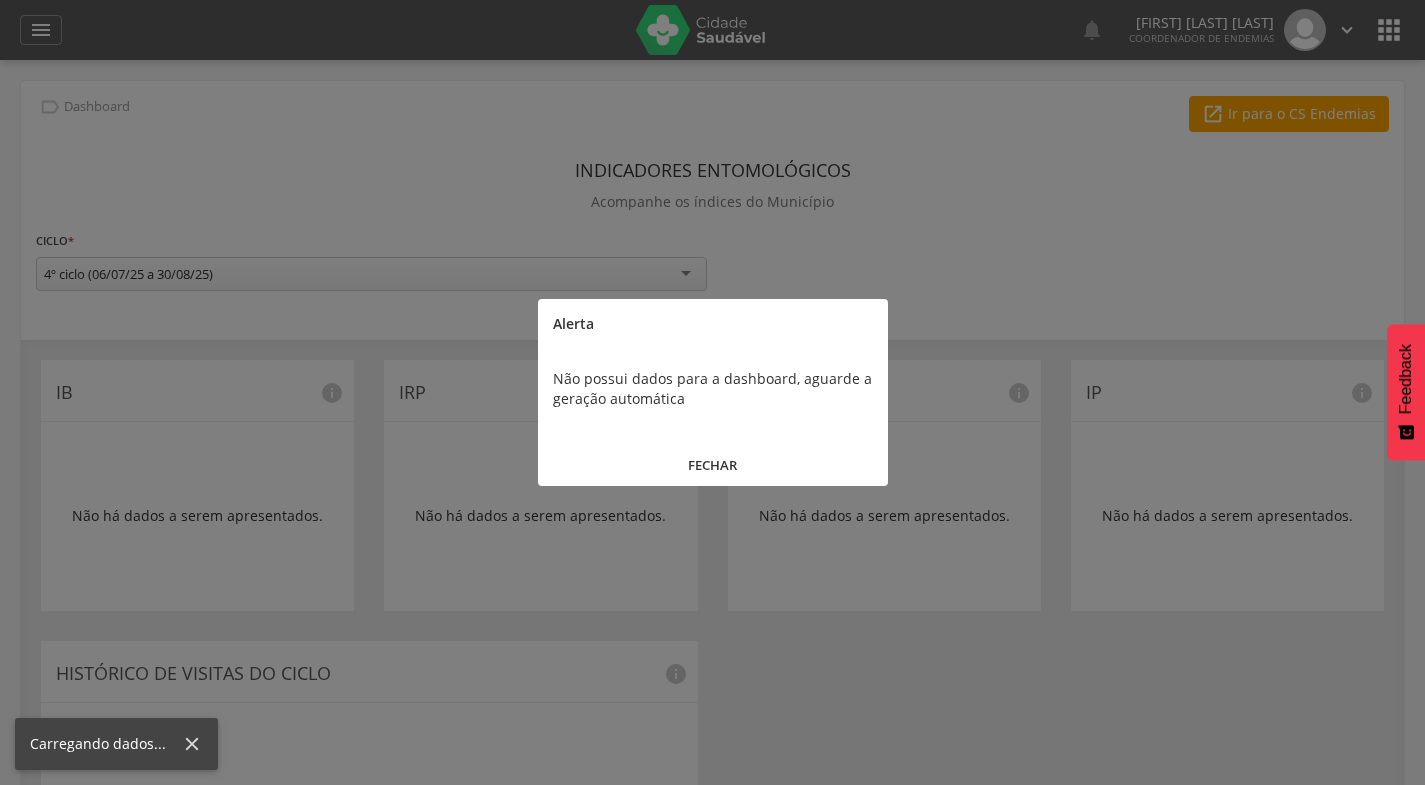 click on "FECHAR" at bounding box center (713, 465) 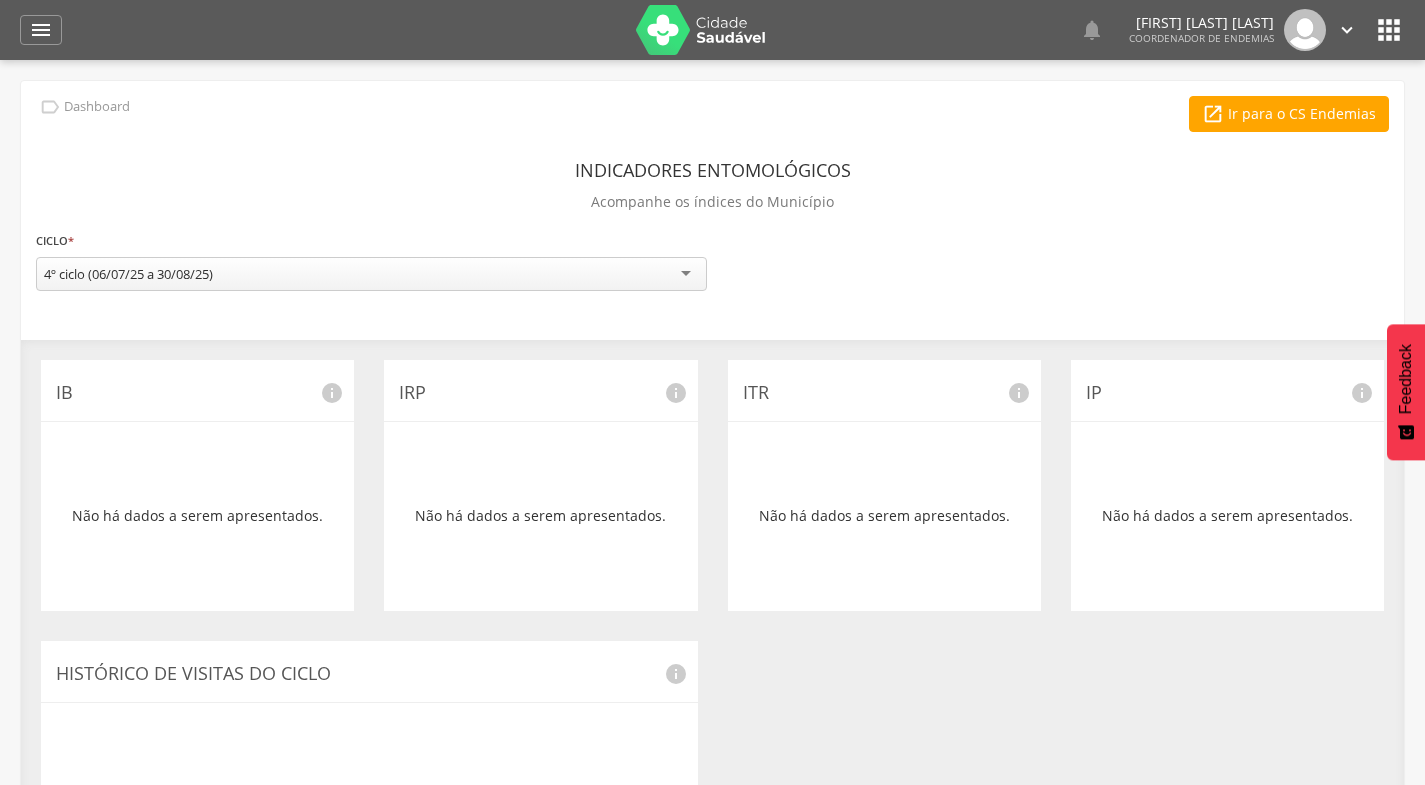 click on "" at bounding box center (1389, 30) 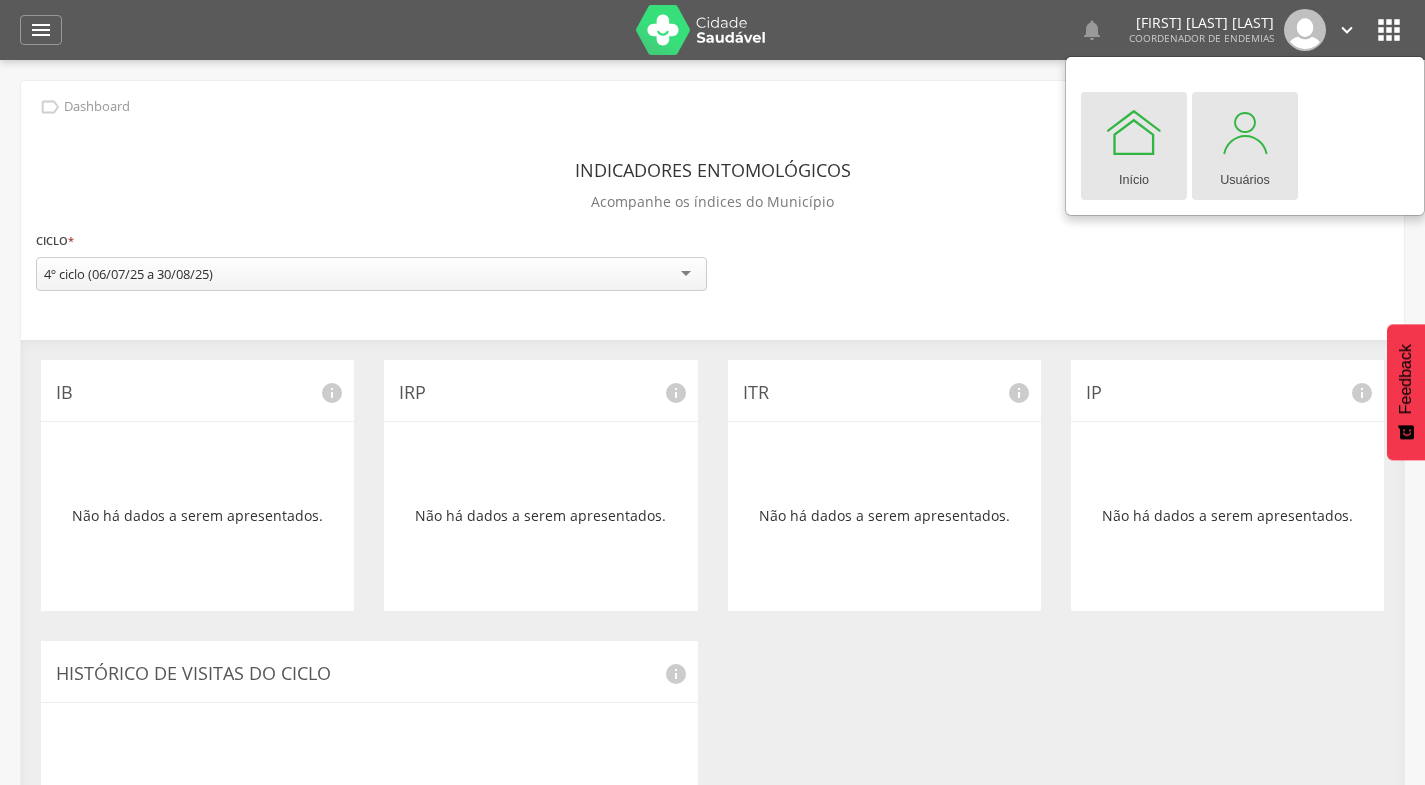 click at bounding box center (1245, 132) 